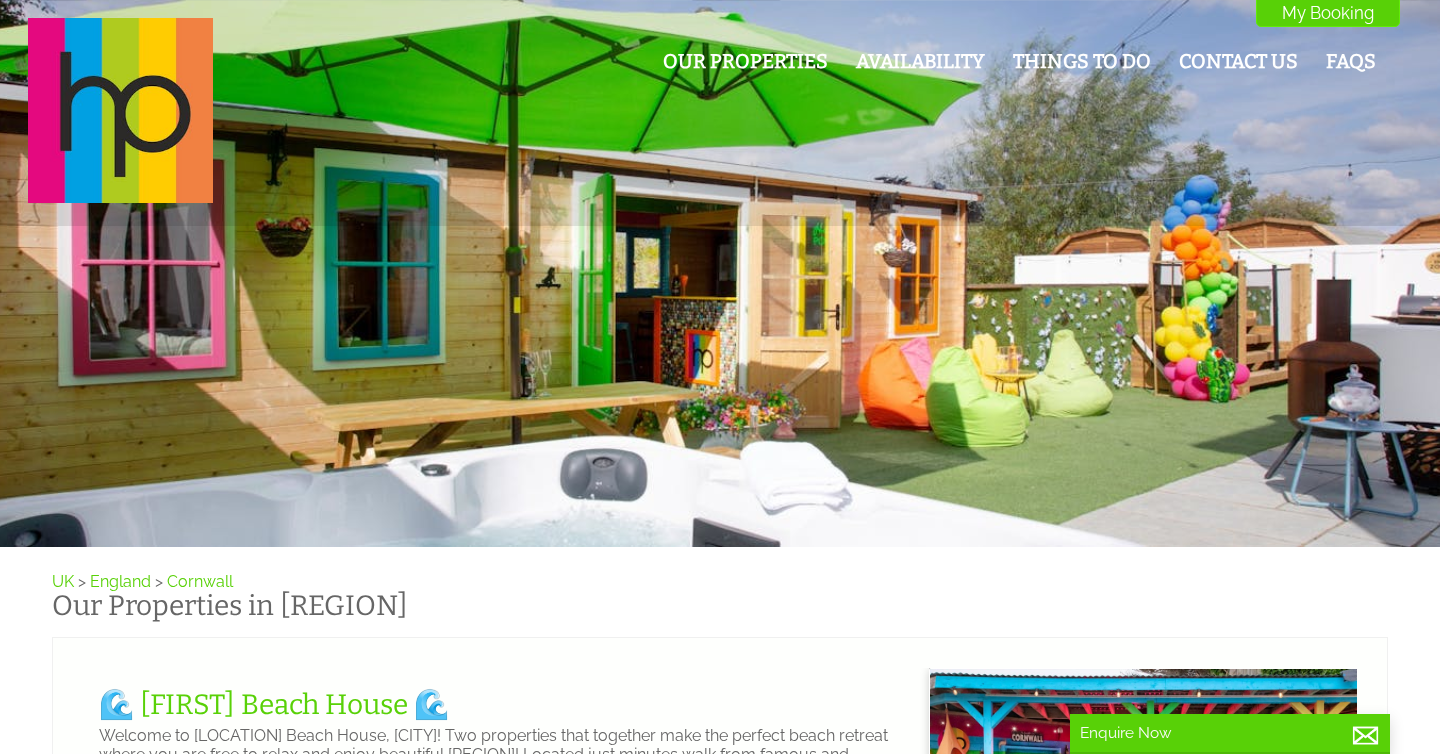 scroll, scrollTop: 0, scrollLeft: 0, axis: both 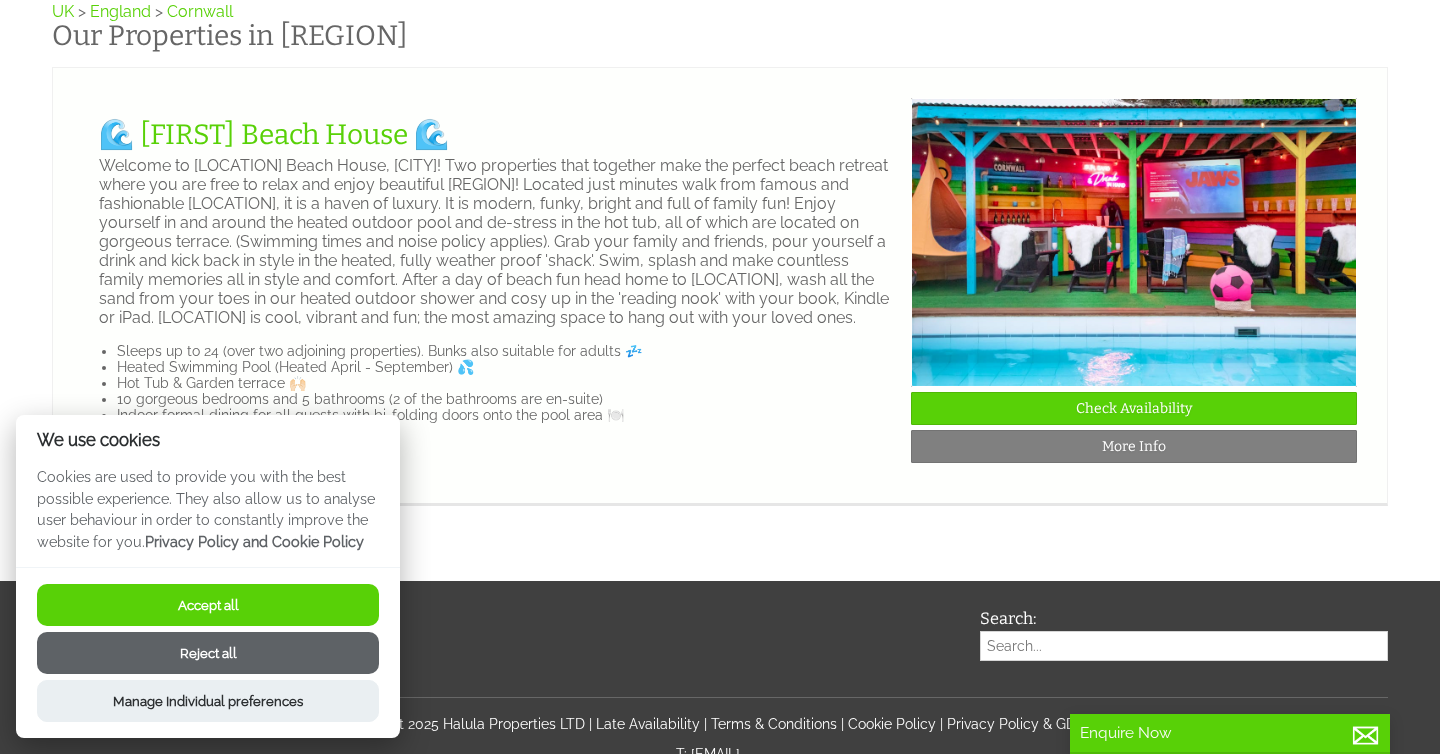 click on "Accept all" at bounding box center (208, 605) 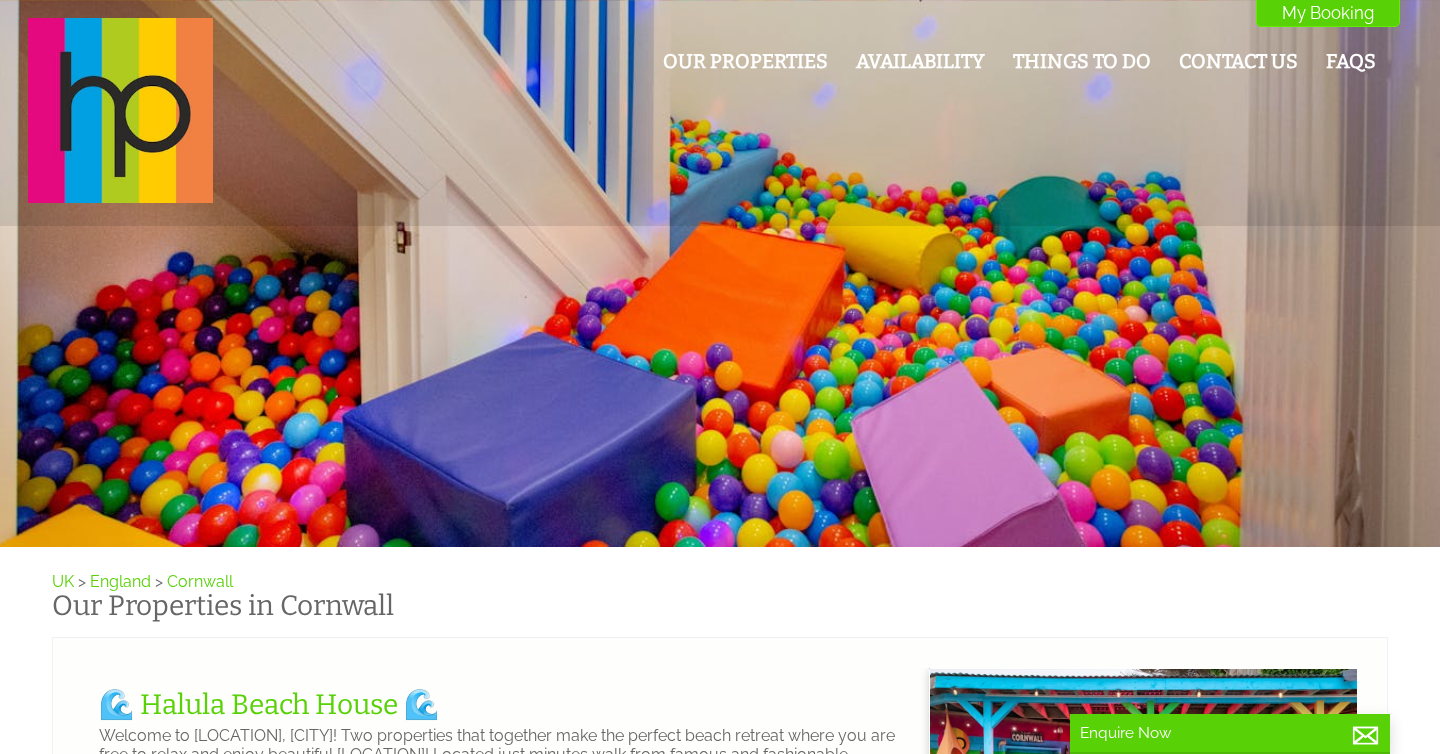 scroll, scrollTop: 570, scrollLeft: 0, axis: vertical 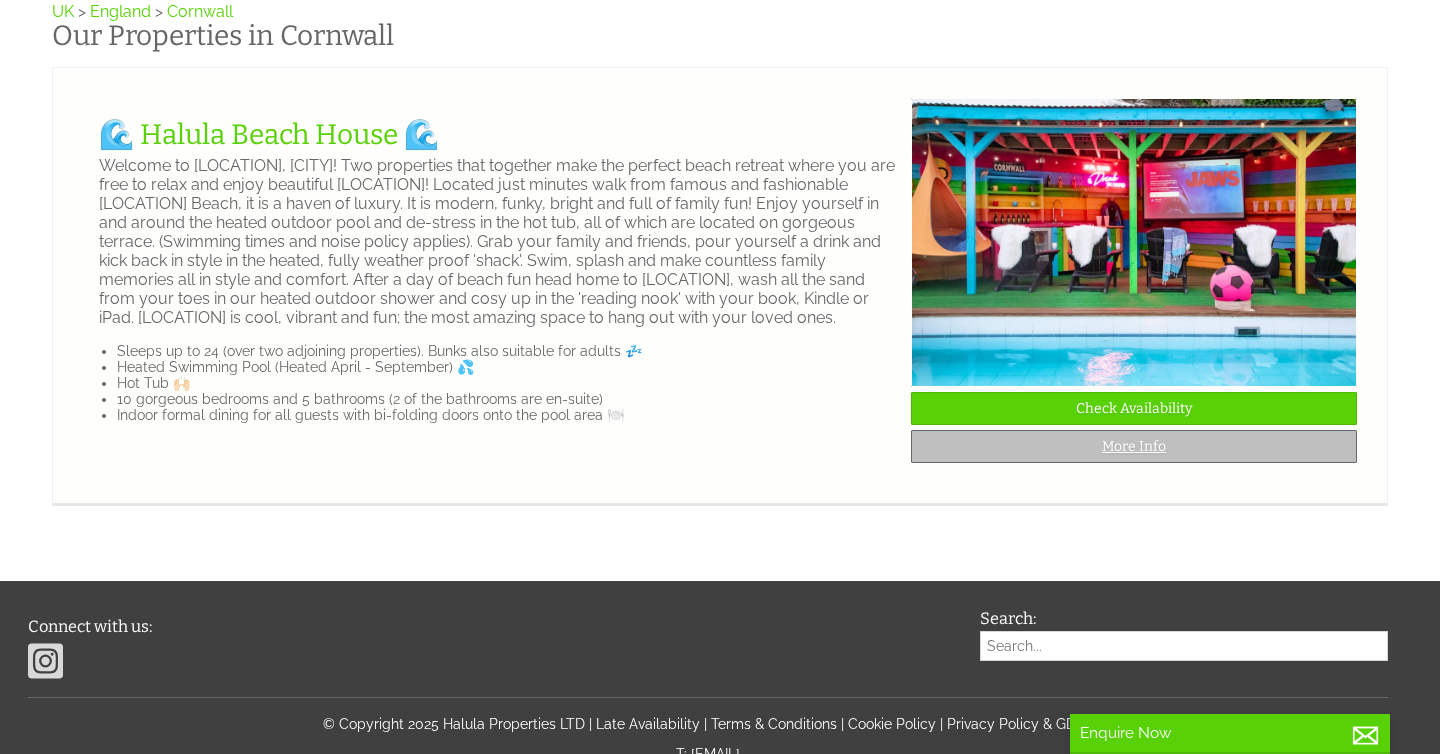 click on "More Info" at bounding box center [1134, 446] 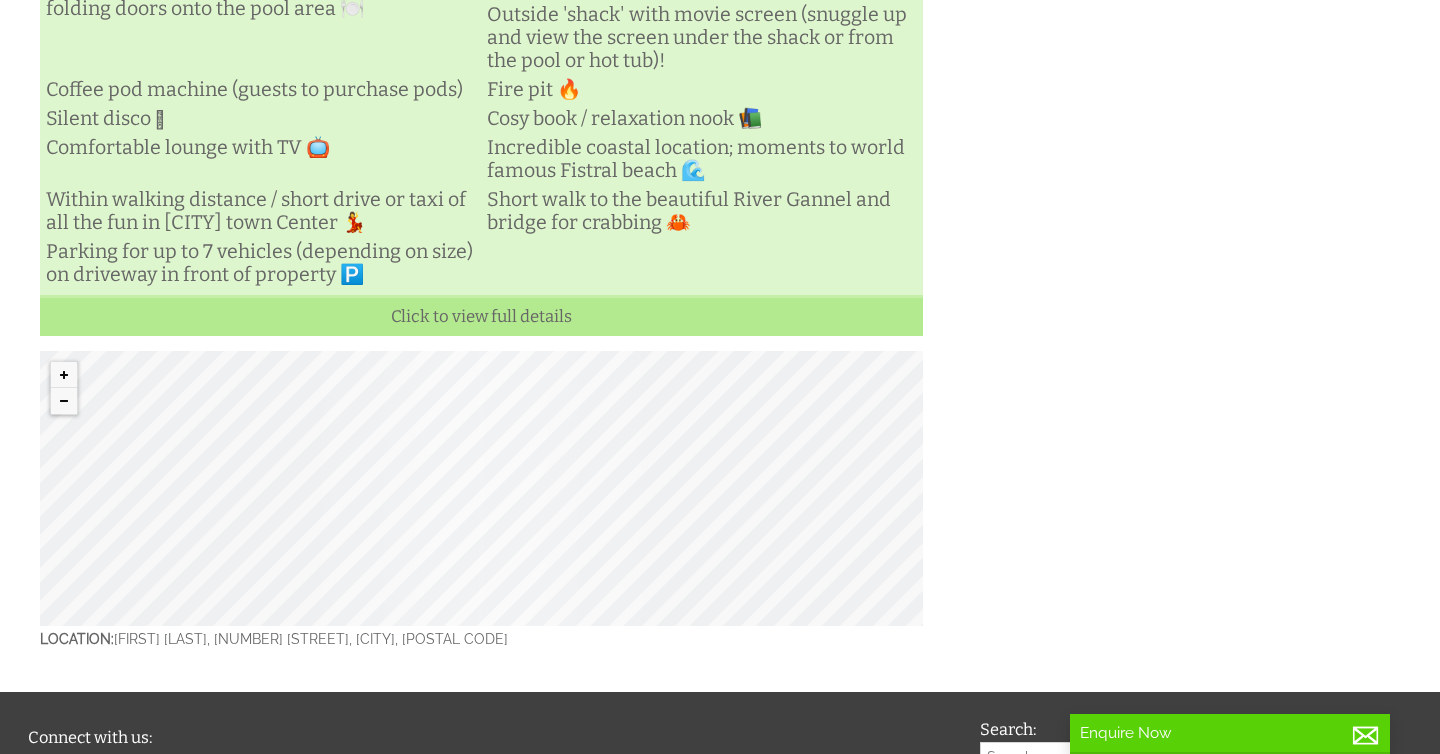 scroll, scrollTop: 928, scrollLeft: 0, axis: vertical 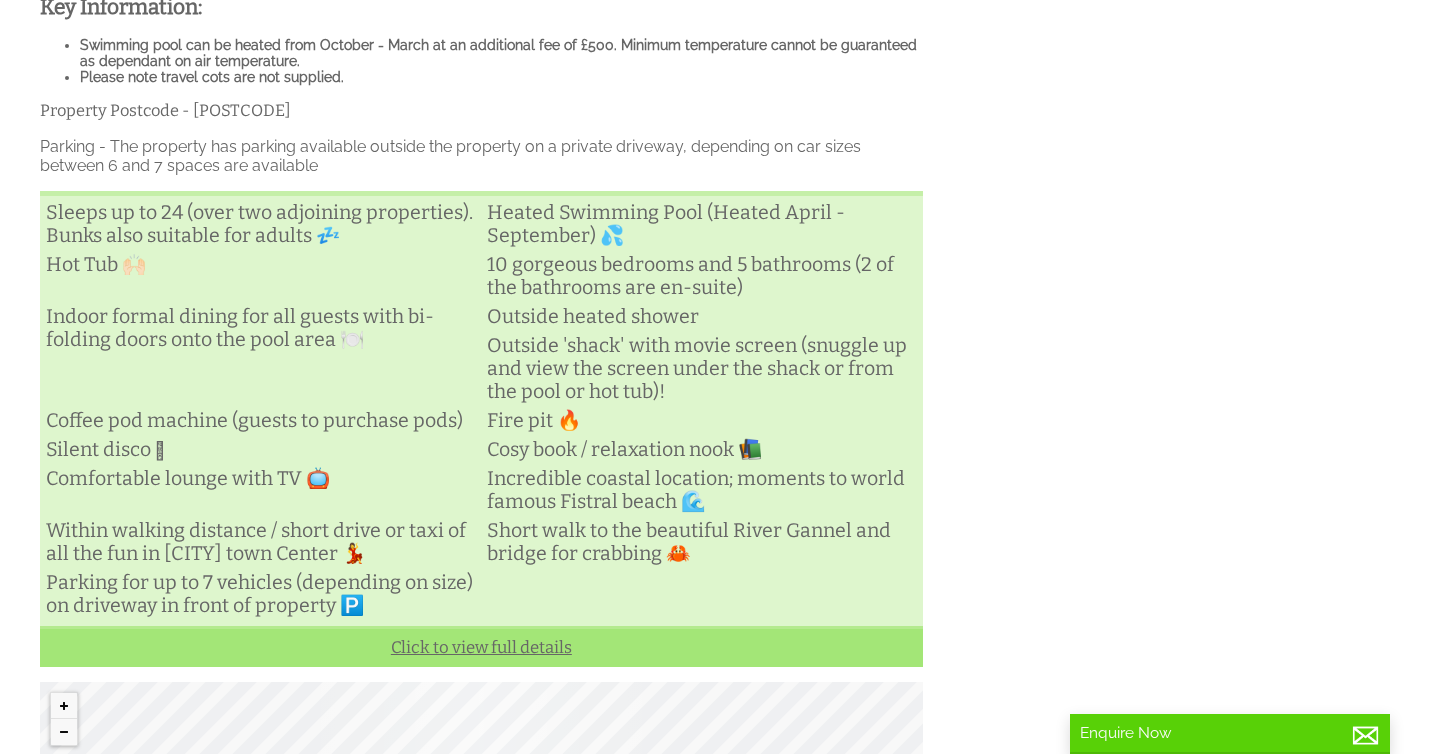 click on "Click to view full details" at bounding box center (481, 646) 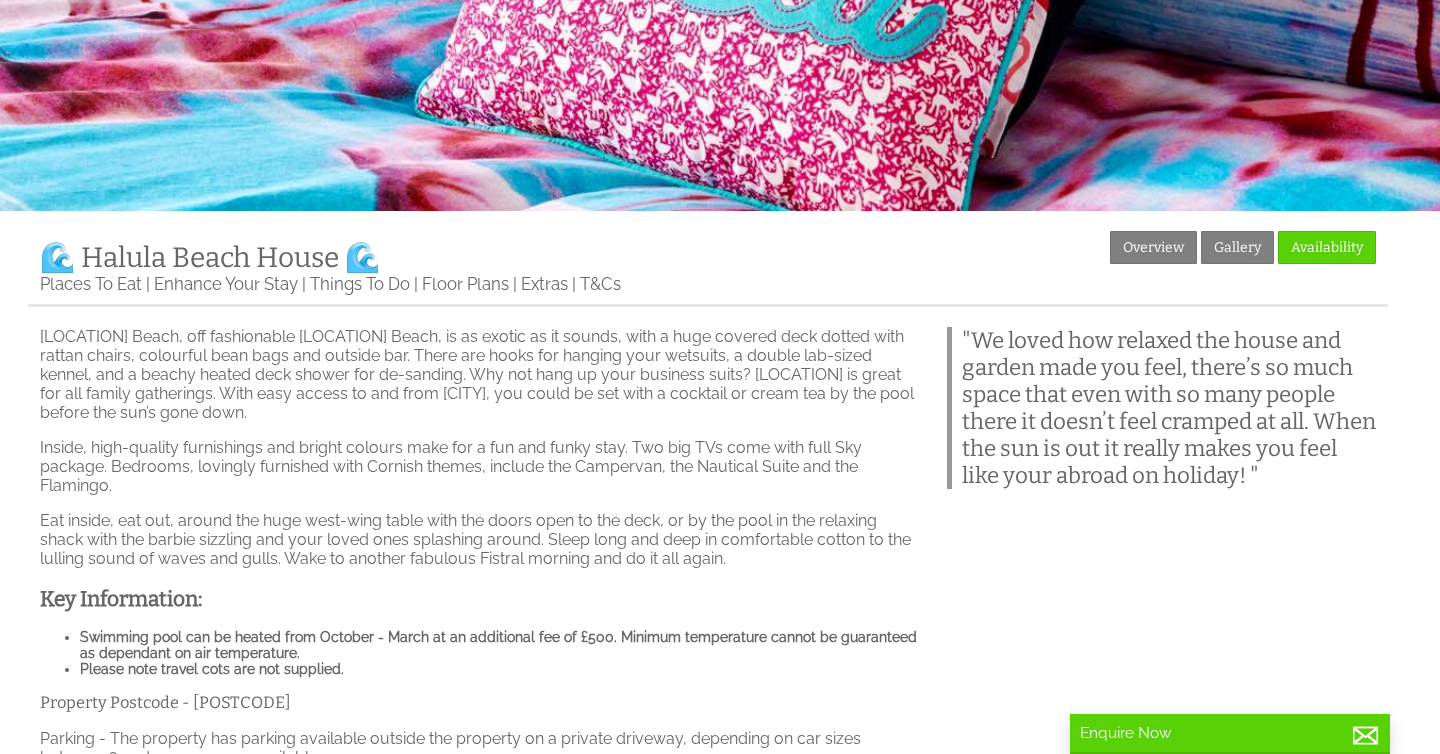 scroll, scrollTop: 339, scrollLeft: 0, axis: vertical 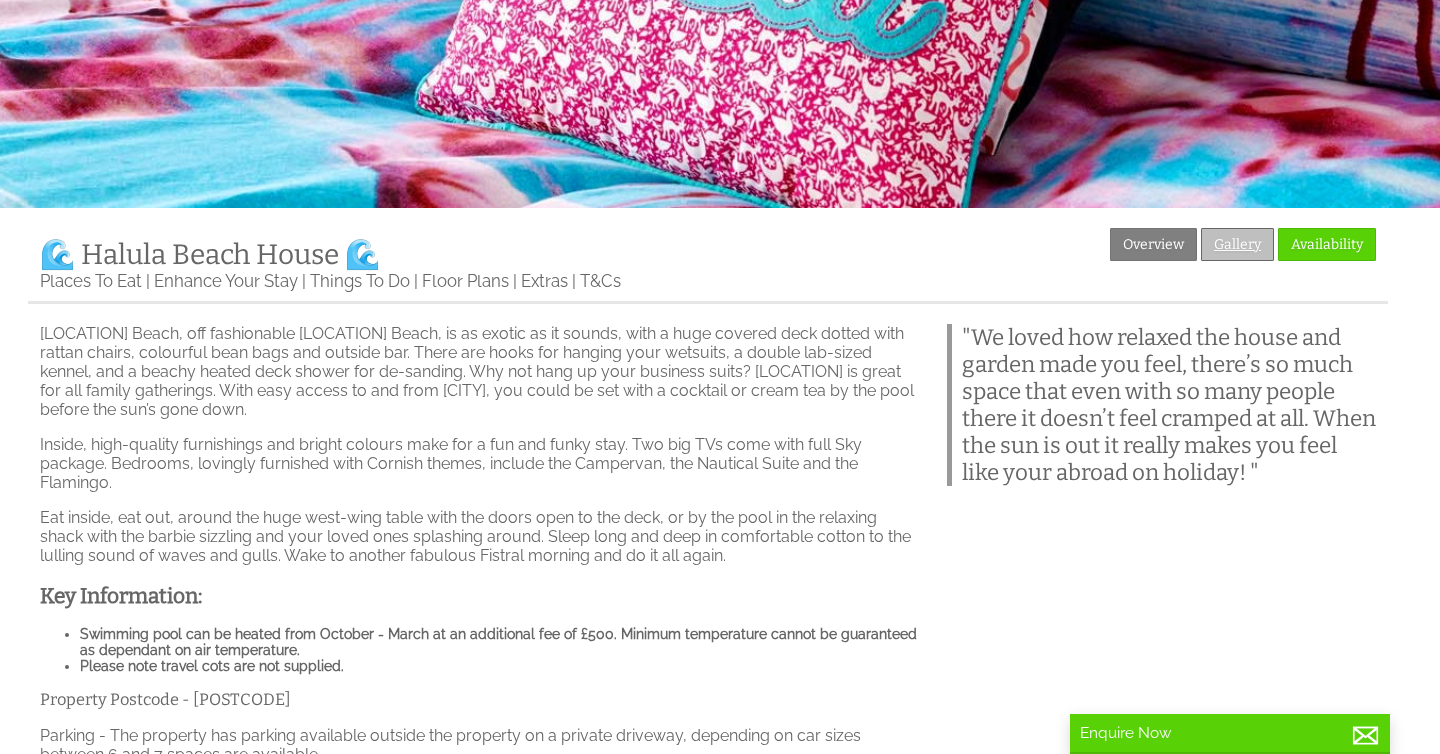 click on "Gallery" at bounding box center (1237, 244) 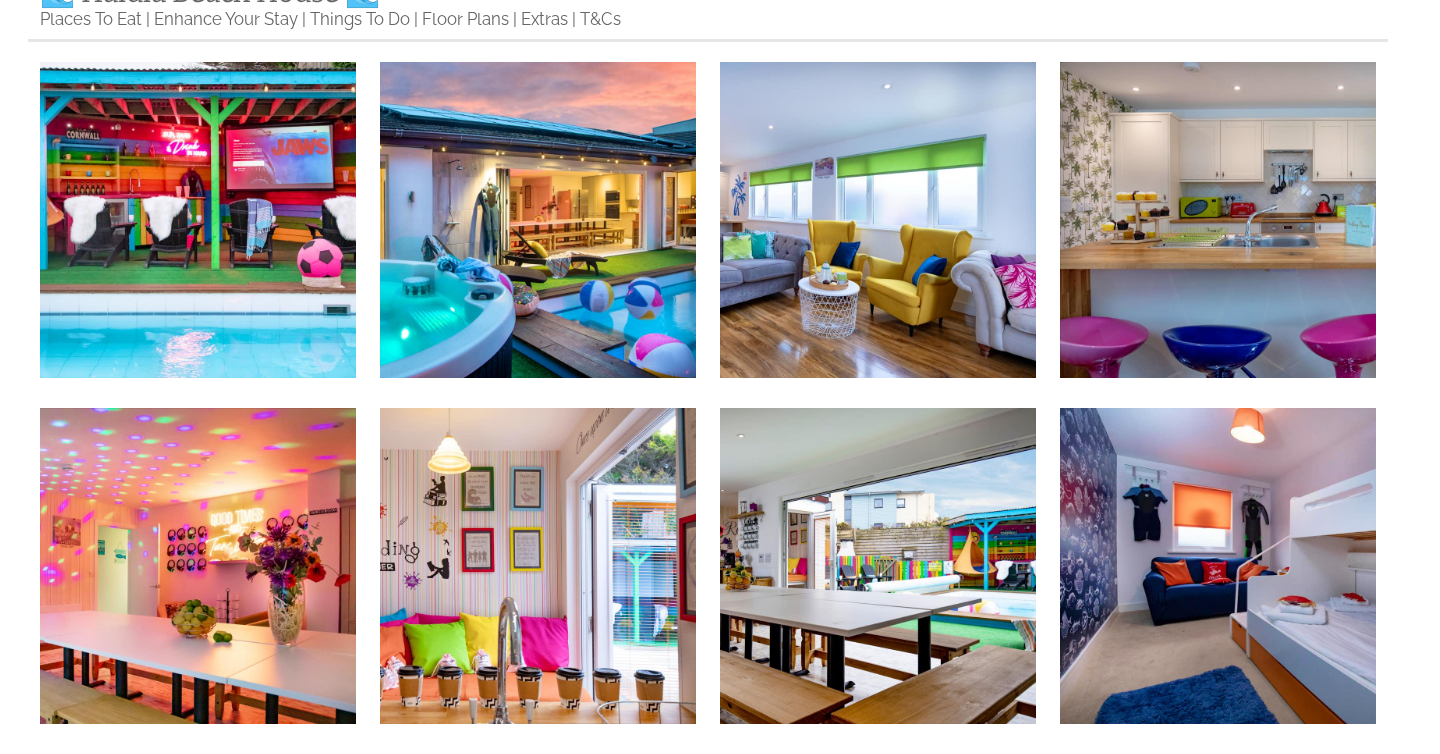 scroll, scrollTop: 662, scrollLeft: 0, axis: vertical 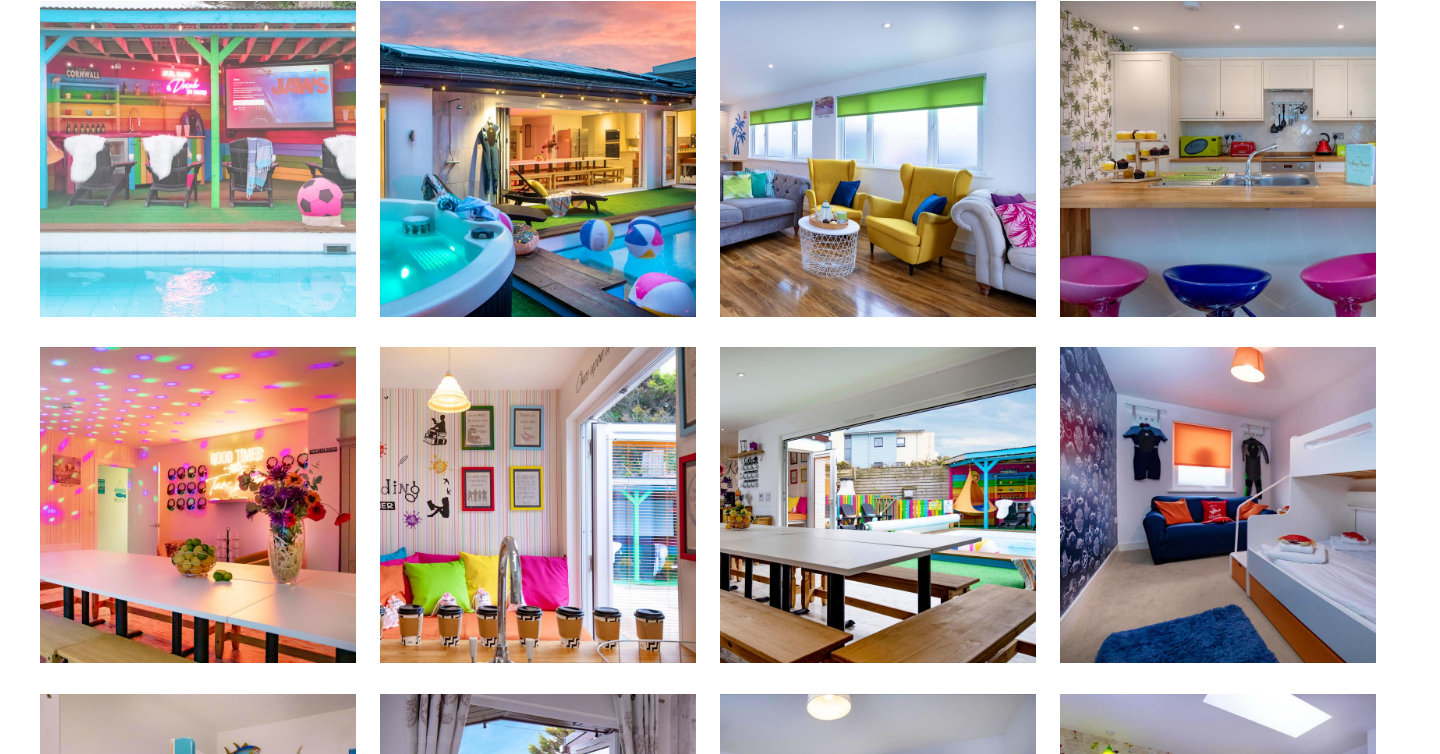 click at bounding box center [198, 159] 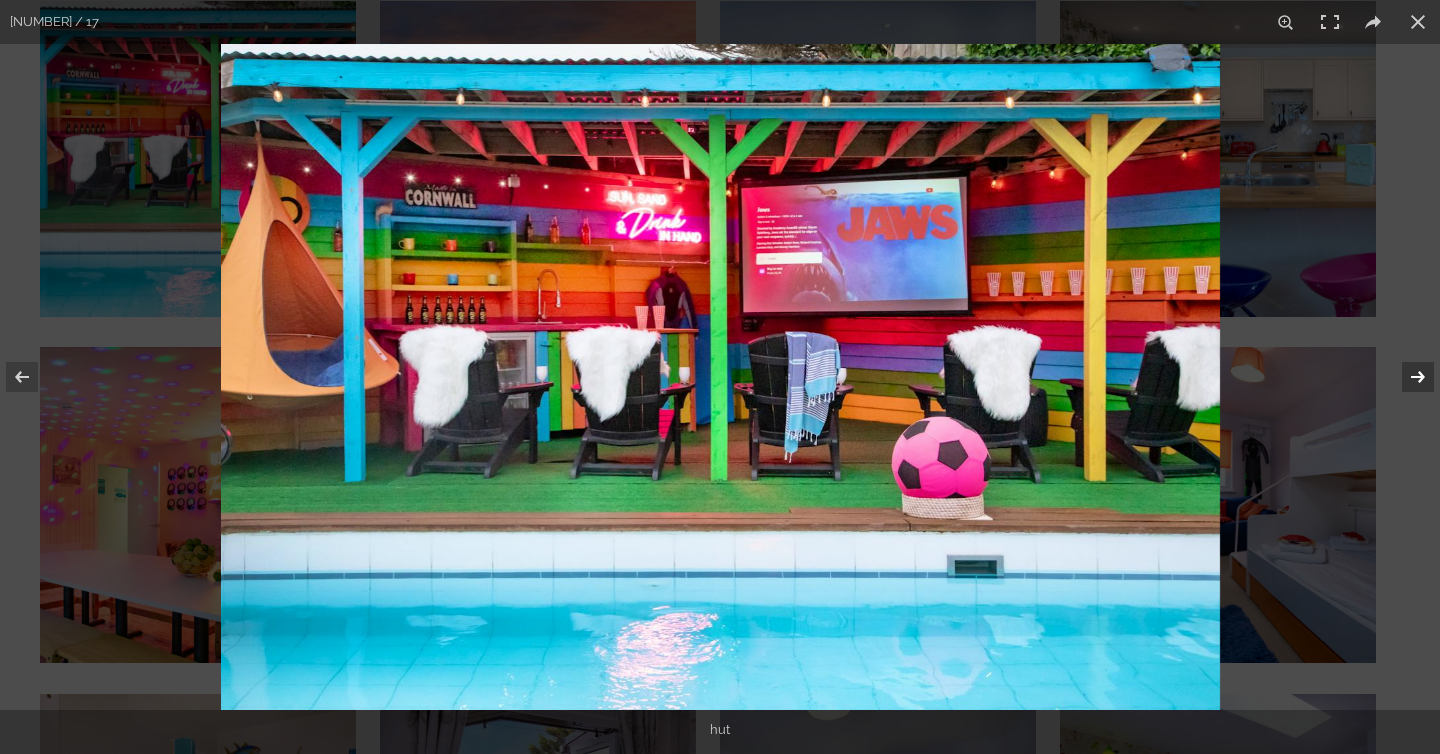 click at bounding box center [1405, 377] 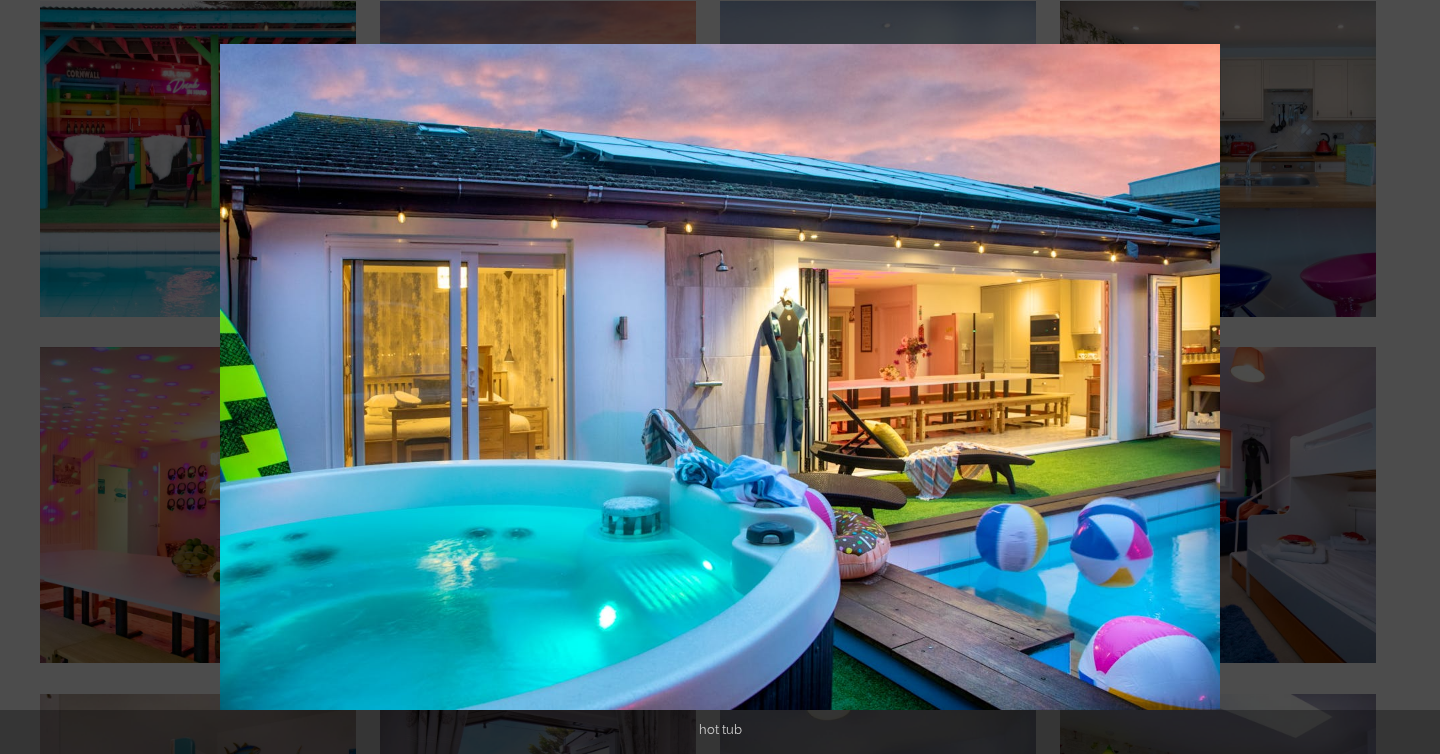 click at bounding box center (1405, 377) 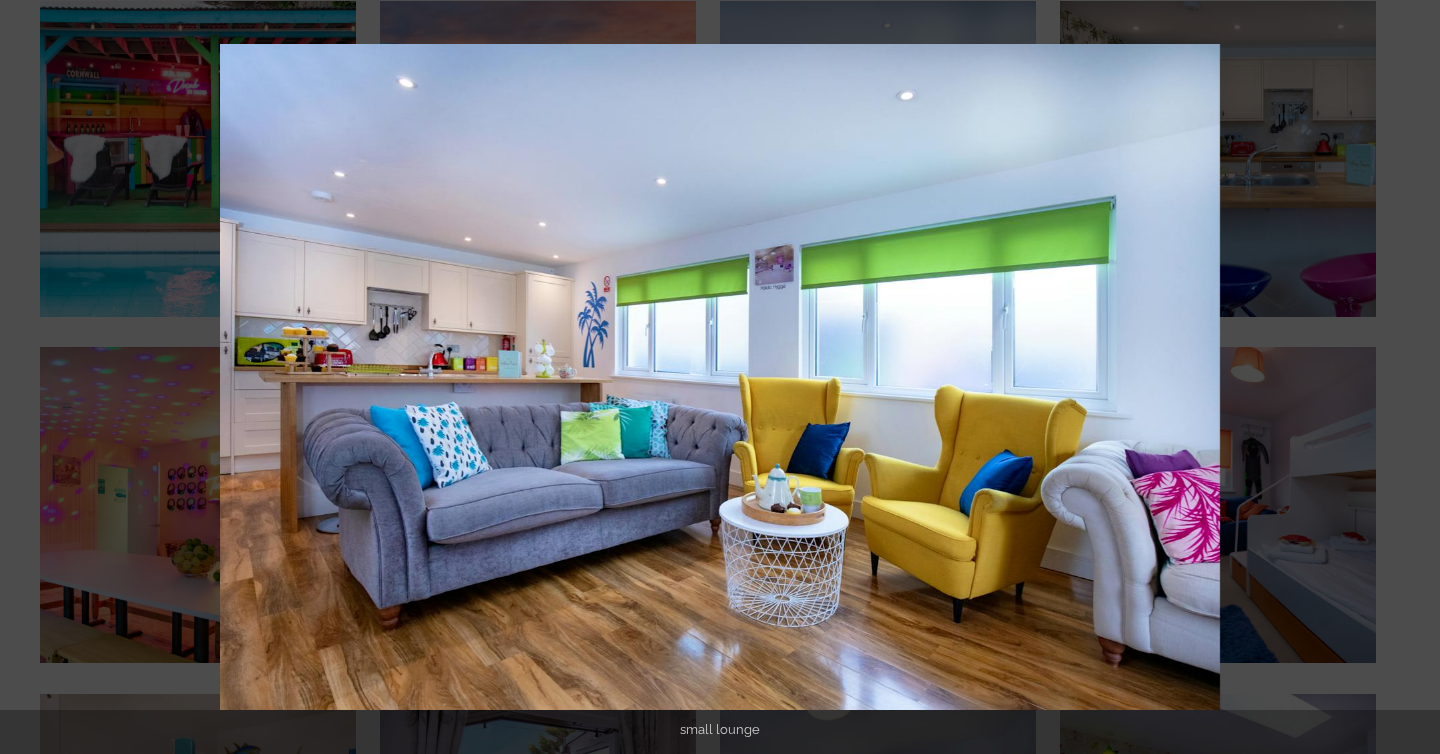 click at bounding box center (1405, 377) 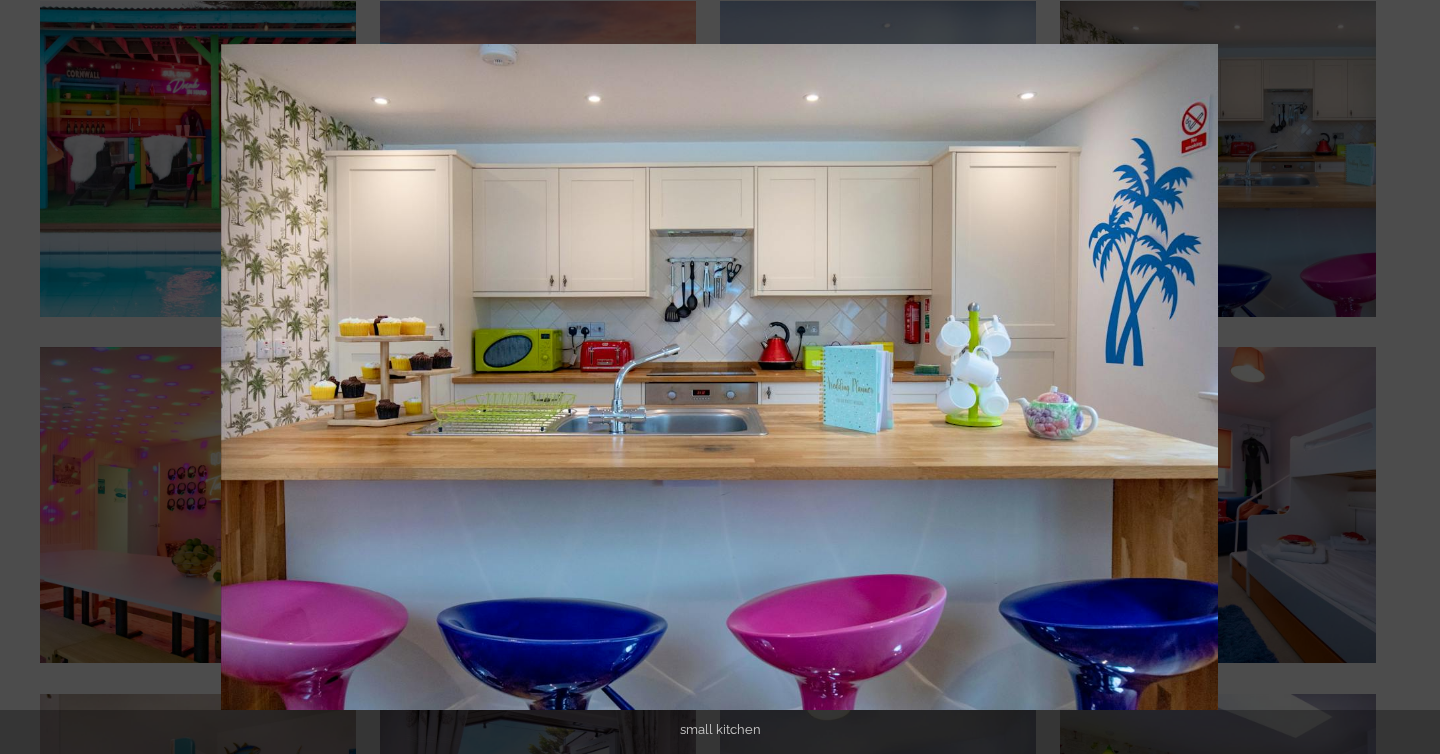 click at bounding box center [1405, 377] 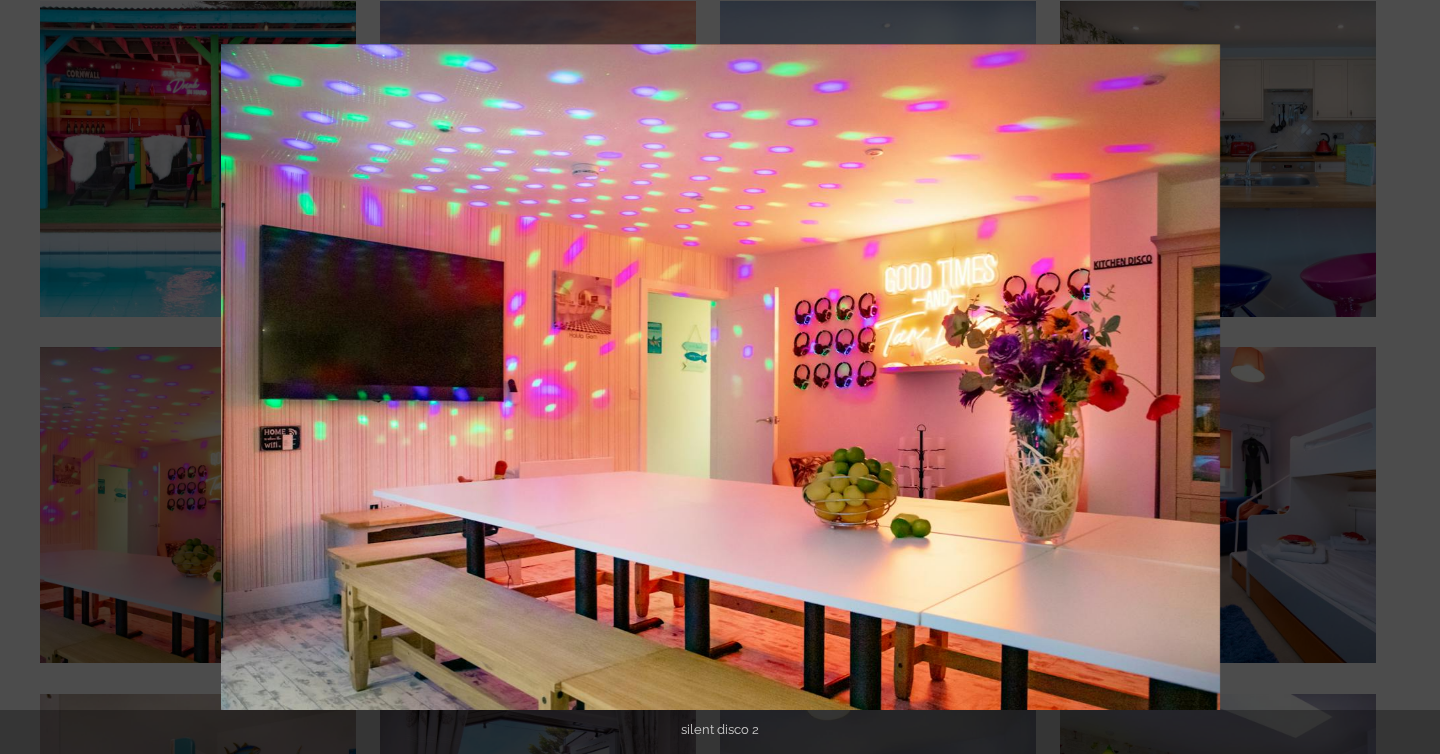 click at bounding box center (1405, 377) 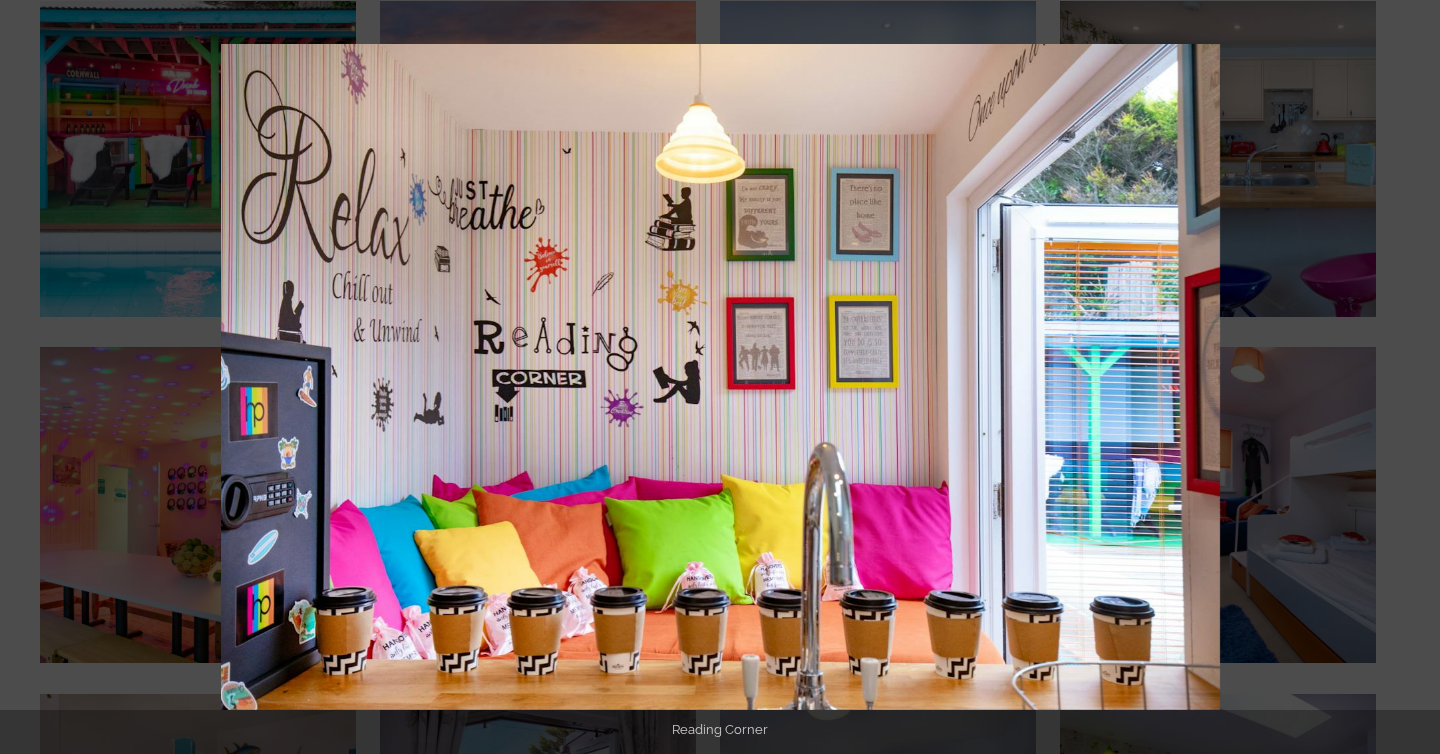 click at bounding box center (1405, 377) 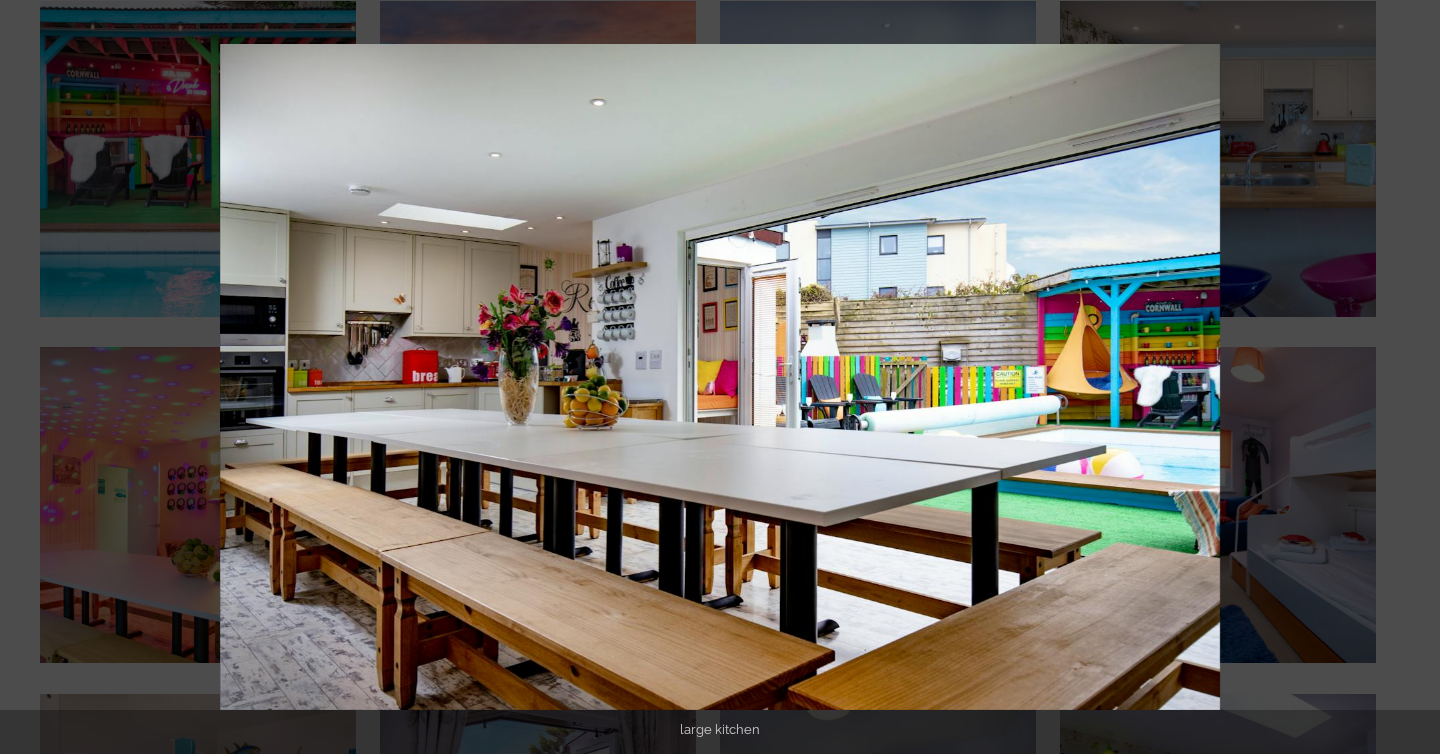 click at bounding box center (1405, 377) 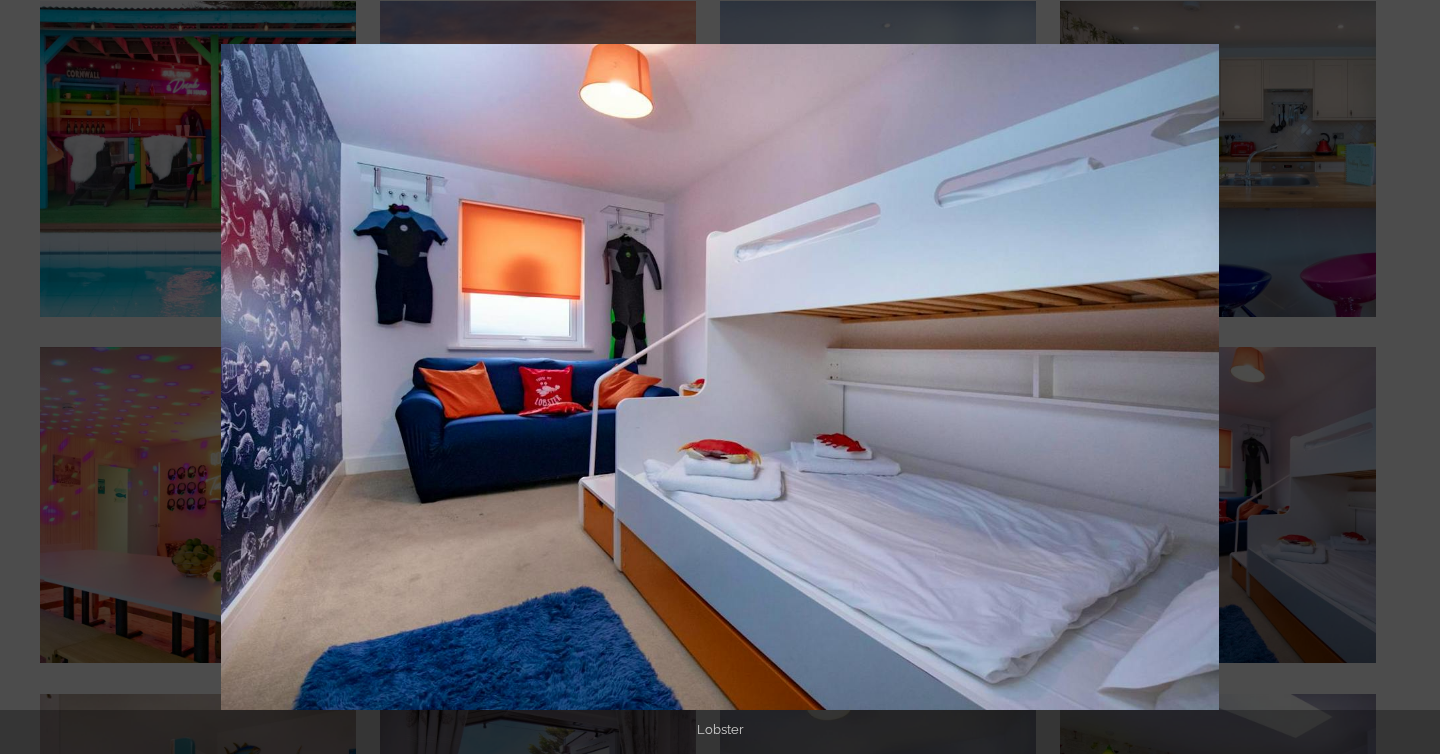 click at bounding box center (1405, 377) 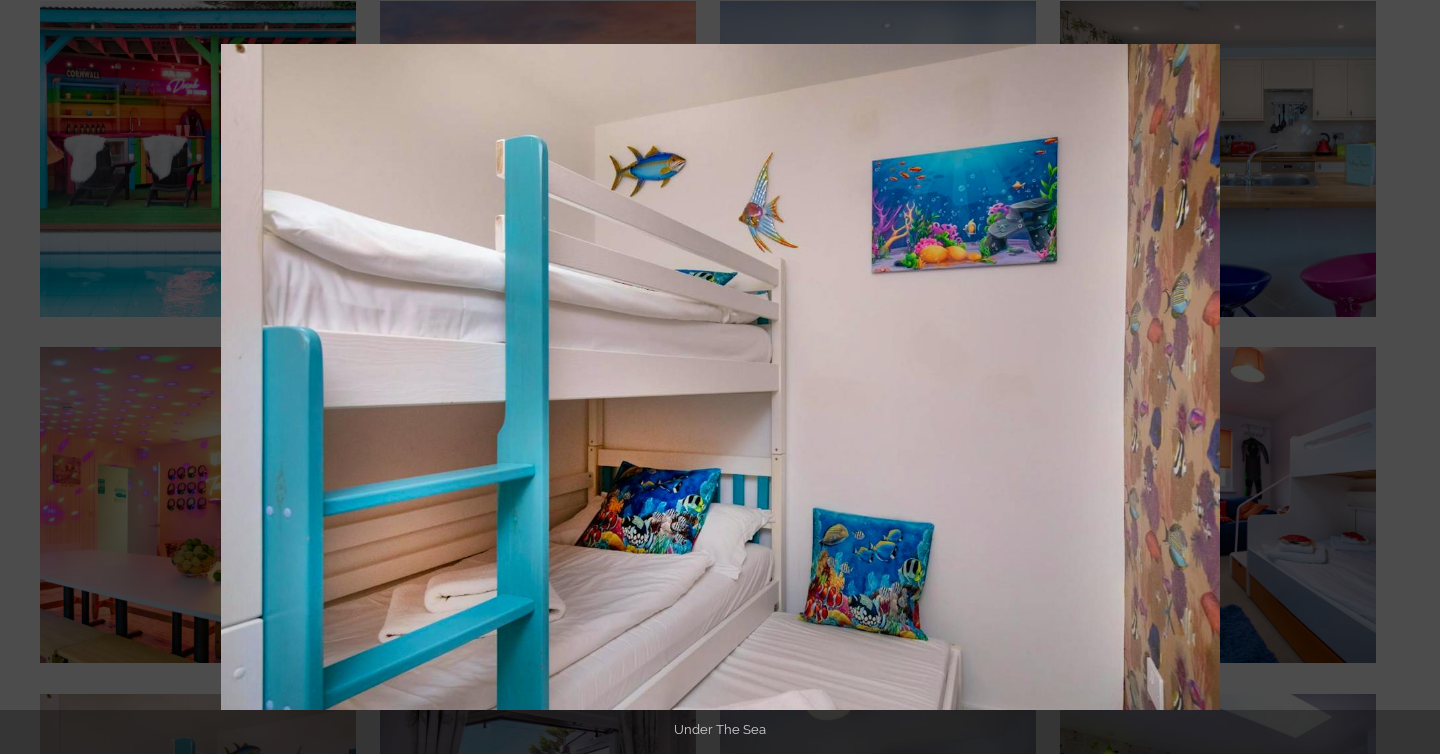 click at bounding box center (1405, 377) 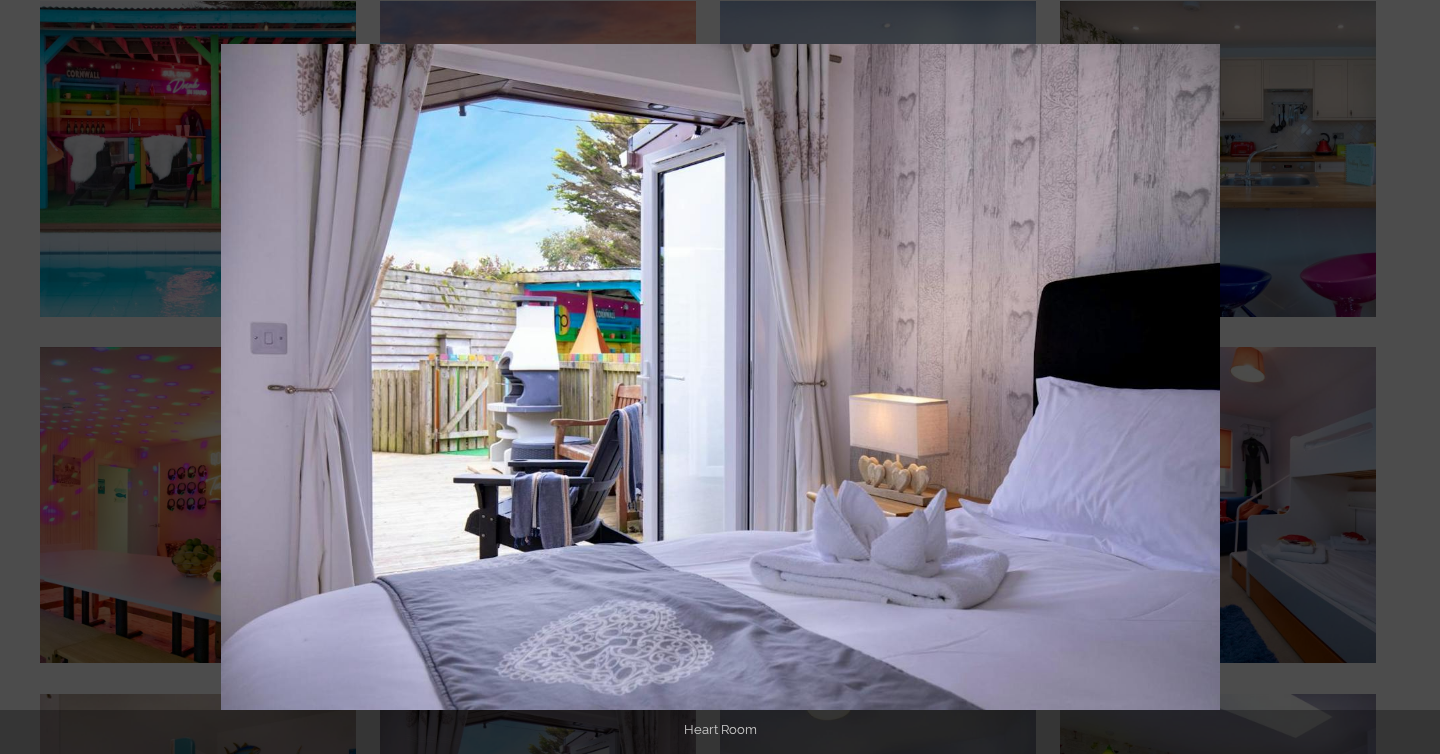 click at bounding box center (1405, 377) 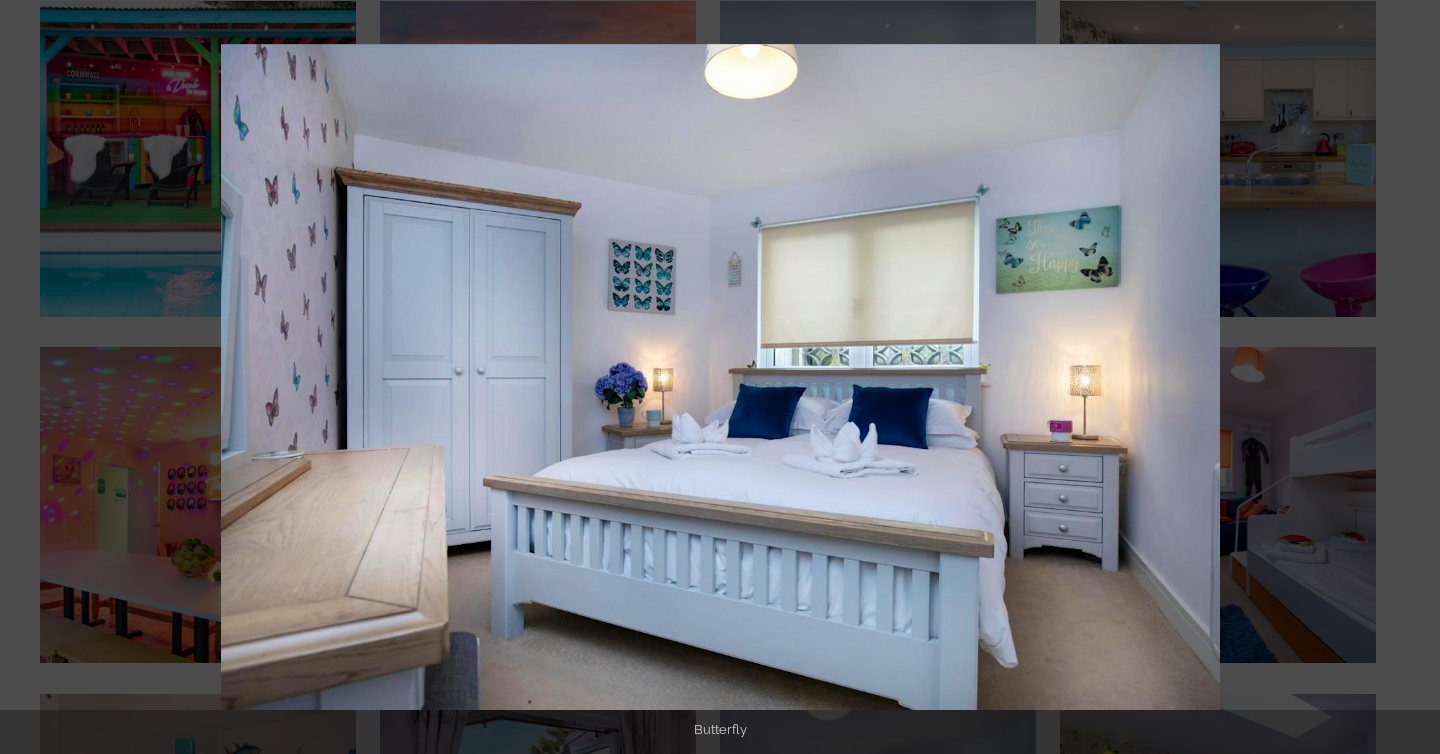 click at bounding box center (1405, 377) 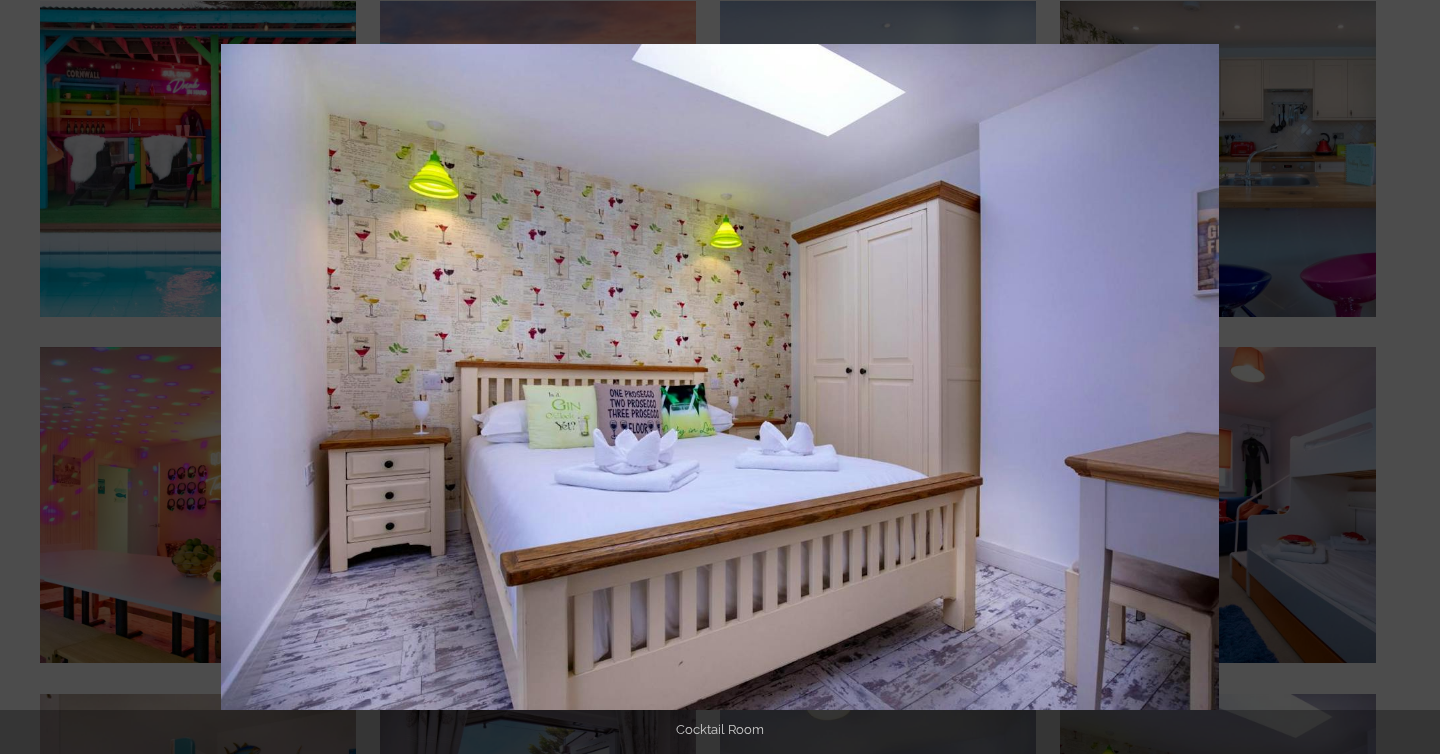 click at bounding box center [1405, 377] 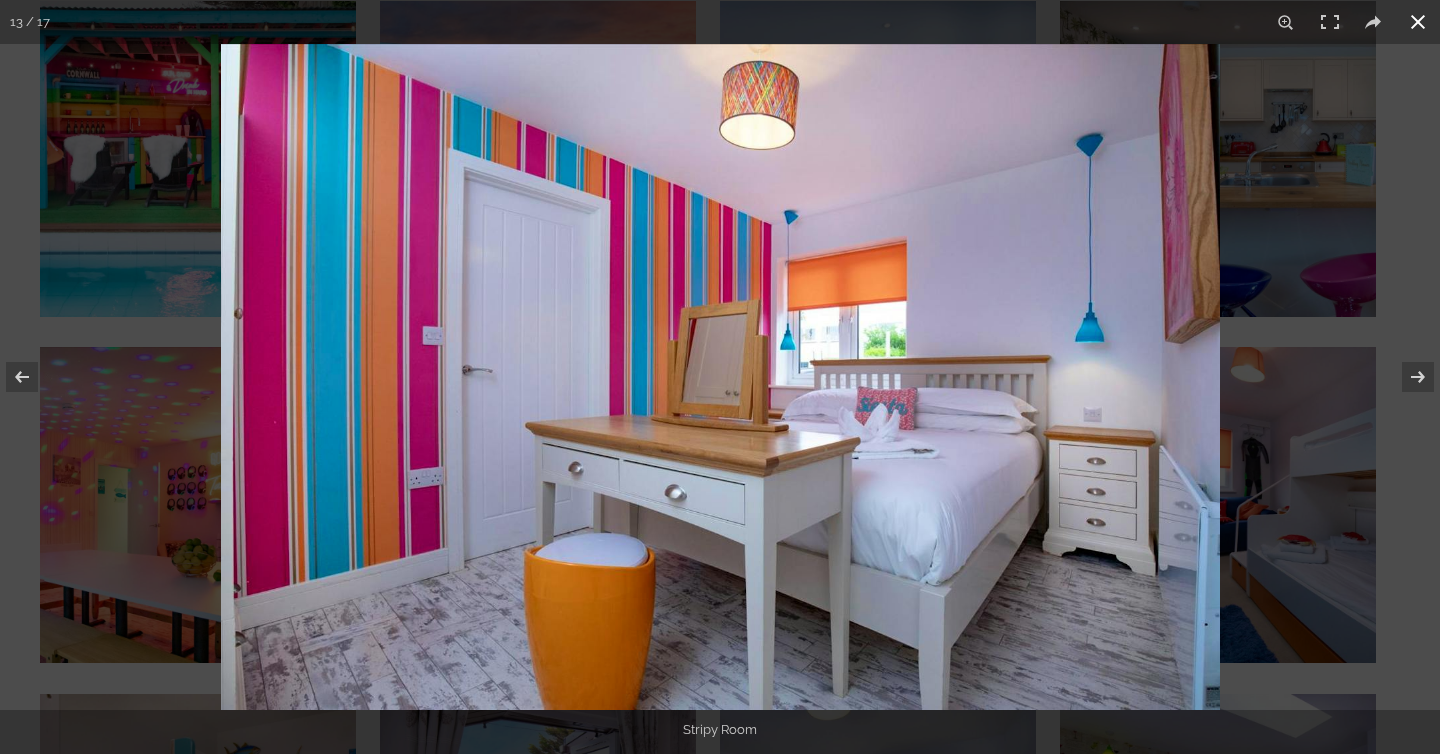 click at bounding box center [1418, 22] 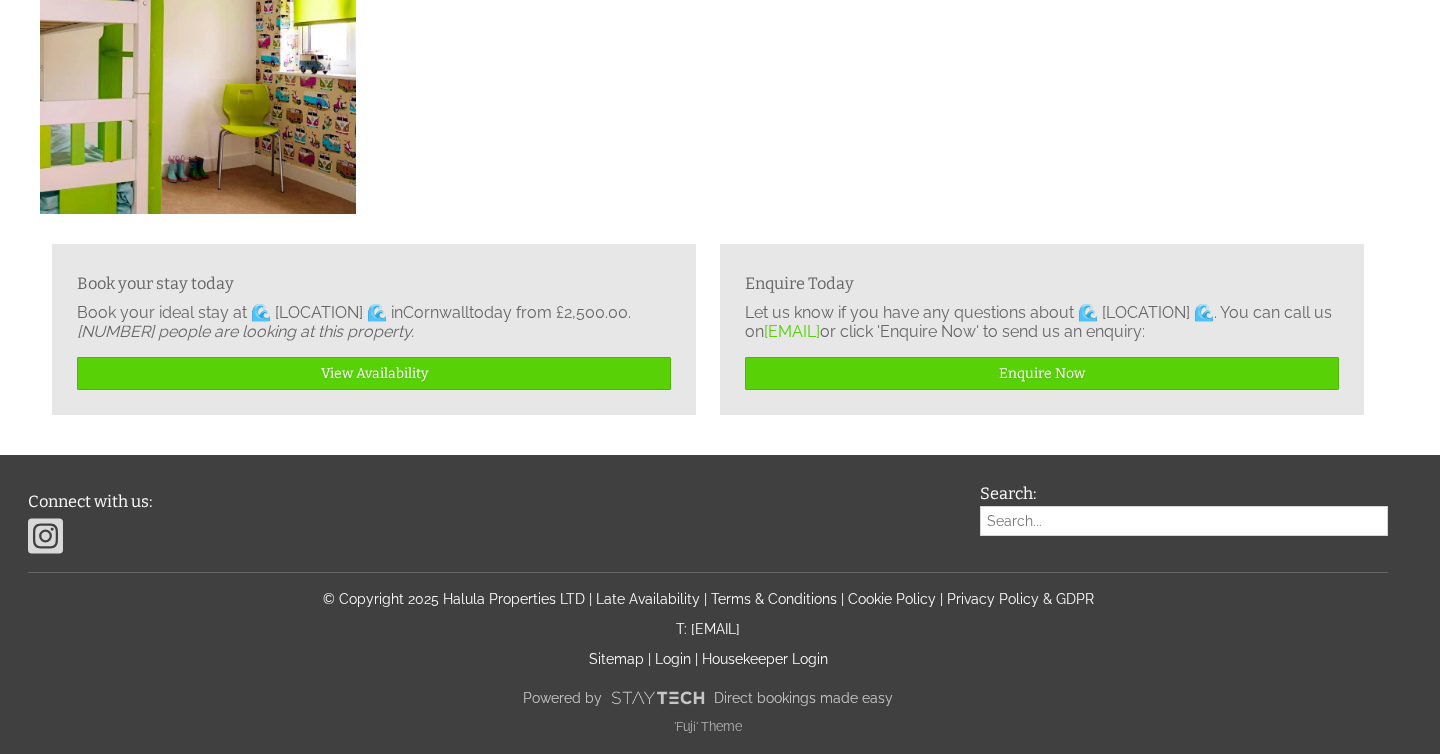 scroll, scrollTop: 0, scrollLeft: 0, axis: both 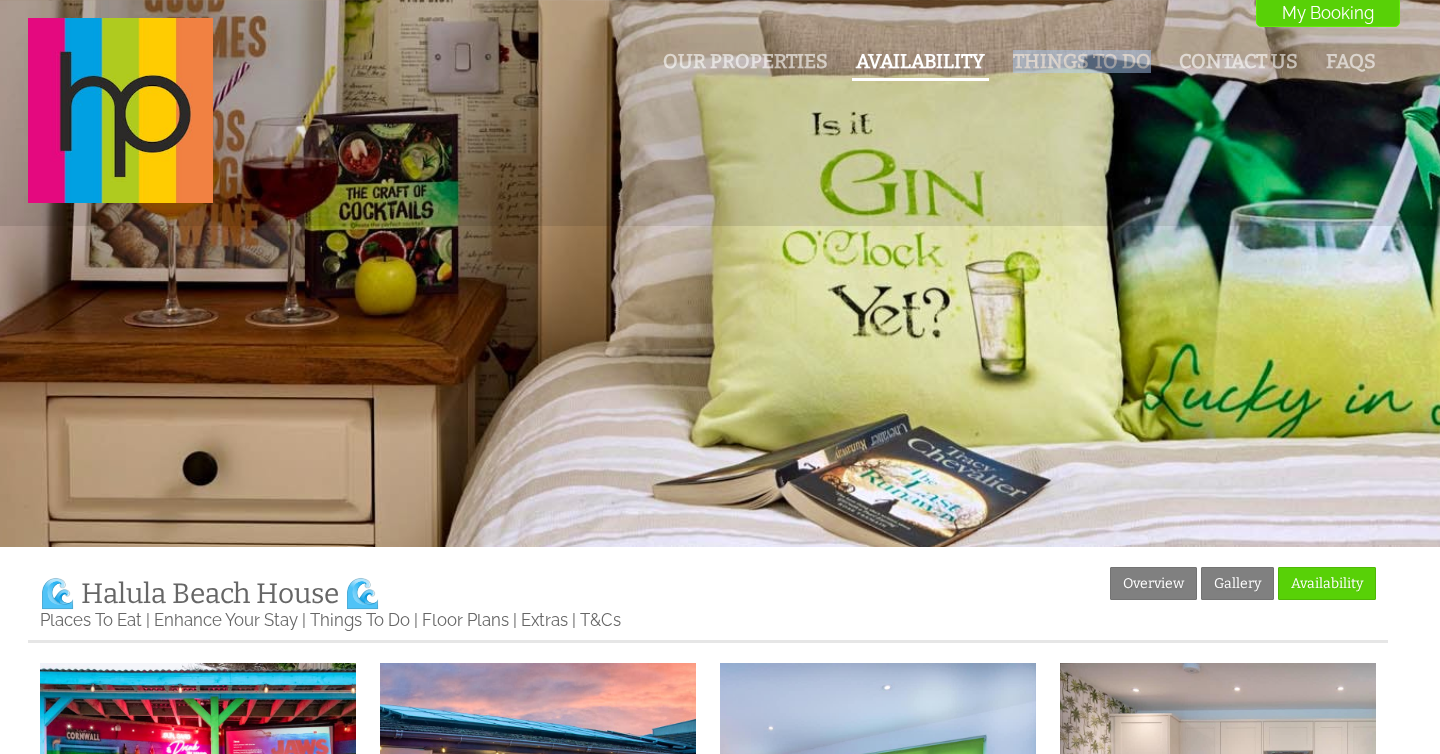click on "Availability" at bounding box center [920, 61] 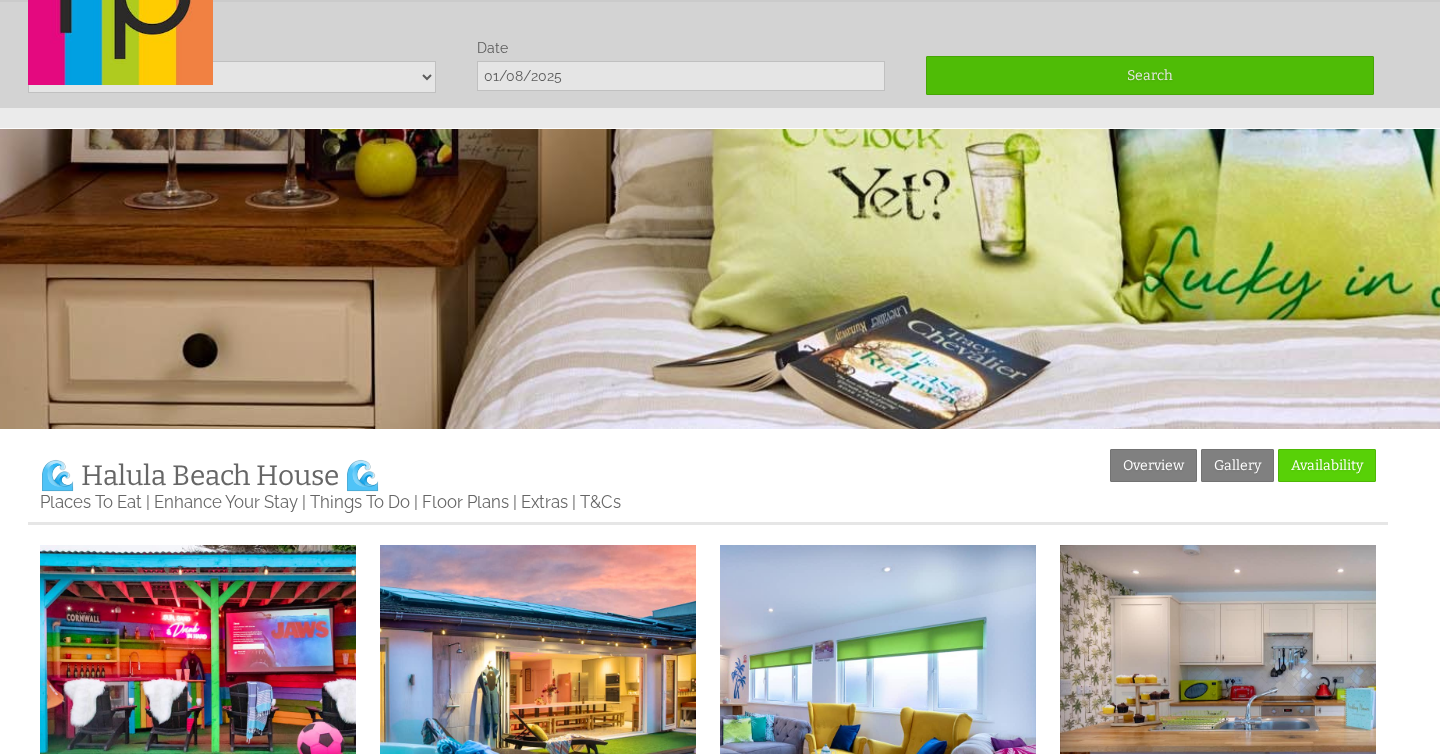 scroll, scrollTop: 0, scrollLeft: 0, axis: both 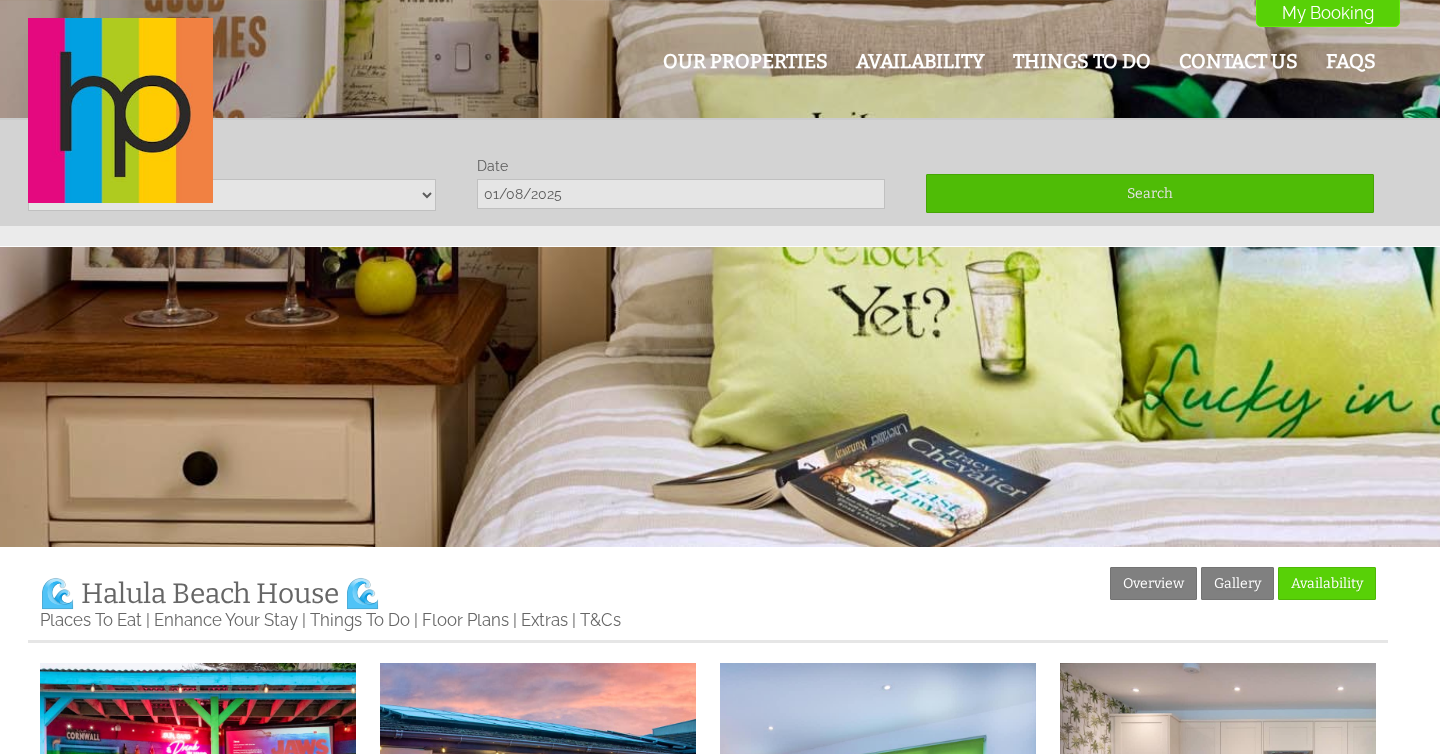 click on "Our Properties
Availability
Things To Do
Contact Us
FAQs
My Booking
My Booking" at bounding box center [708, 112] 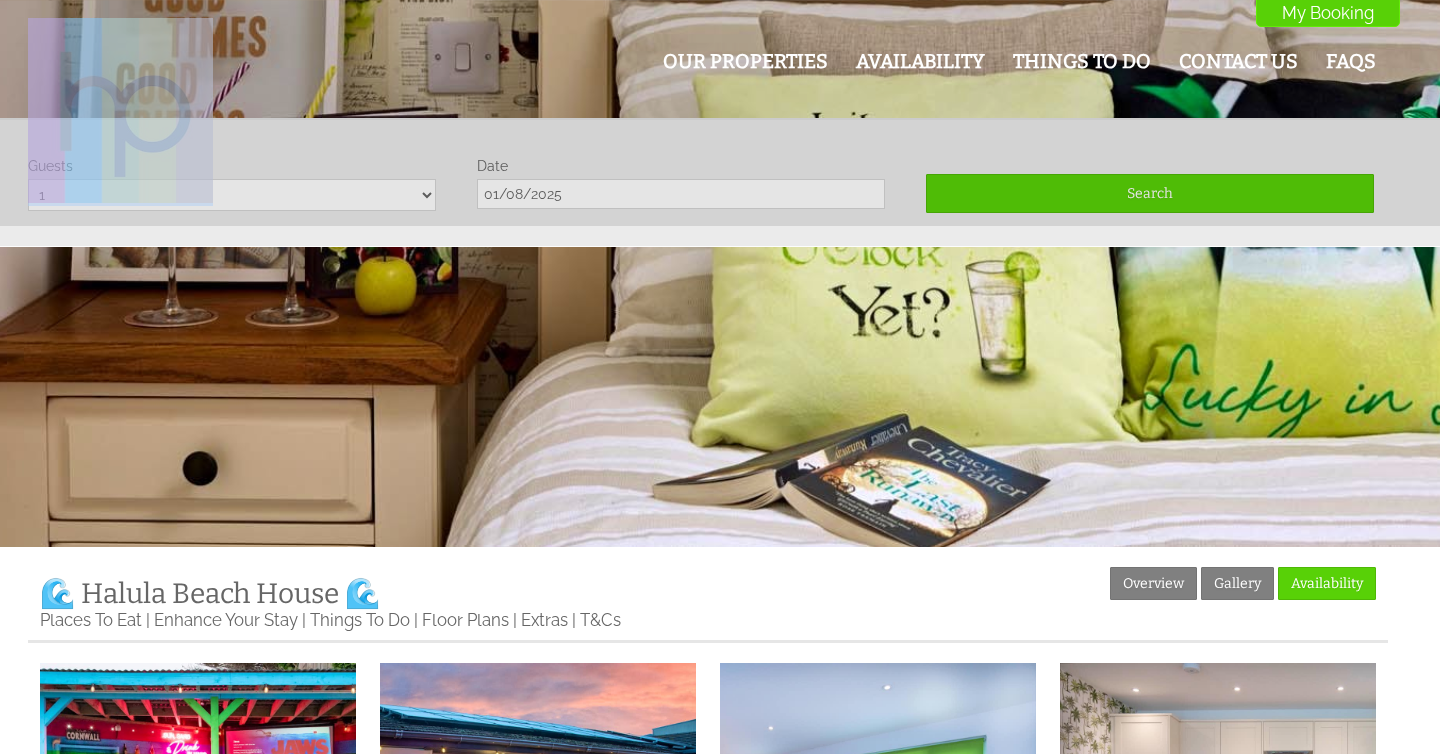 drag, startPoint x: 328, startPoint y: 193, endPoint x: 185, endPoint y: 189, distance: 143.05594 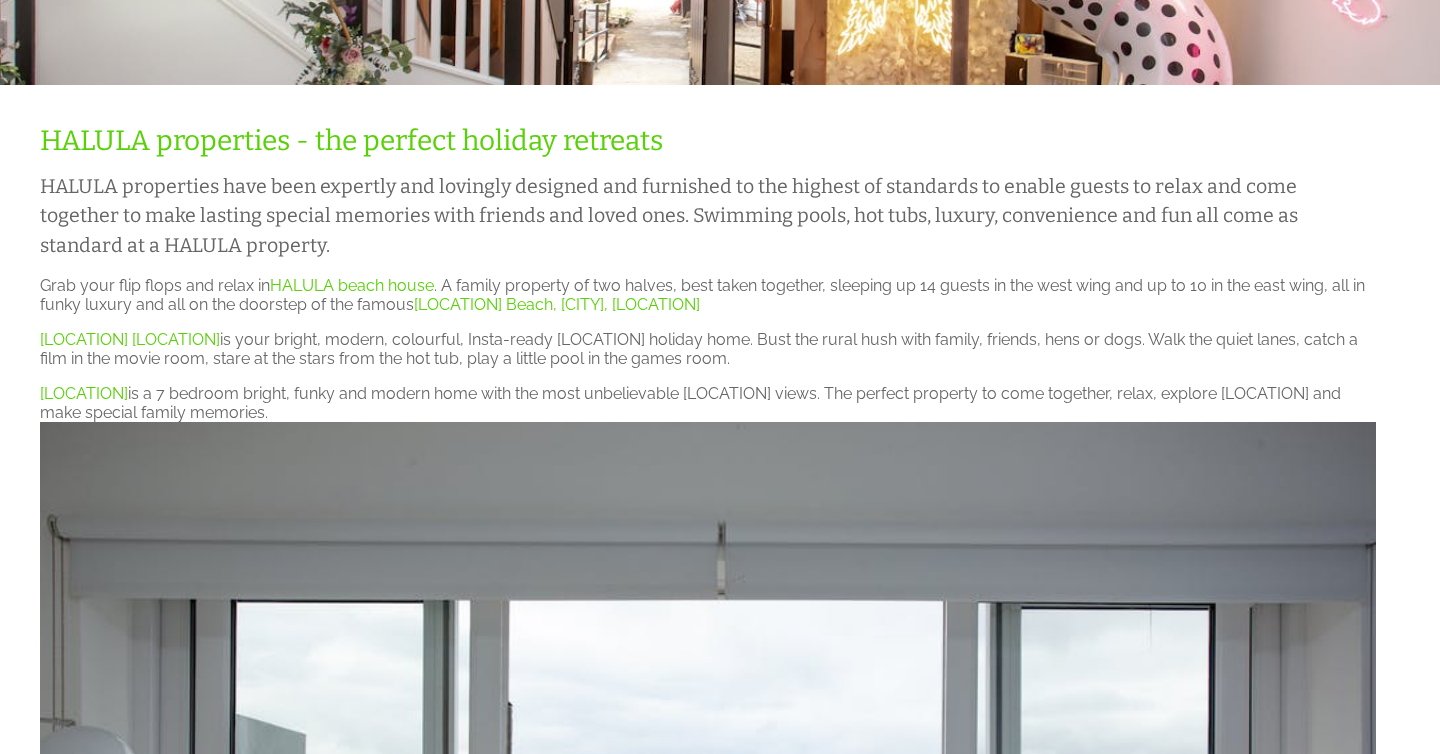 scroll, scrollTop: 469, scrollLeft: 0, axis: vertical 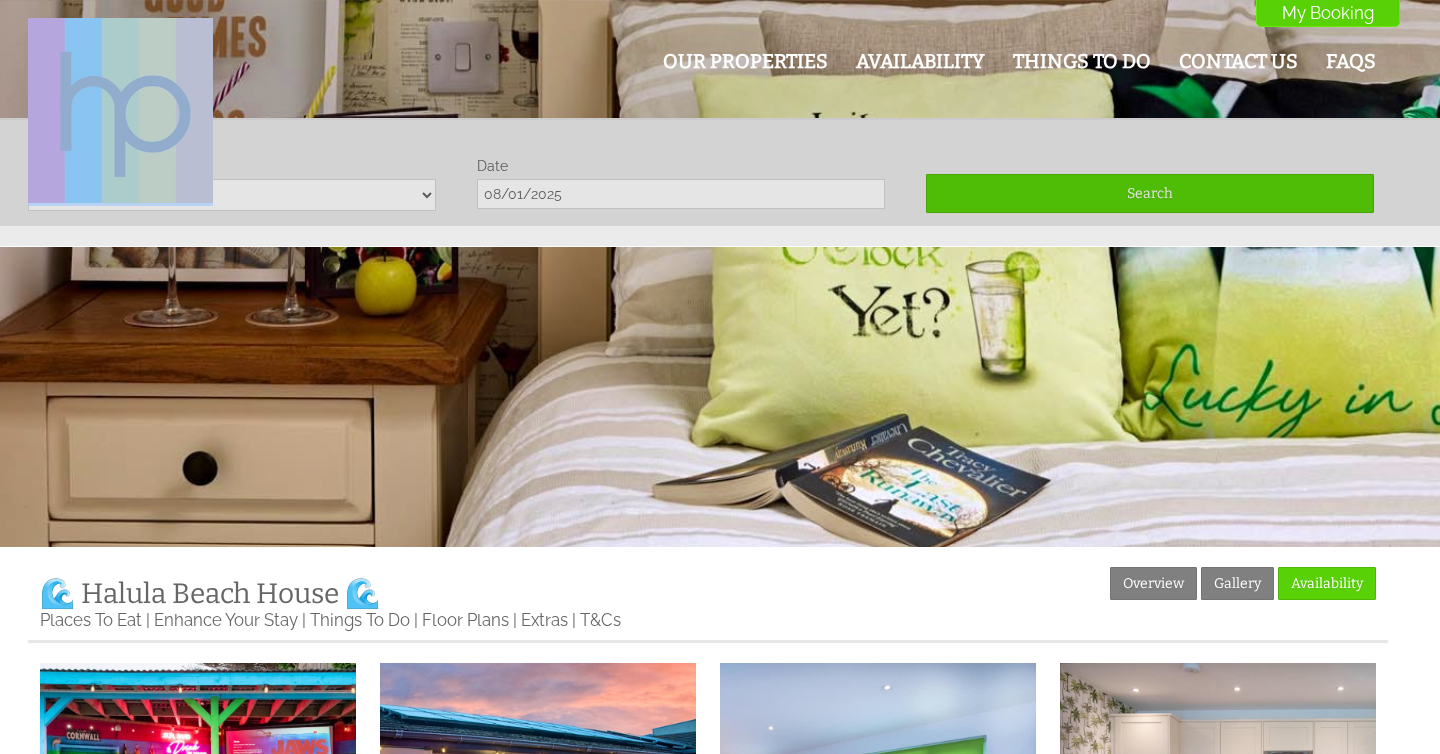 click on "Our Properties
Availability
Things To Do
Contact Us
FAQs
My Booking
My Booking" at bounding box center [708, 112] 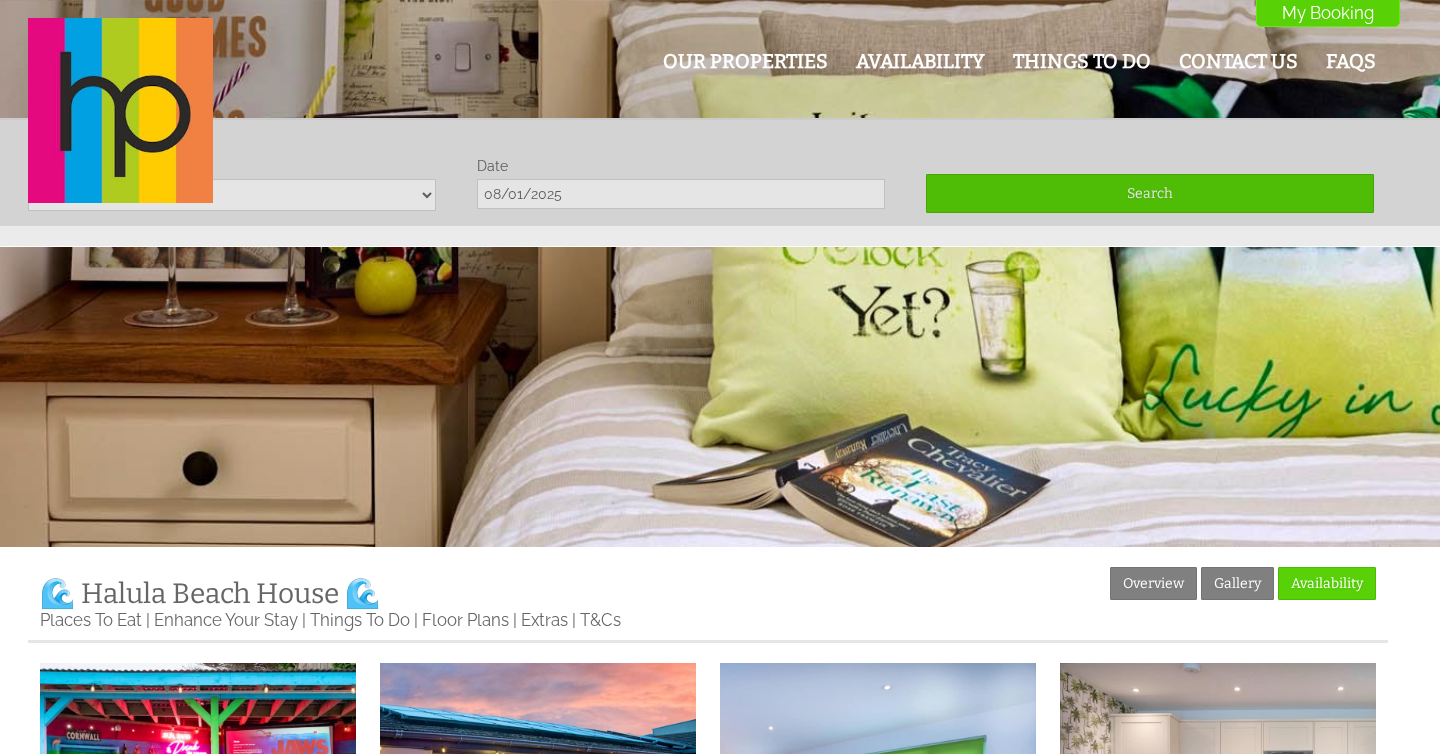 click on "Our Properties
Availability
Things To Do
Contact Us
FAQs
My Booking
My Booking" at bounding box center [720, 113] 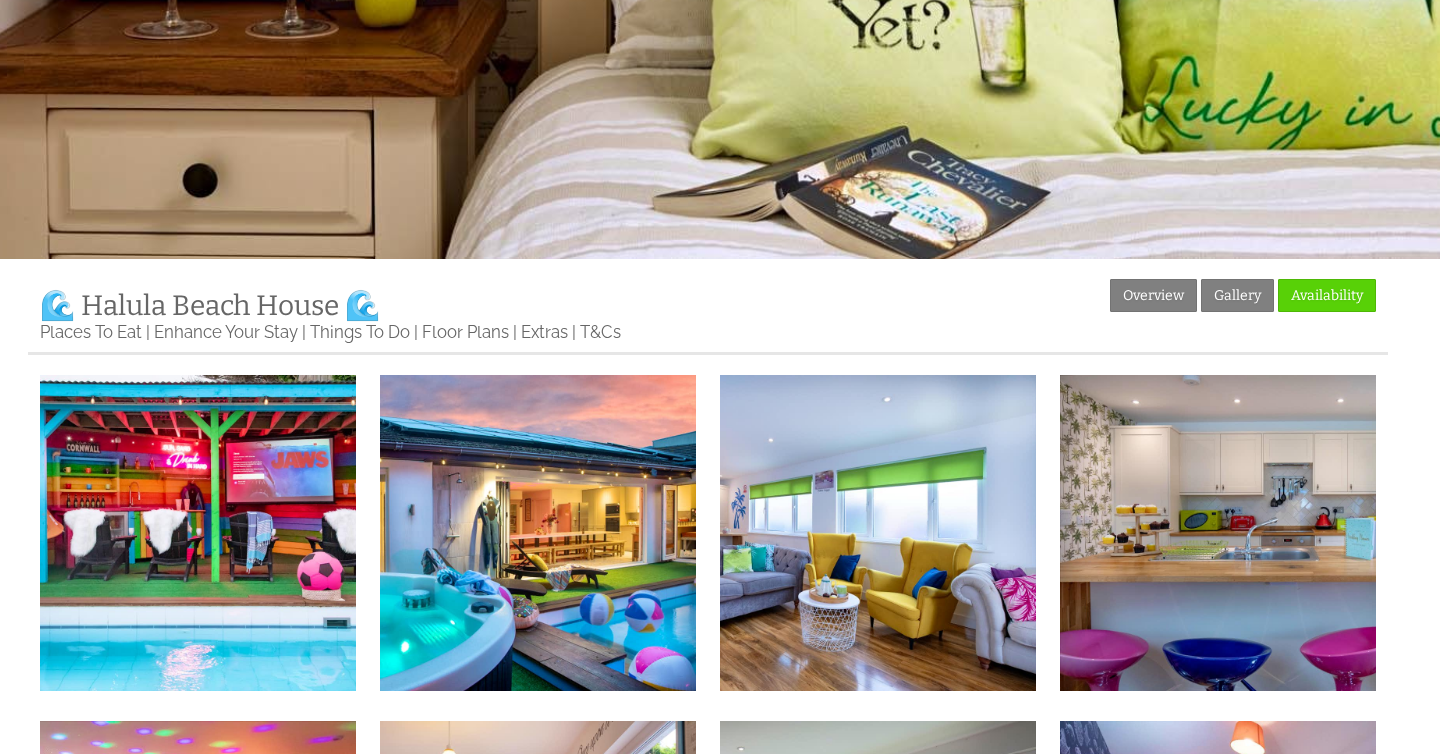 scroll, scrollTop: 0, scrollLeft: 0, axis: both 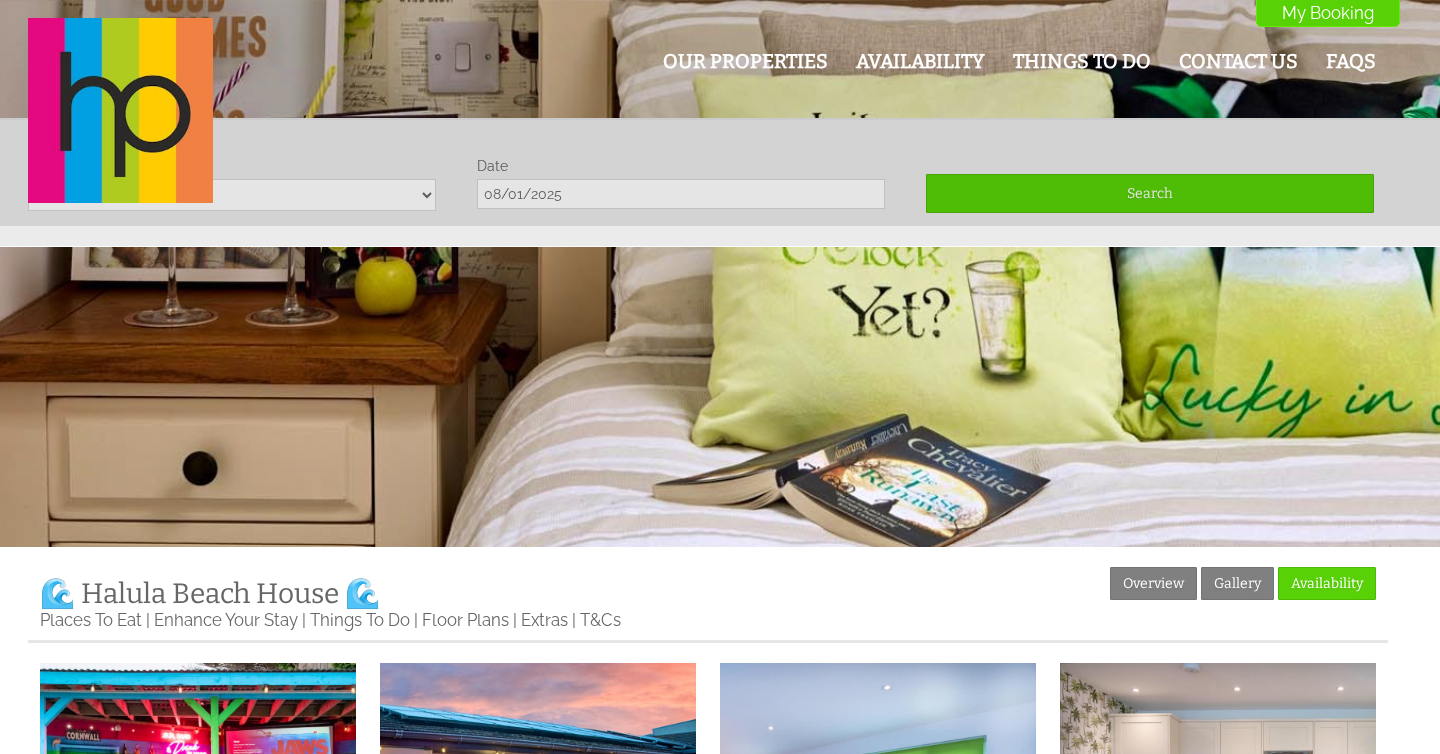 click on "Our Properties
Availability
Things To Do
Contact Us
FAQs
My Booking
My Booking" at bounding box center [708, 112] 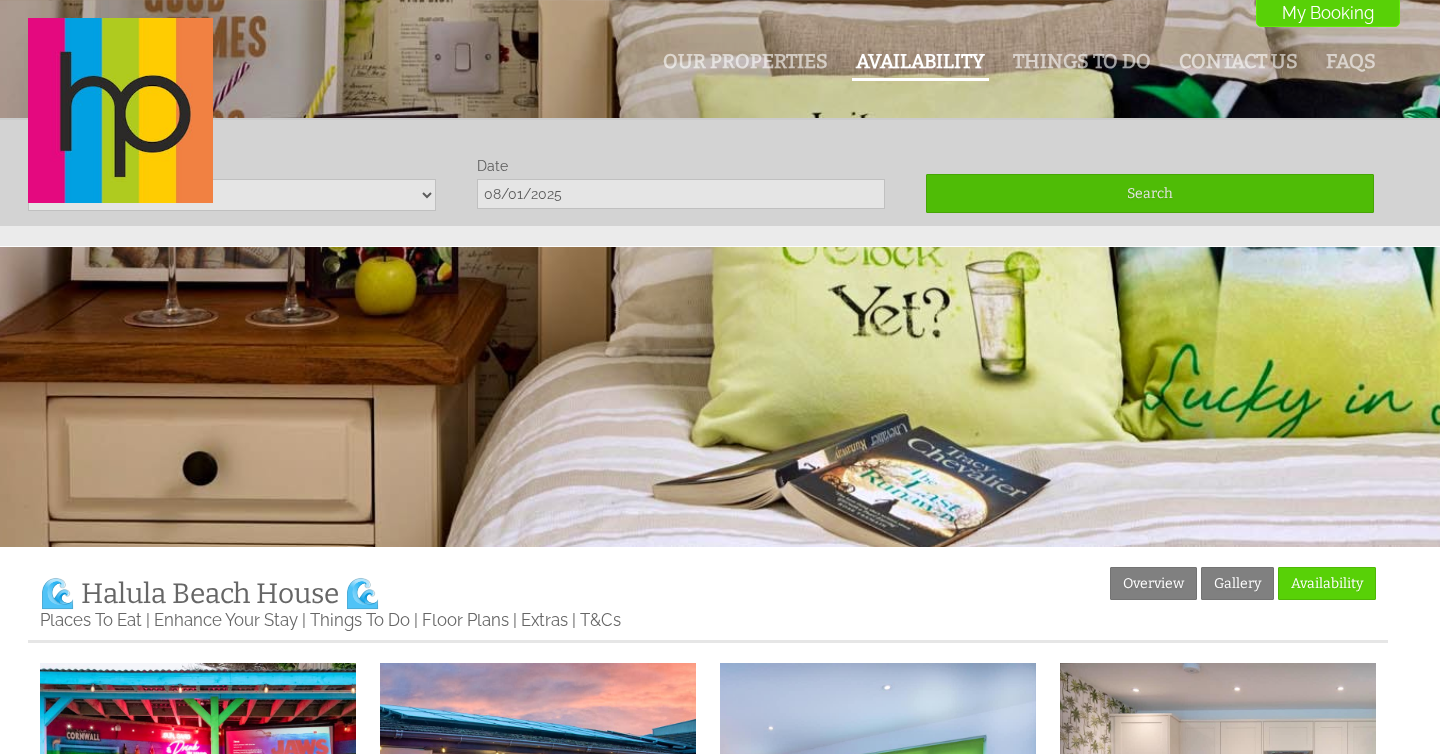 click on "Availability" at bounding box center [920, 61] 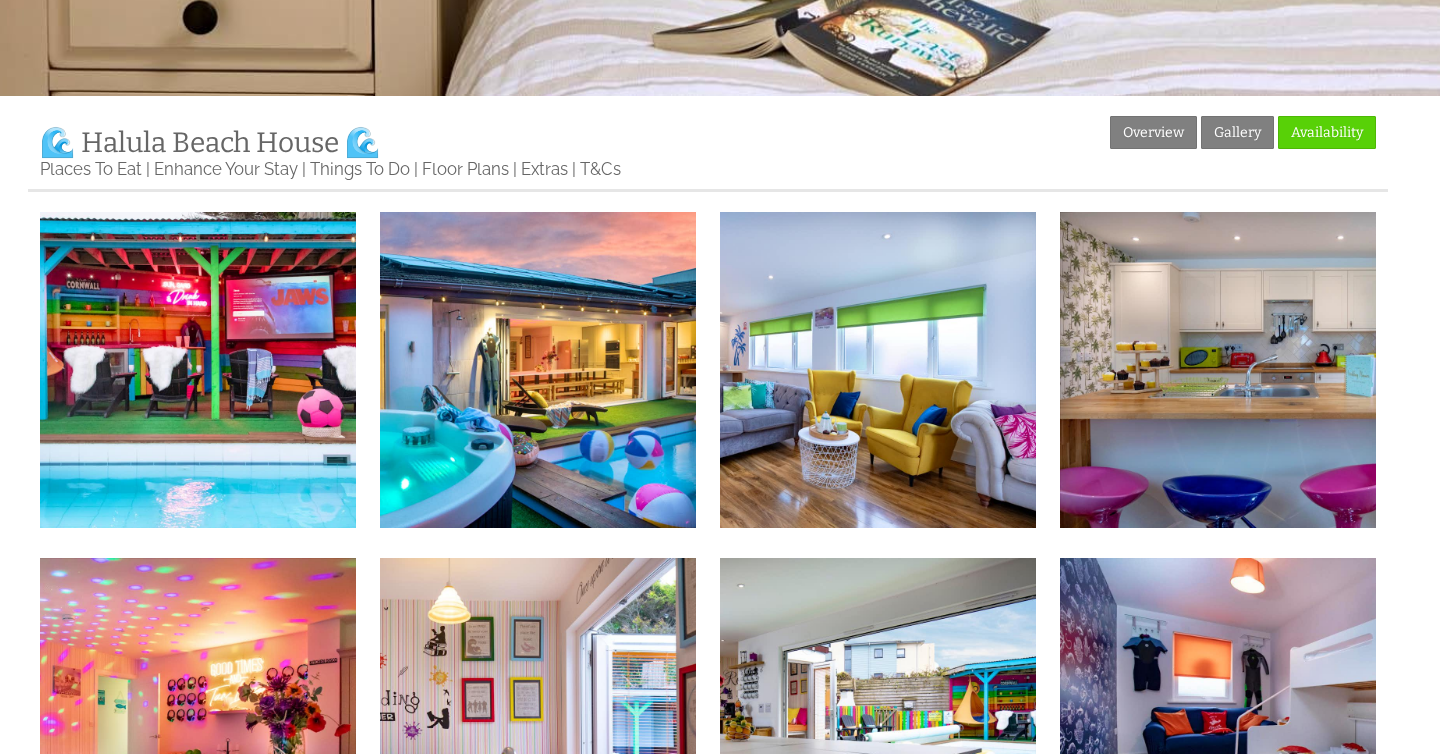 scroll, scrollTop: 460, scrollLeft: 0, axis: vertical 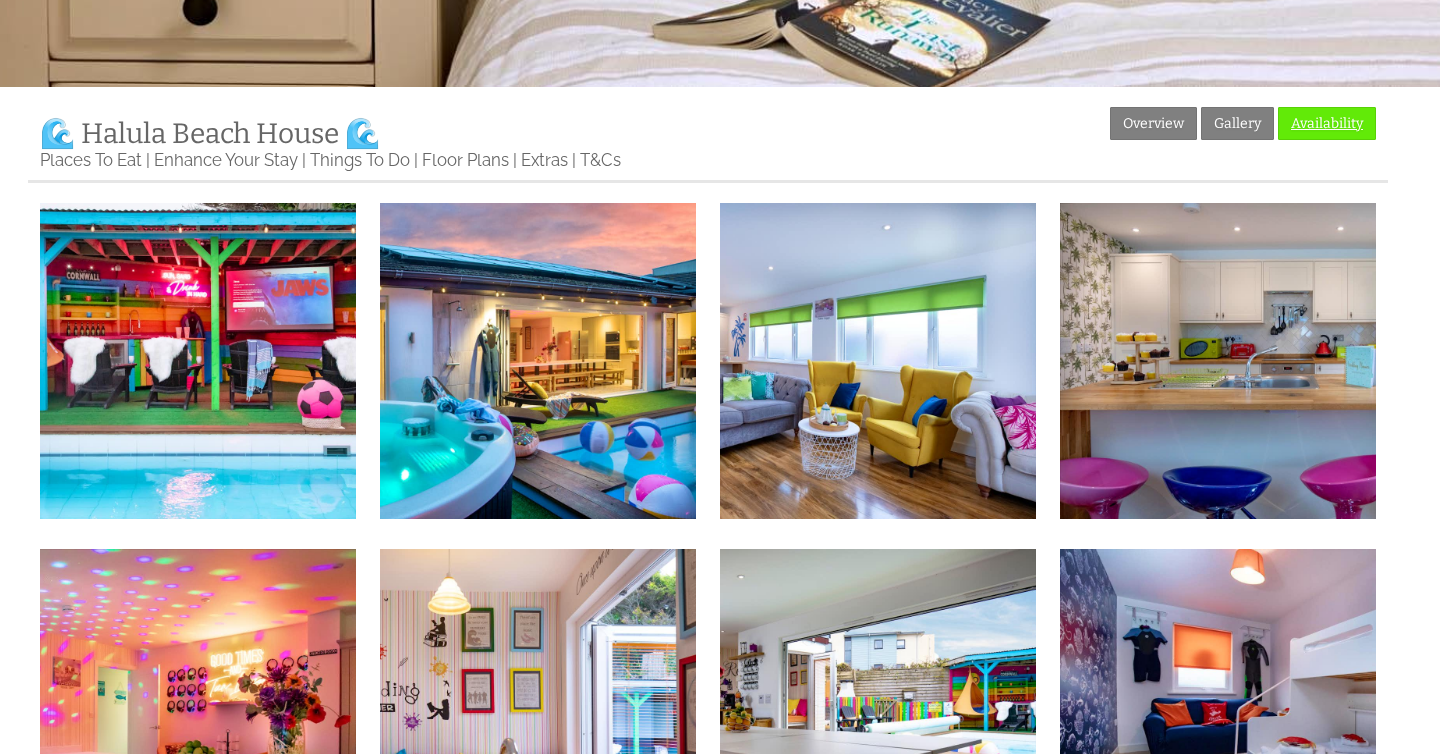 click on "Availability" at bounding box center (1327, 123) 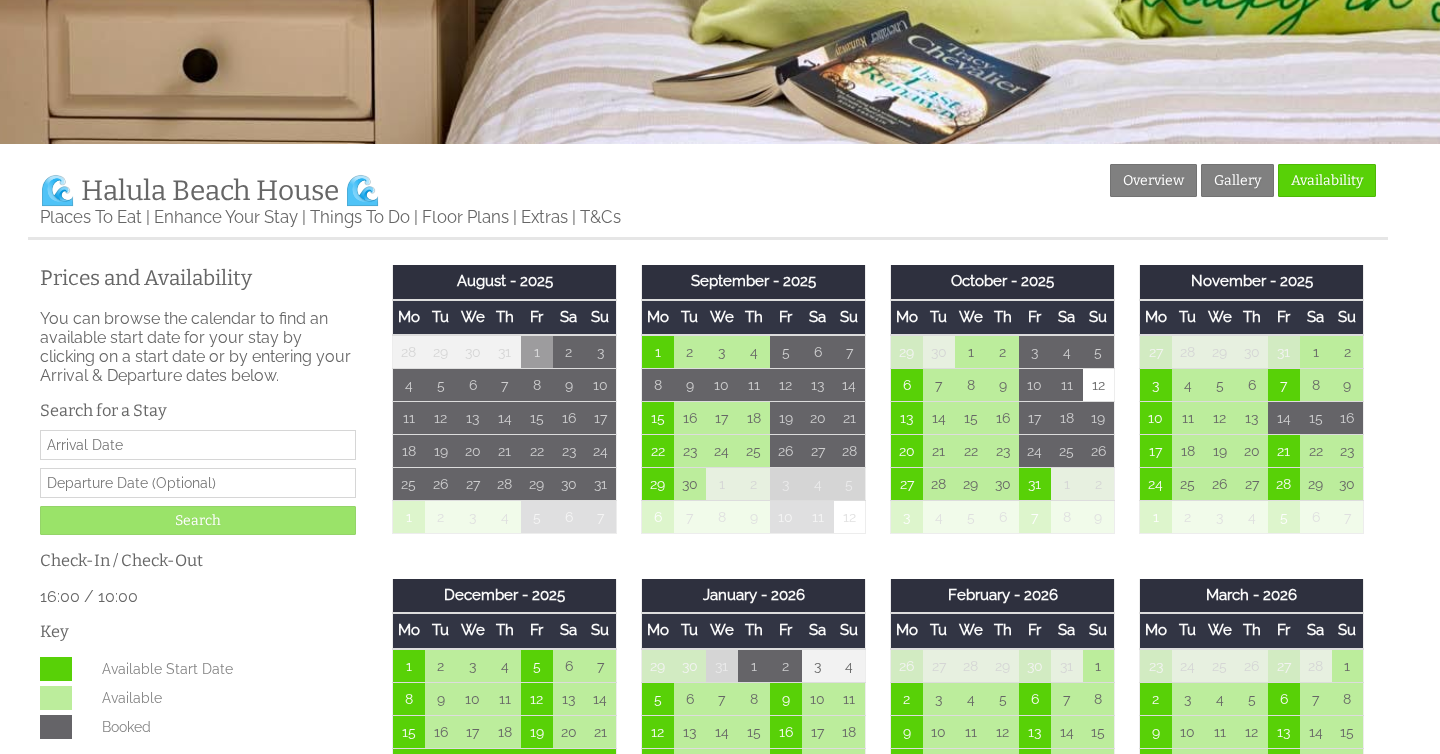 scroll, scrollTop: 620, scrollLeft: 0, axis: vertical 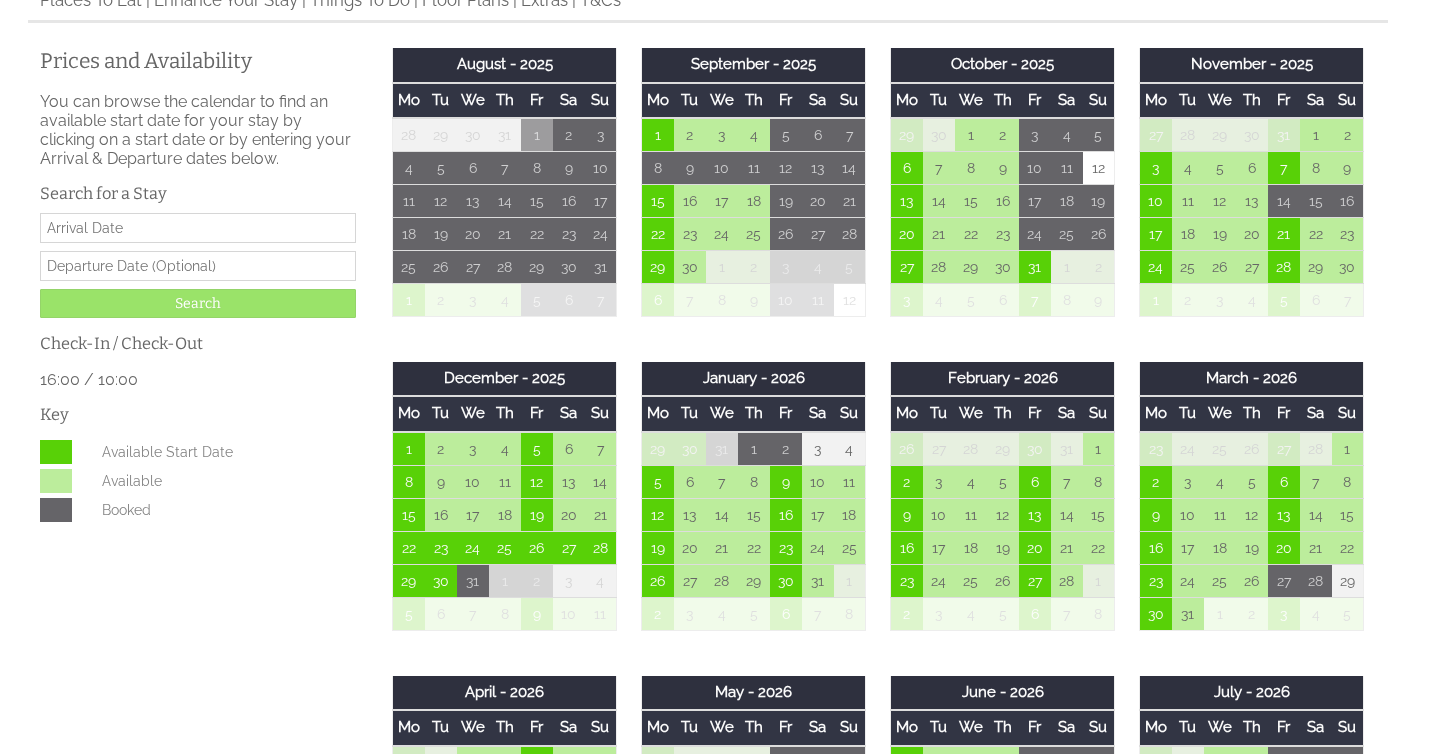 click on "Date" at bounding box center (198, 228) 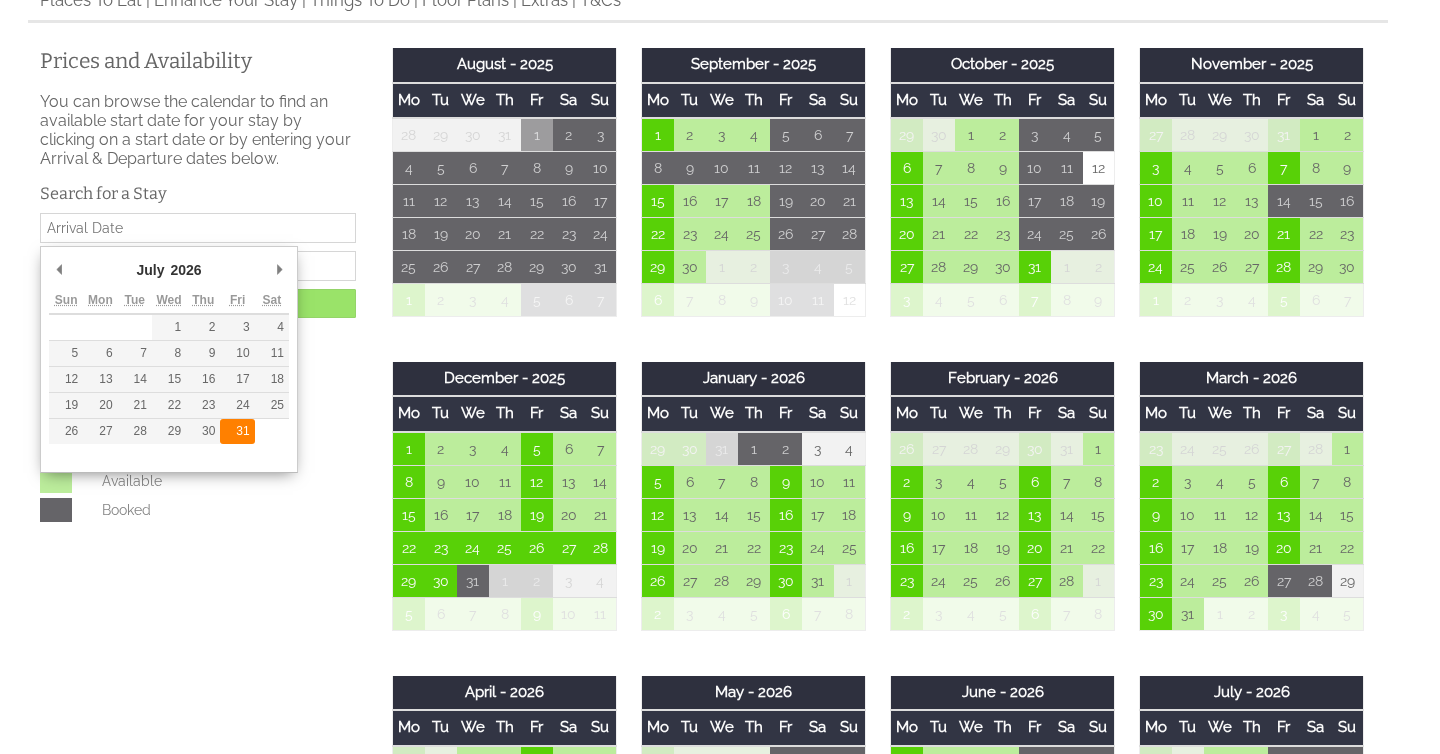 type on "31/07/2026" 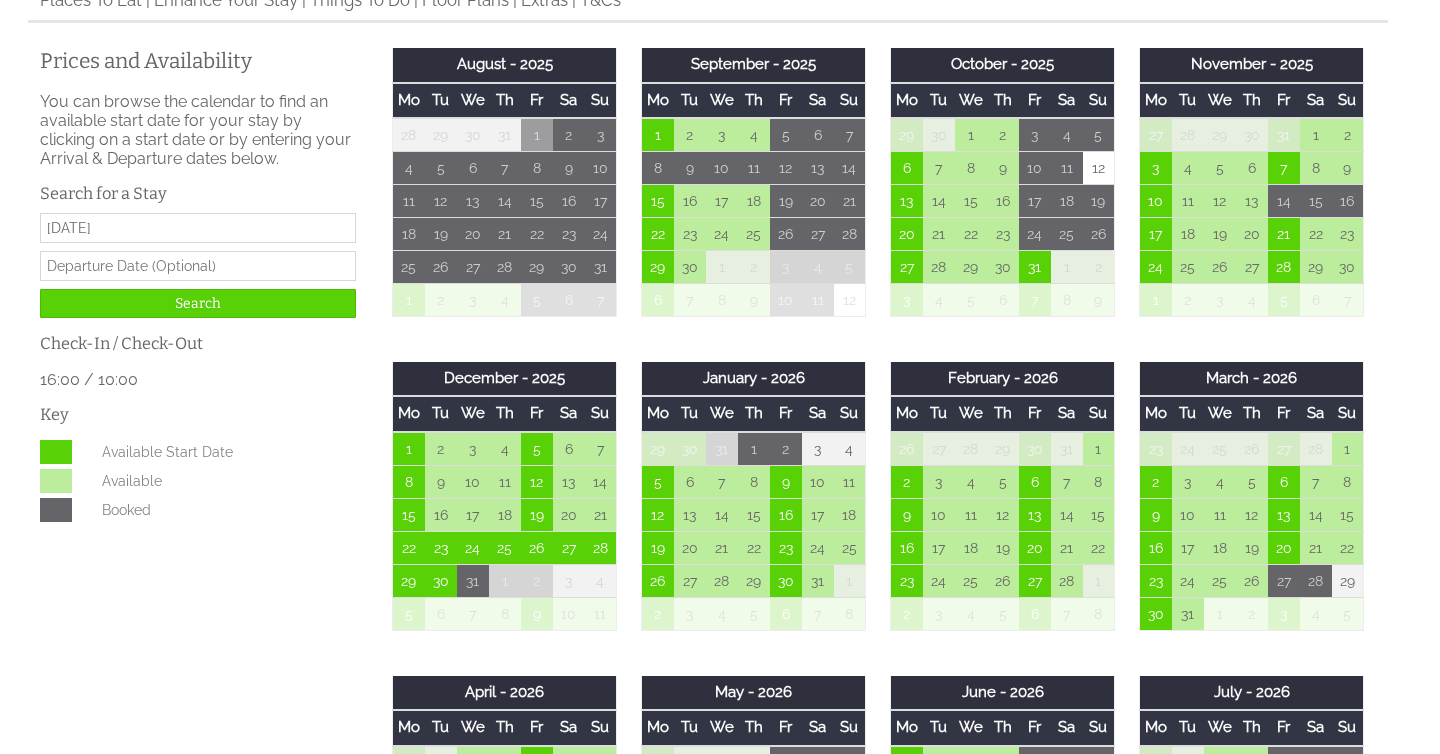 click at bounding box center (198, 266) 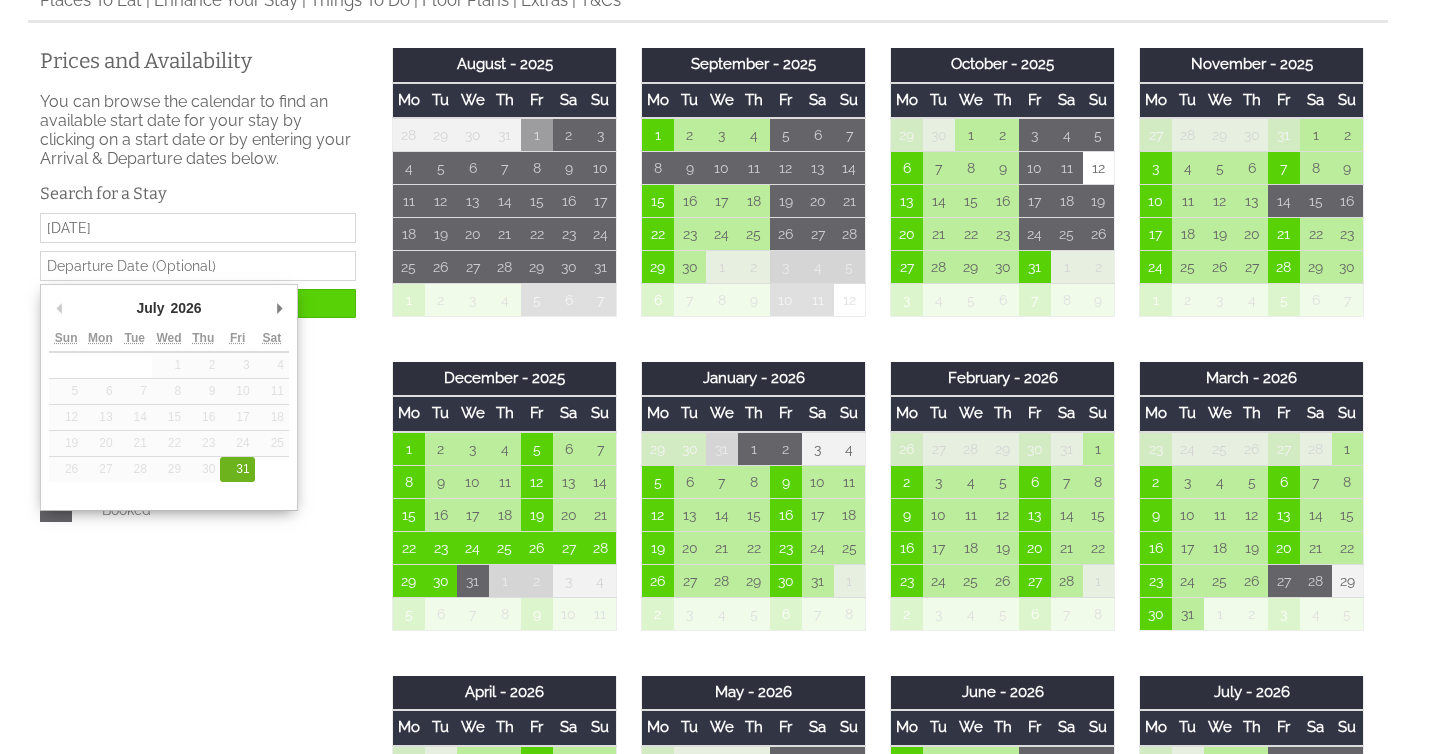 click on "July January February March April May June July August September October November December 2026 2026 2027 2028 2029 2030 2031 2032 2033 2034 2035 2036 Previous Month Next Month" at bounding box center (169, 309) 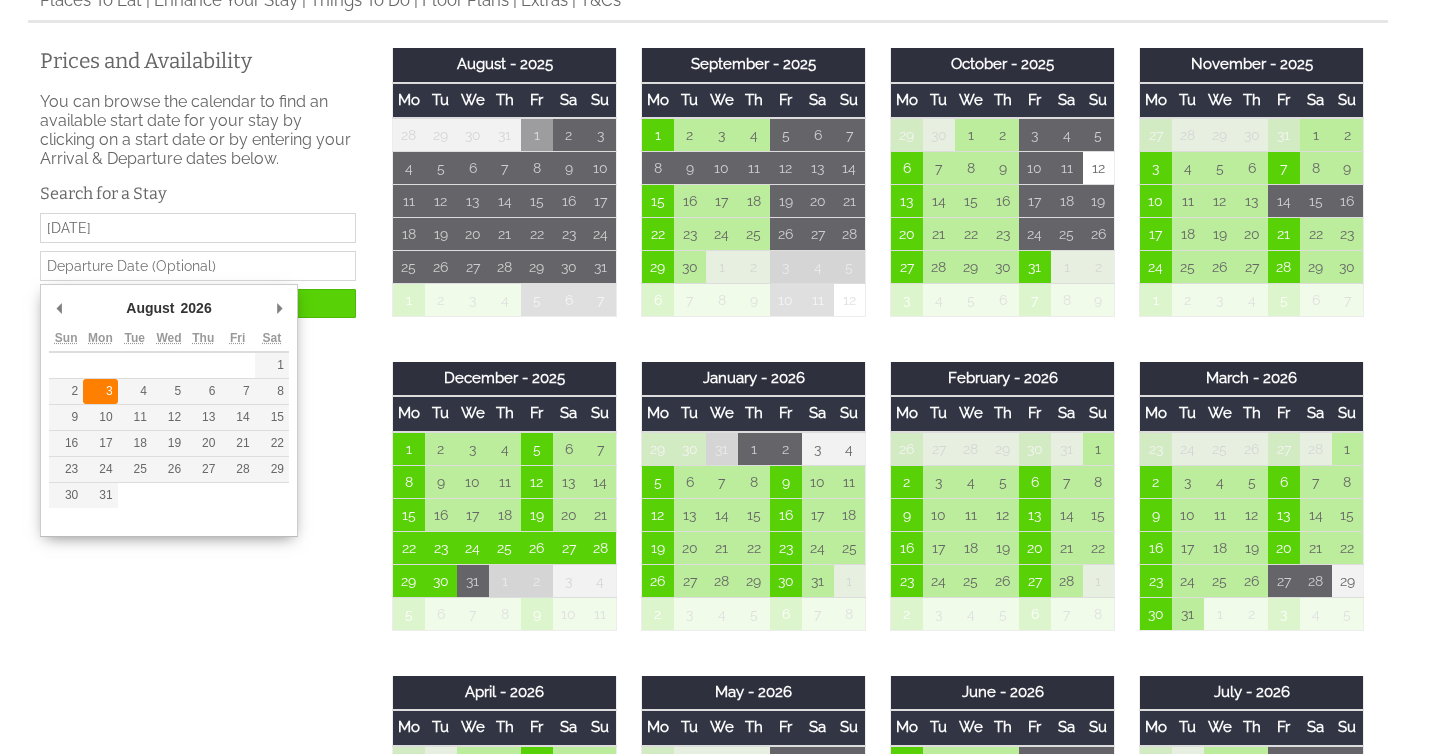 type on "03/08/2026" 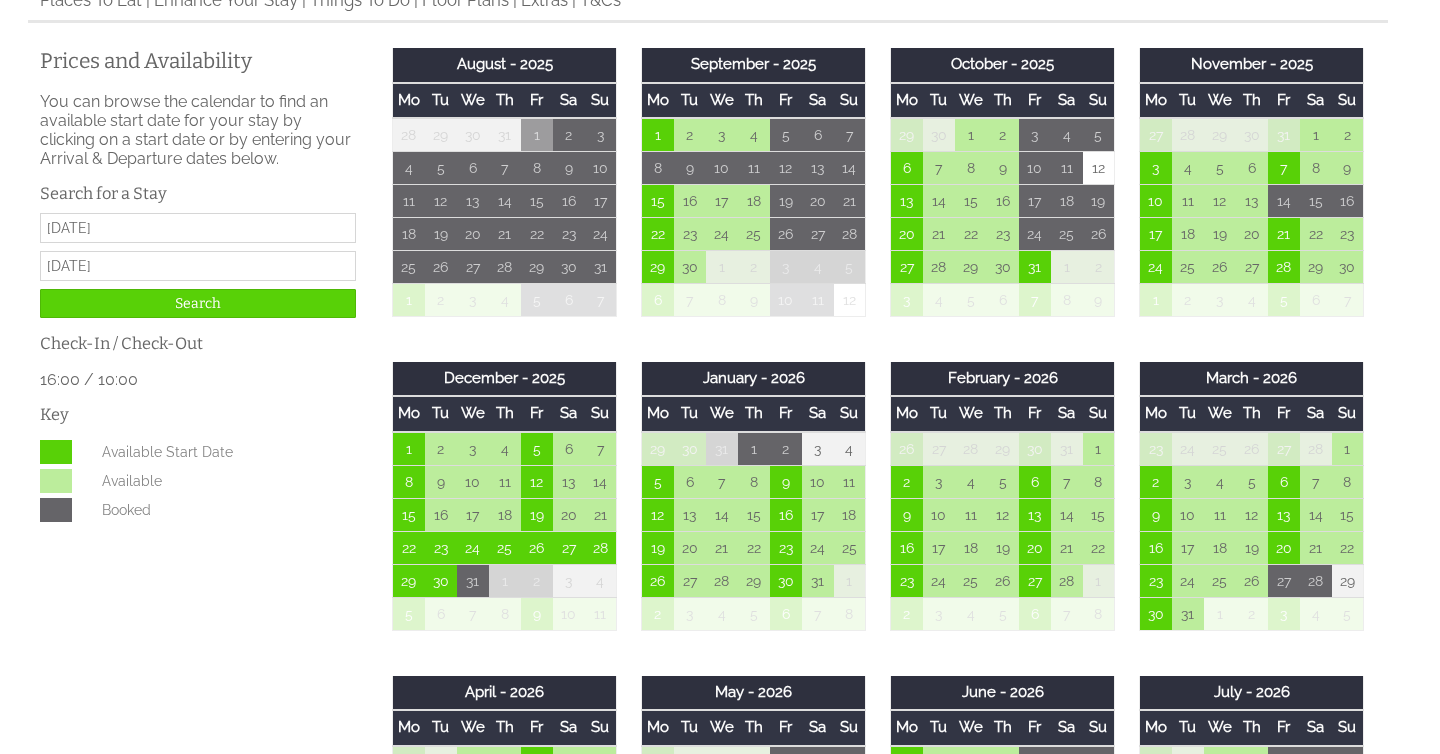 click on "Prices and Availability
You can browse the calendar to find an available start date for your stay by clicking on a start date or by entering your Arrival & Departure dates below.
Search for a Stay
31/07/2026
03/08/2026
Search
Check-In / Check-Out
16:00 / 10:00
Key
Available Start Date
Available
Booked" at bounding box center [198, 285] 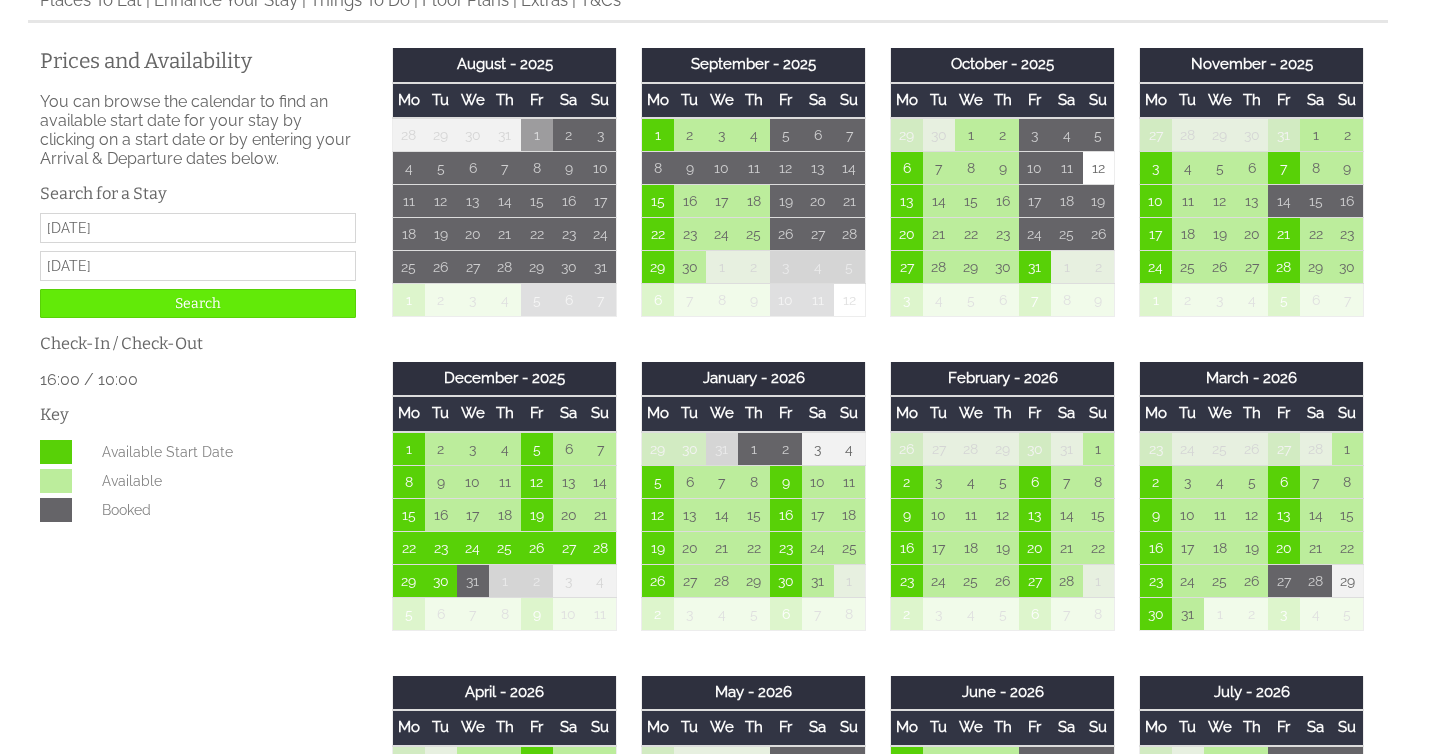 click on "Search" at bounding box center [198, 303] 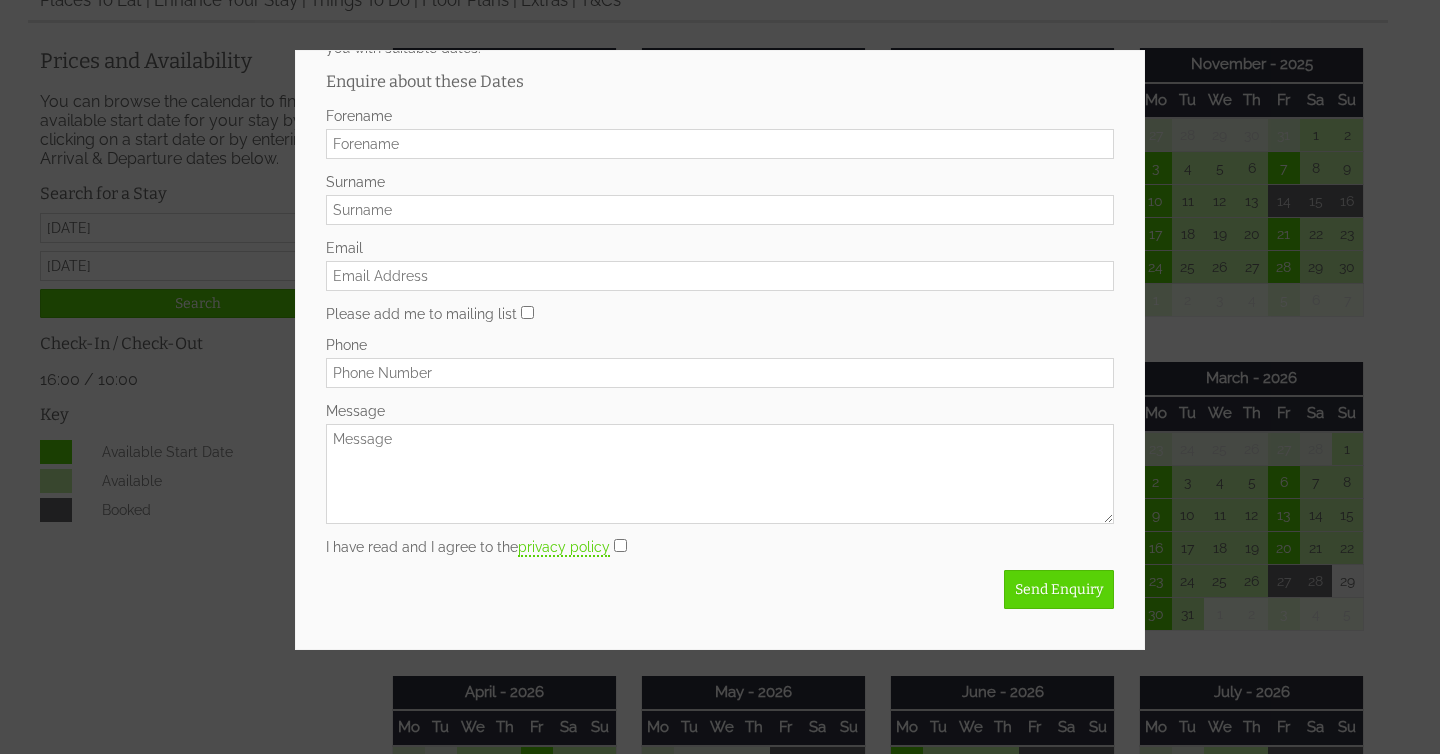 scroll, scrollTop: 0, scrollLeft: 0, axis: both 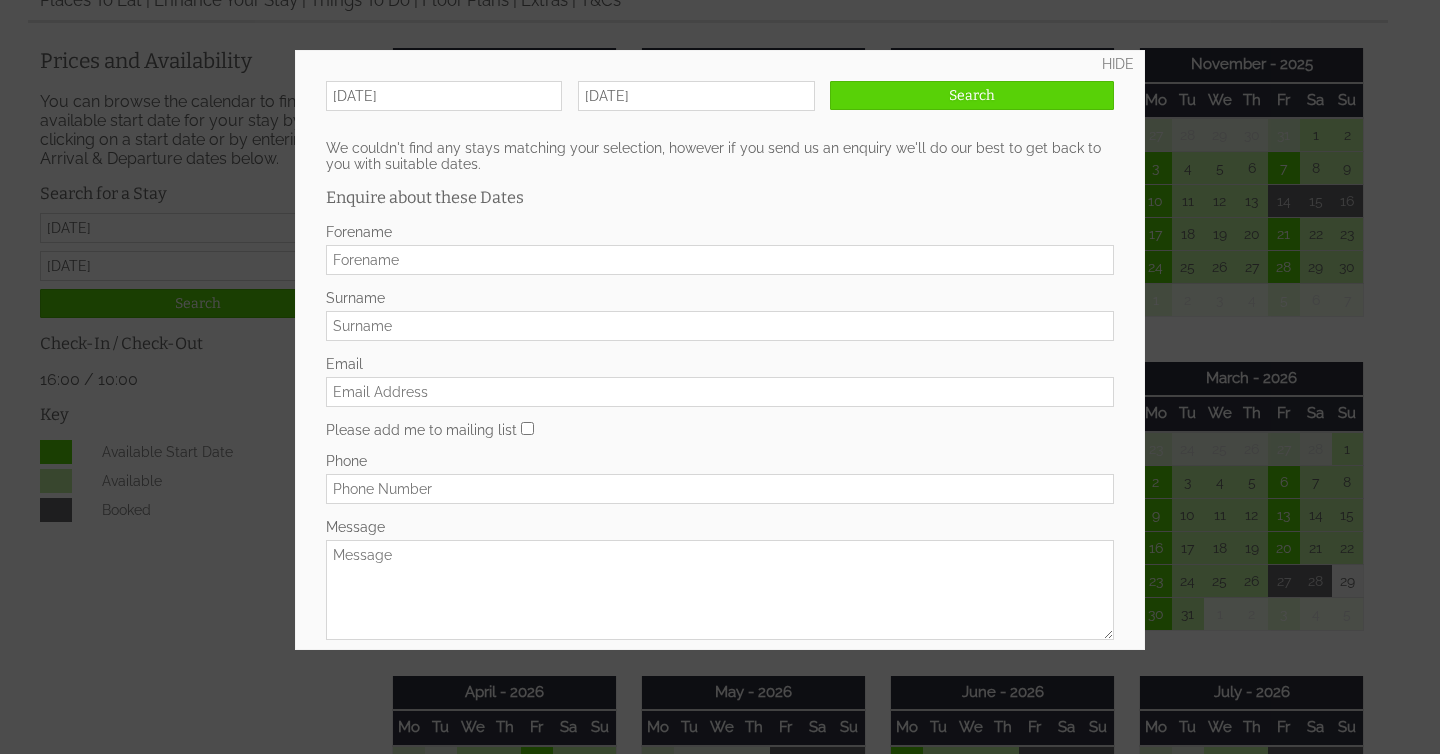 click on "Forename" at bounding box center (720, 260) 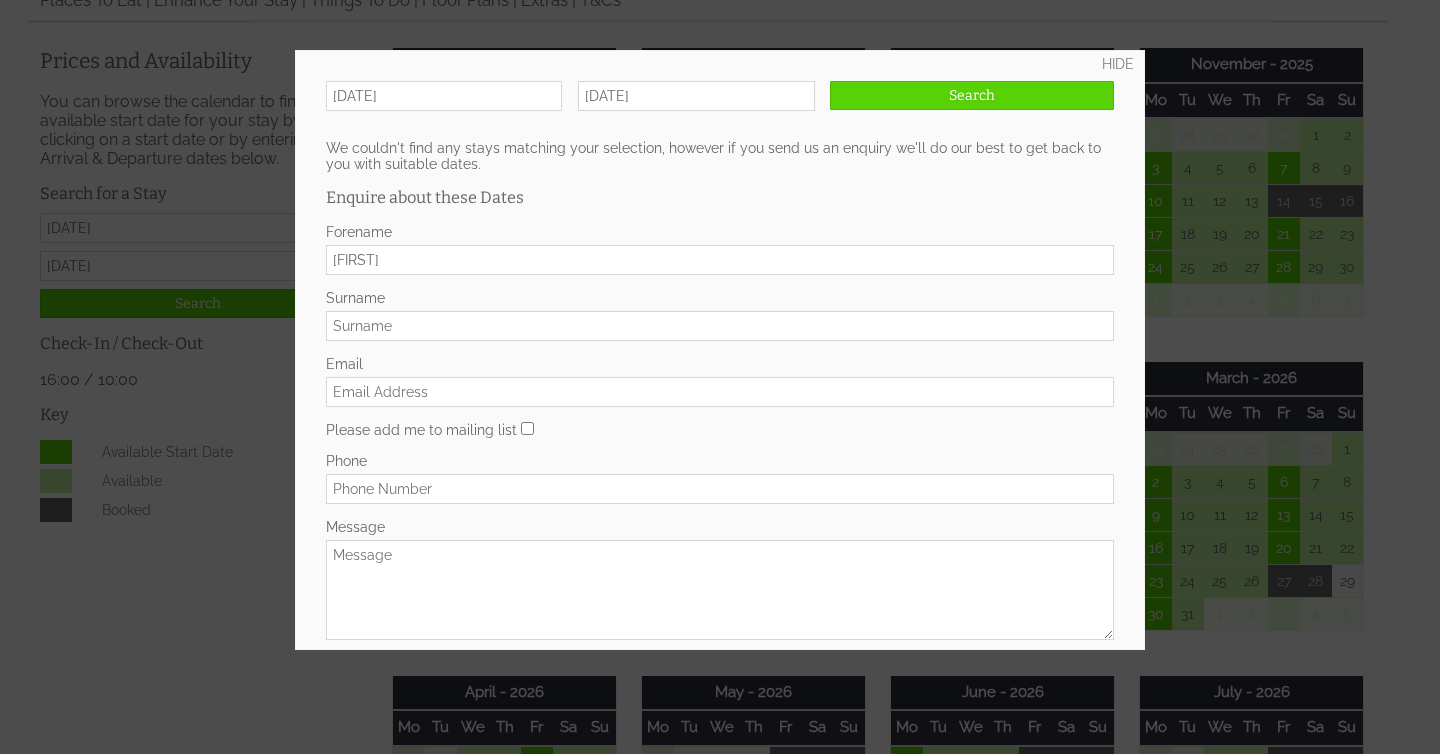 type on "Beth" 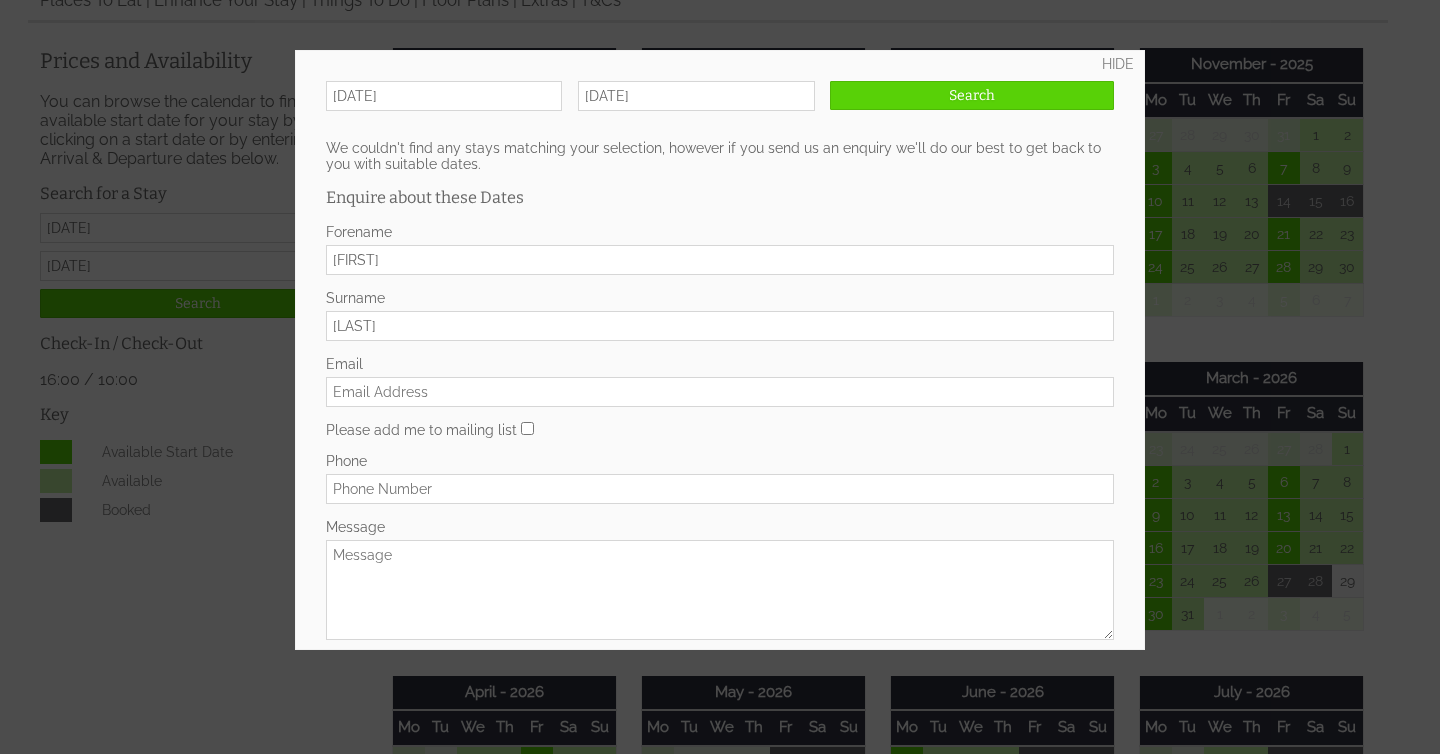 type on "Cox" 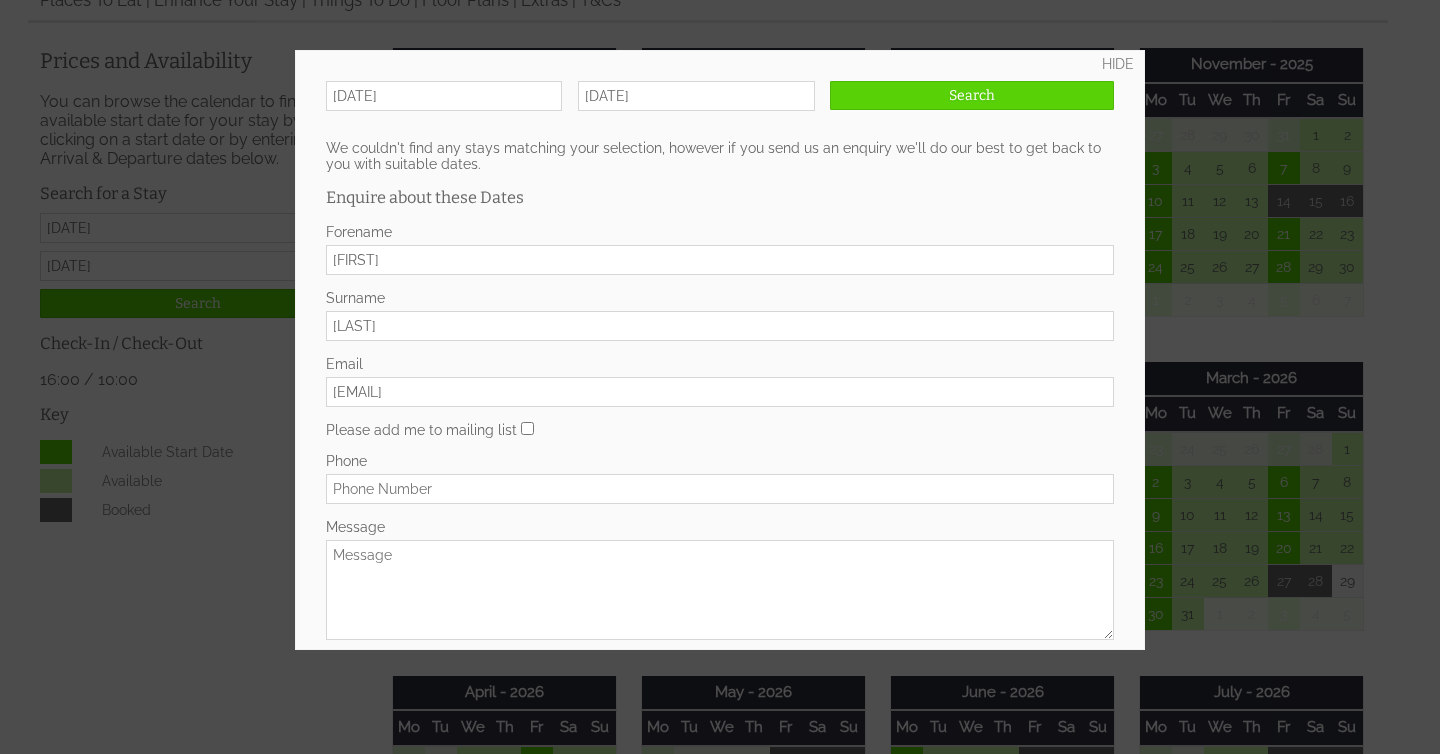 type on "bethanycox1993@hotmail.com" 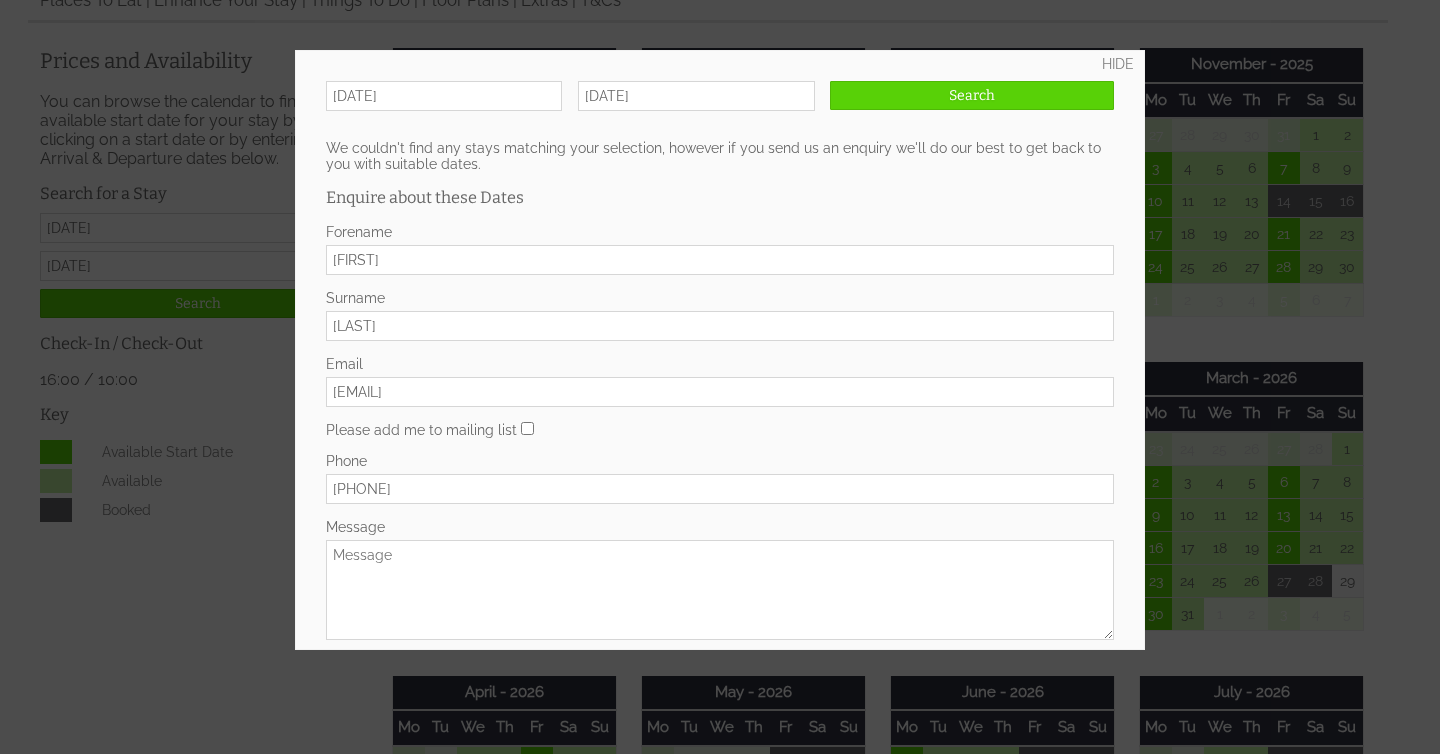 type on "07388340350" 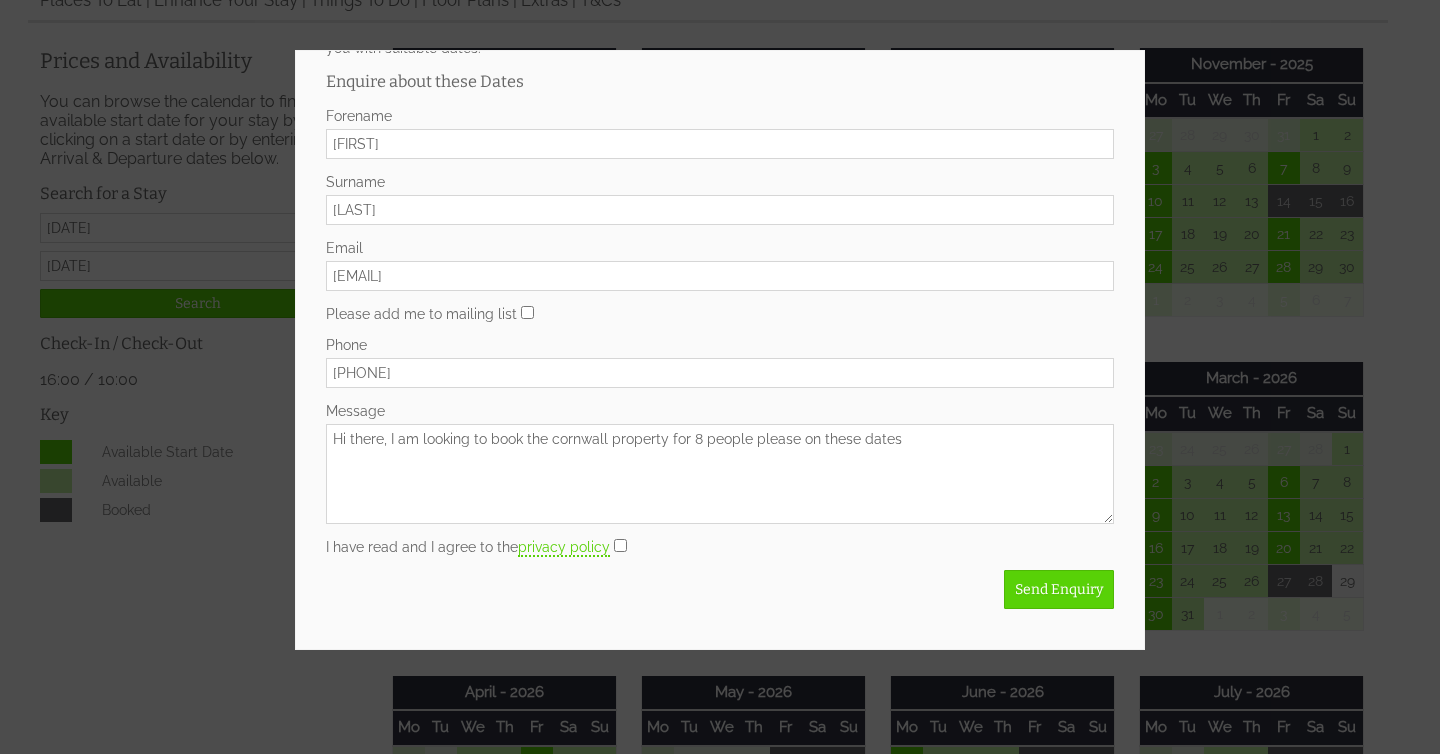 click on "Hi there, I am looking to book the cornwall property for 8 people please on these dates" at bounding box center [720, 474] 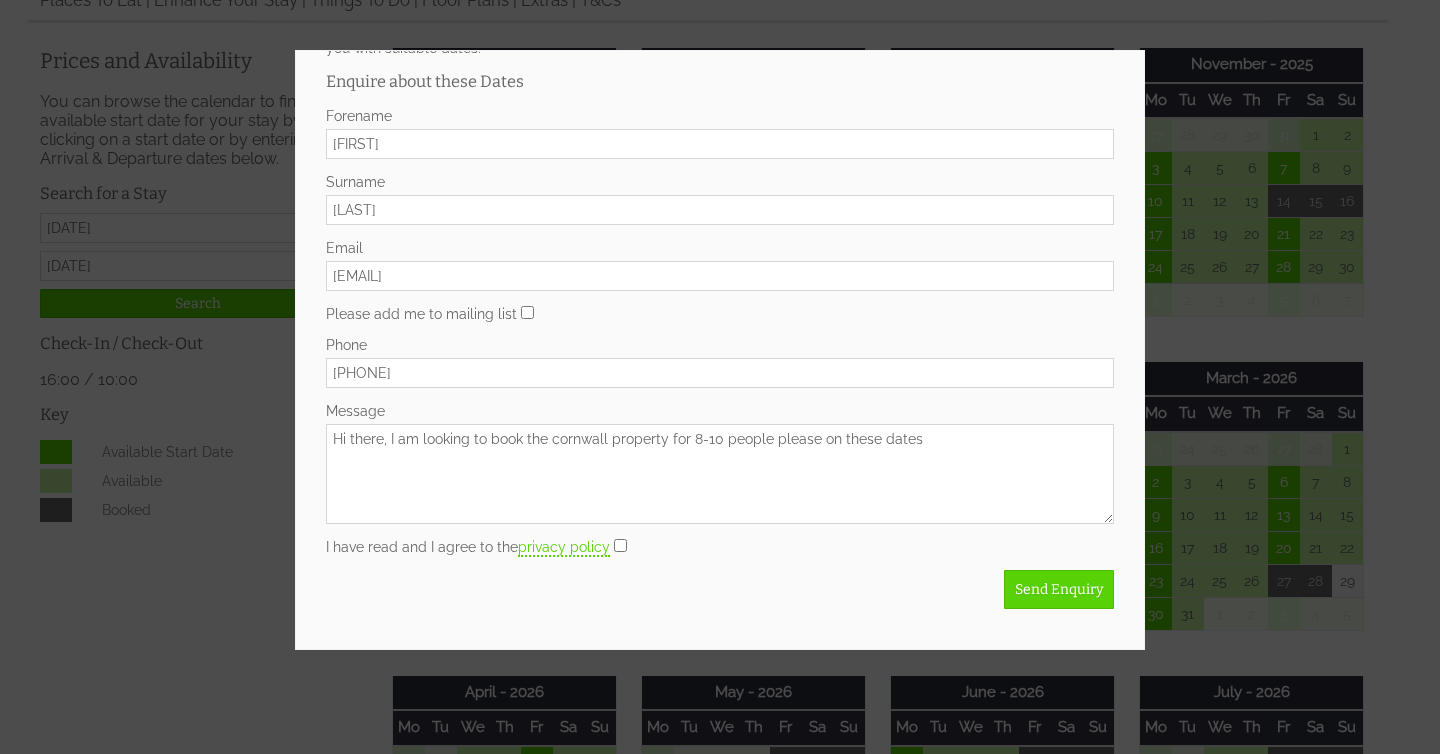 click on "Hi there, I am looking to book the cornwall property for 8-10 people please on these dates" at bounding box center (720, 474) 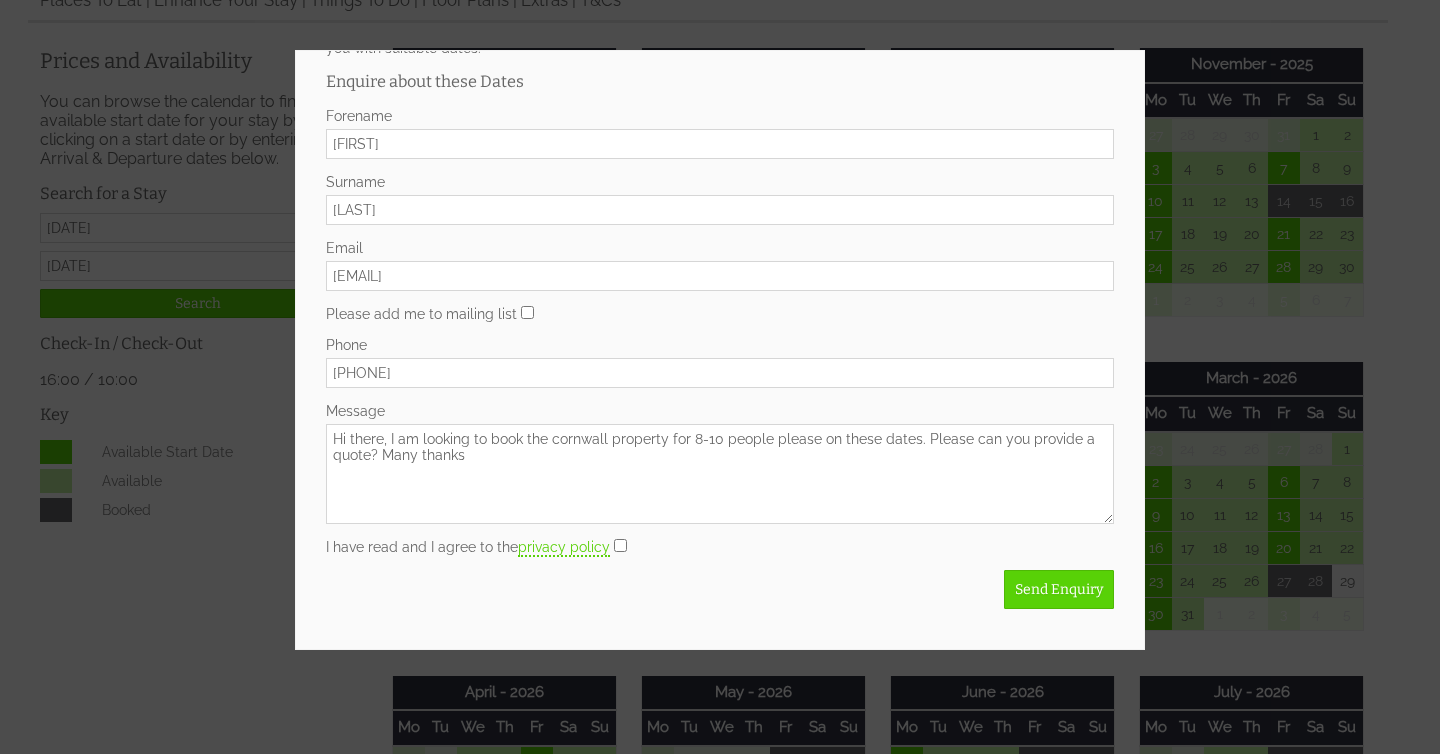drag, startPoint x: 668, startPoint y: 439, endPoint x: 668, endPoint y: 454, distance: 15 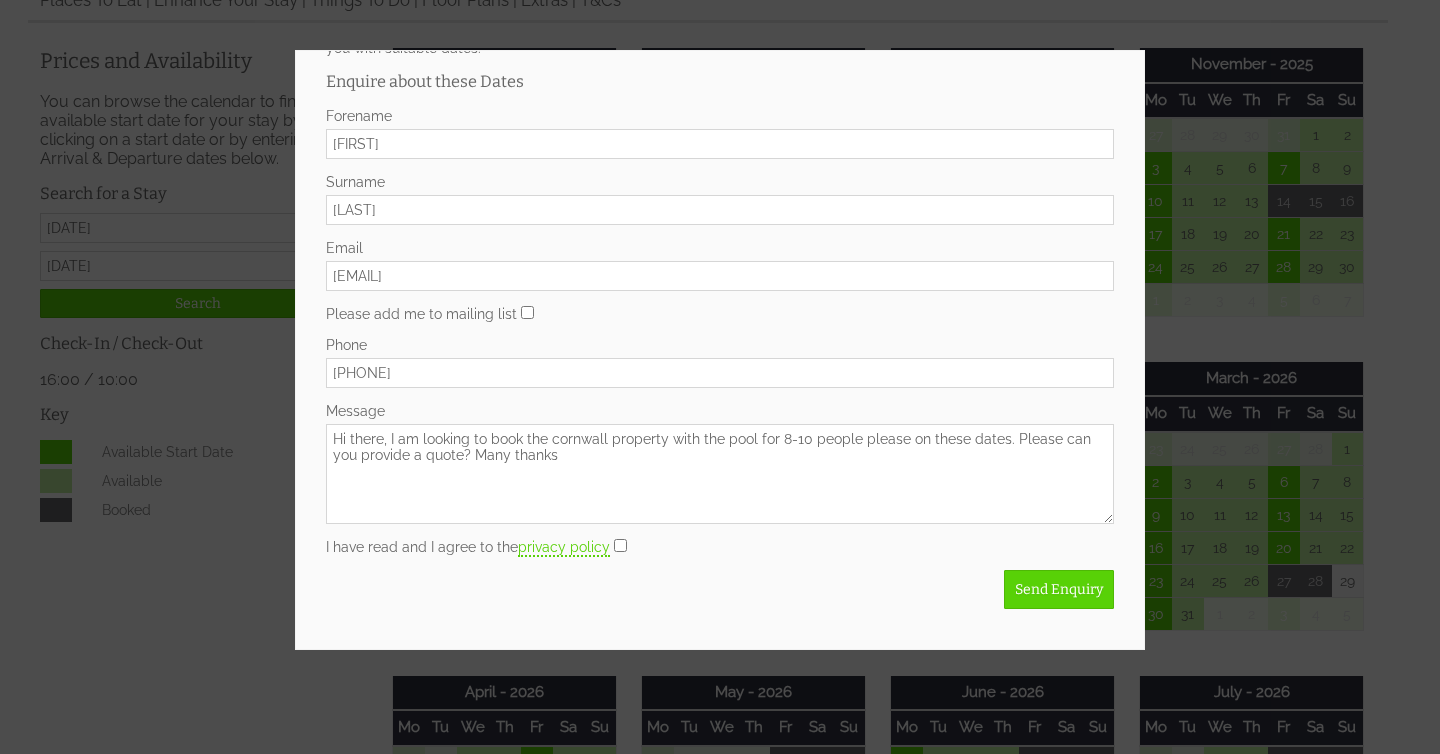 type on "Hi there, I am looking to book the cornwall property with the pool for 8-10 people please on these dates. Please can you provide a quote? Many thanks" 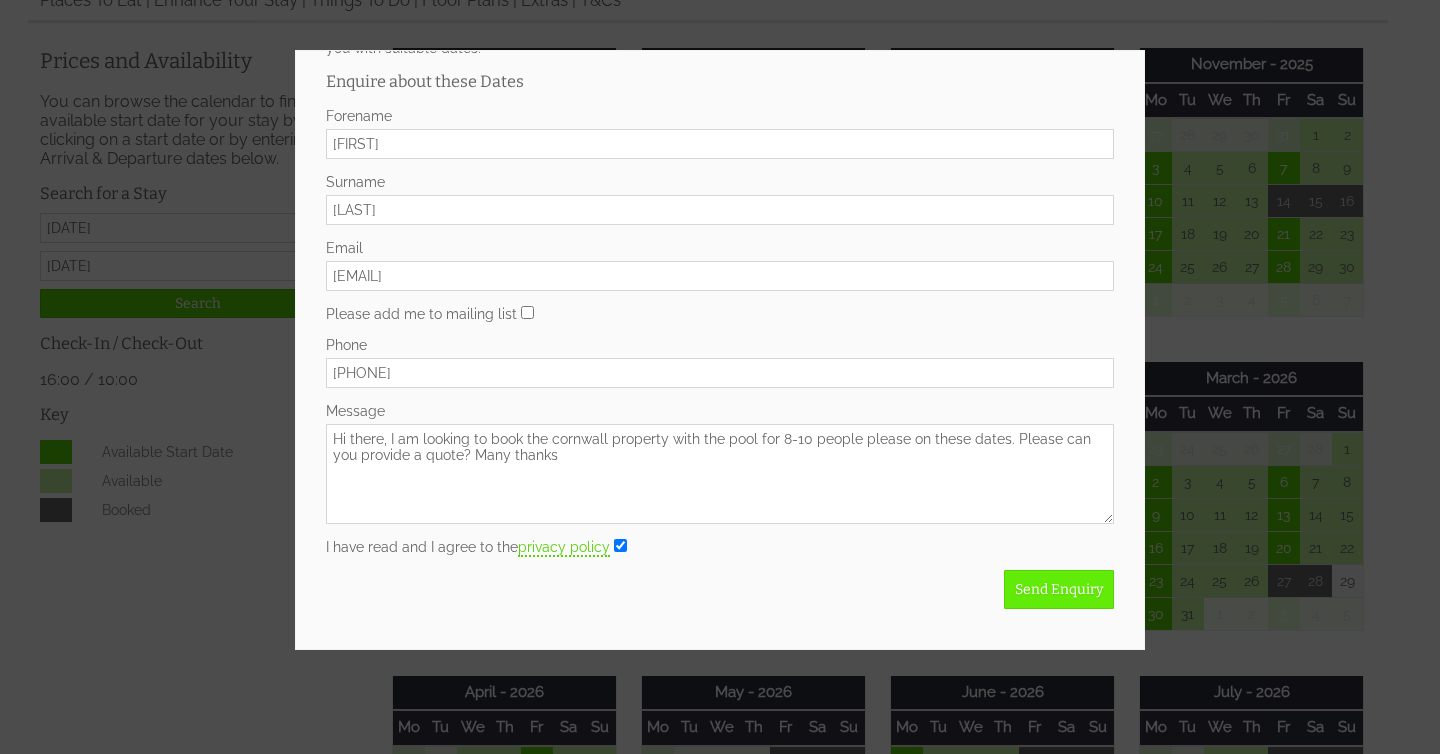 click on "Send Enquiry" at bounding box center [1059, 589] 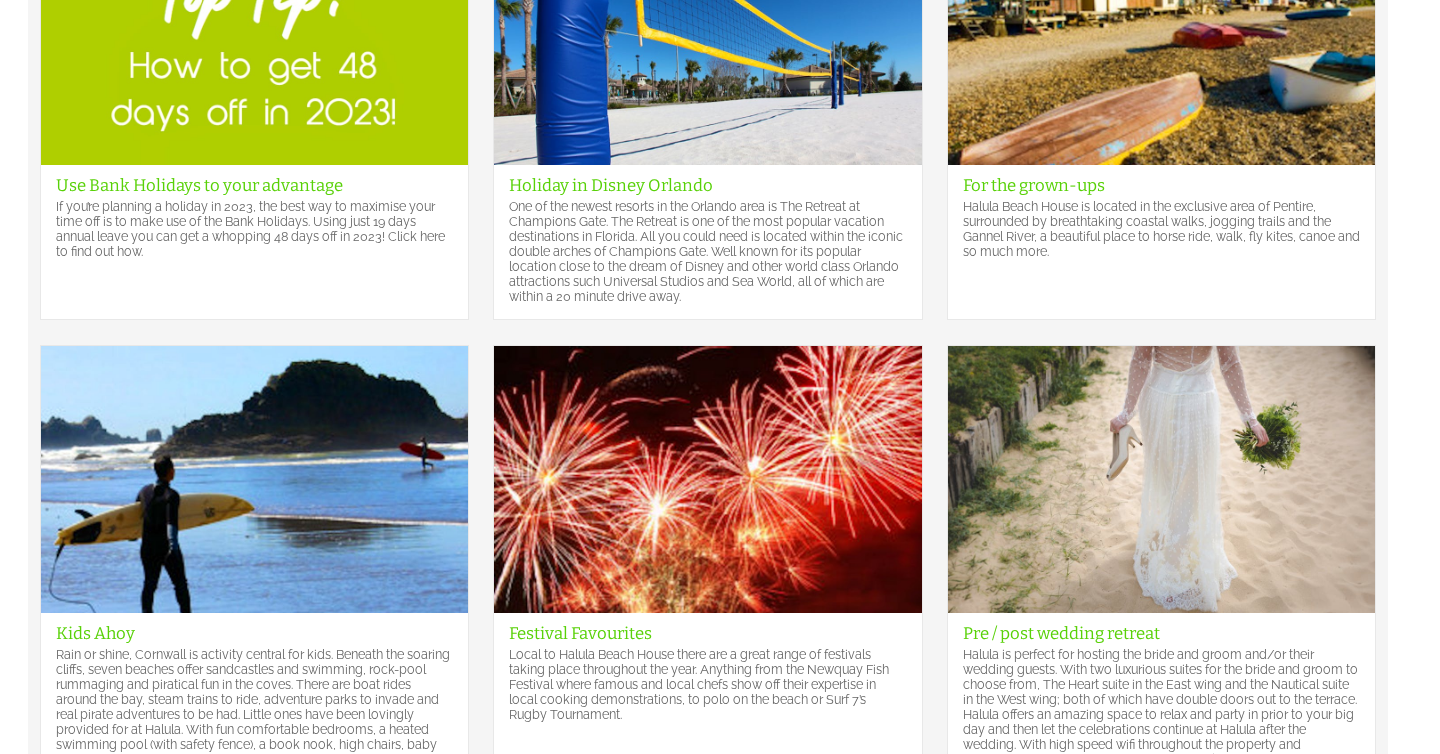 scroll, scrollTop: 0, scrollLeft: 0, axis: both 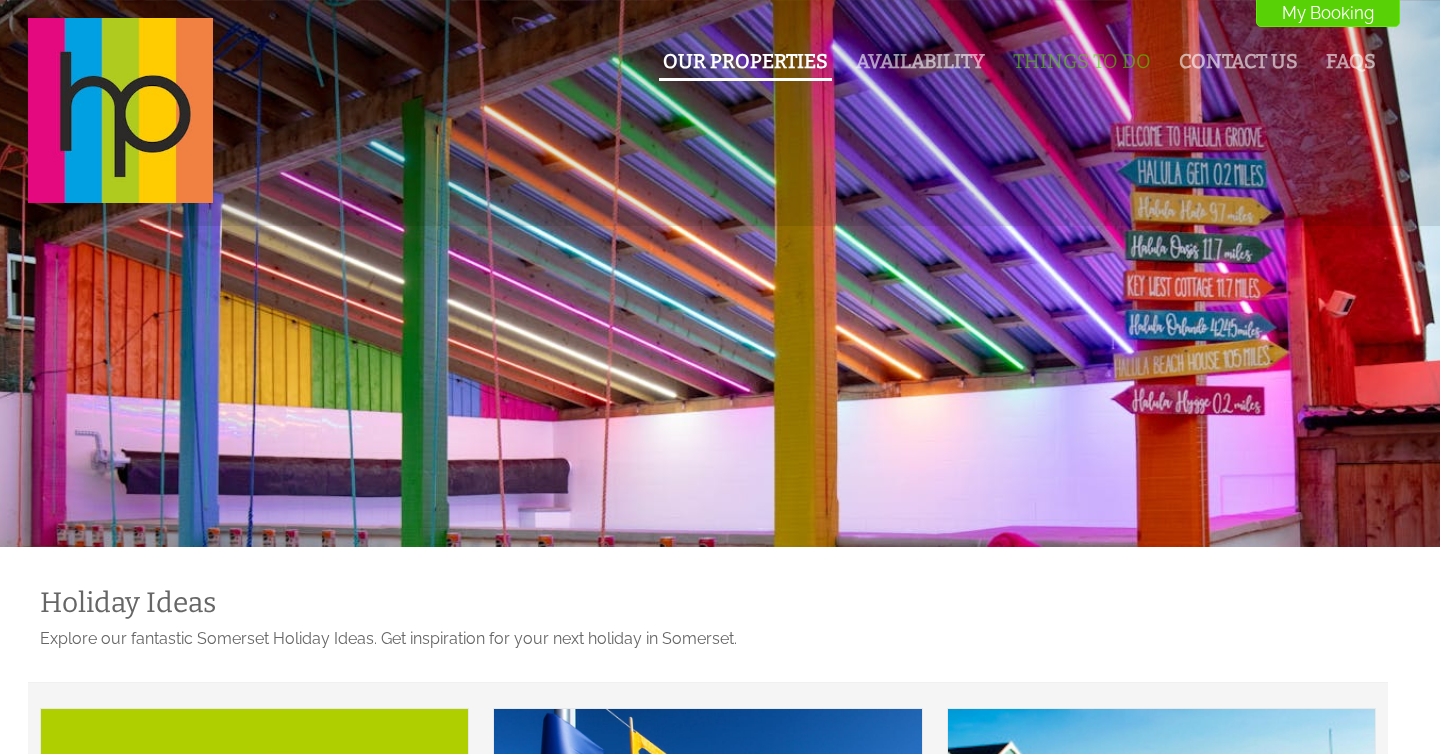 click on "Our Properties" at bounding box center [745, 63] 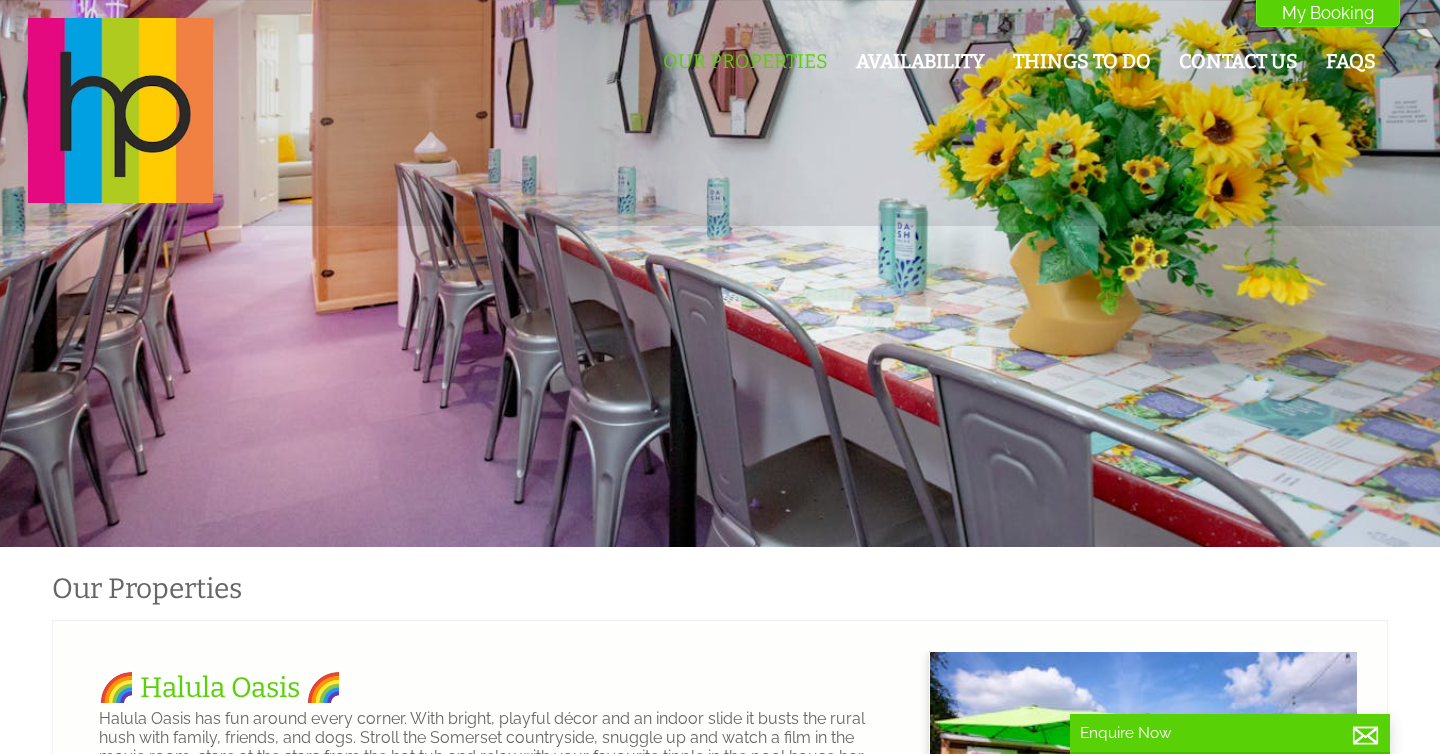 scroll, scrollTop: 0, scrollLeft: 18, axis: horizontal 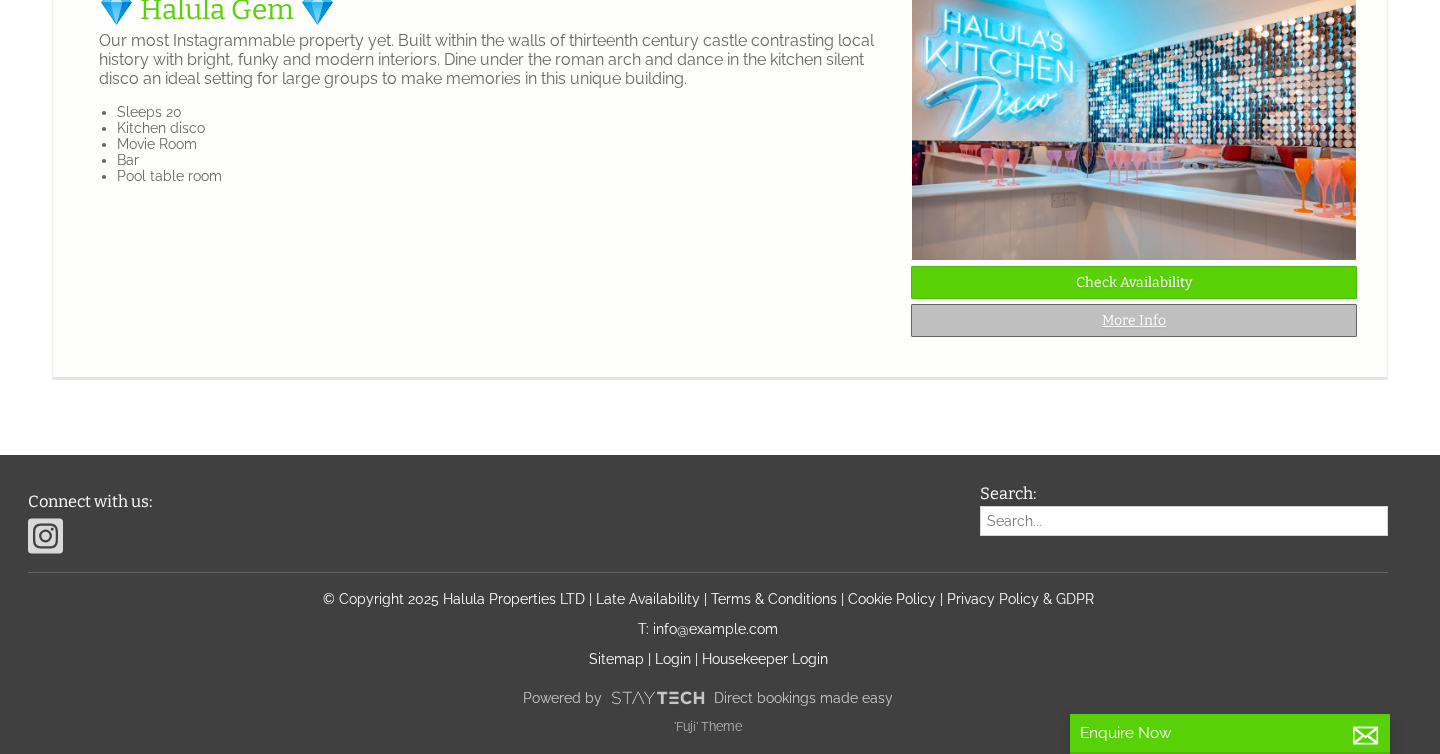 click on "More Info" at bounding box center (1134, 320) 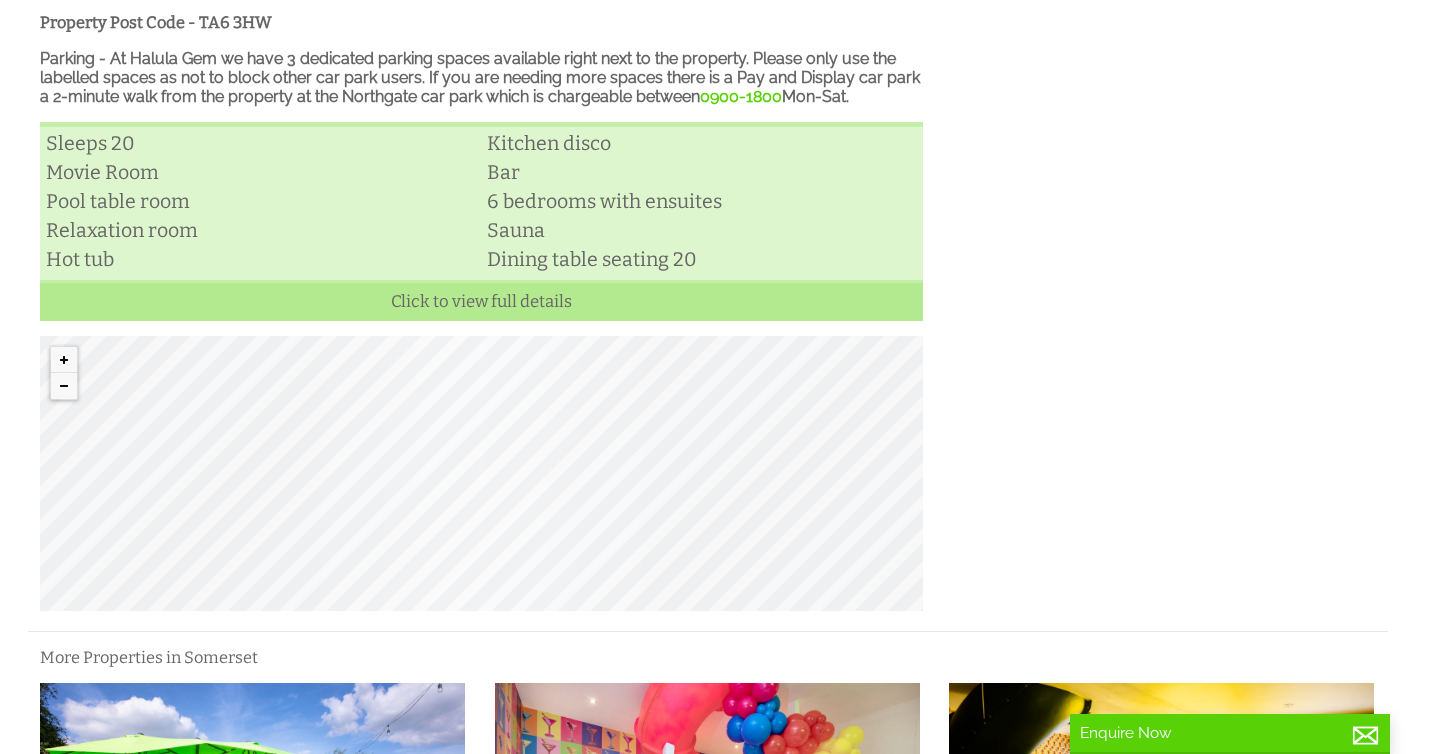 scroll, scrollTop: 838, scrollLeft: 0, axis: vertical 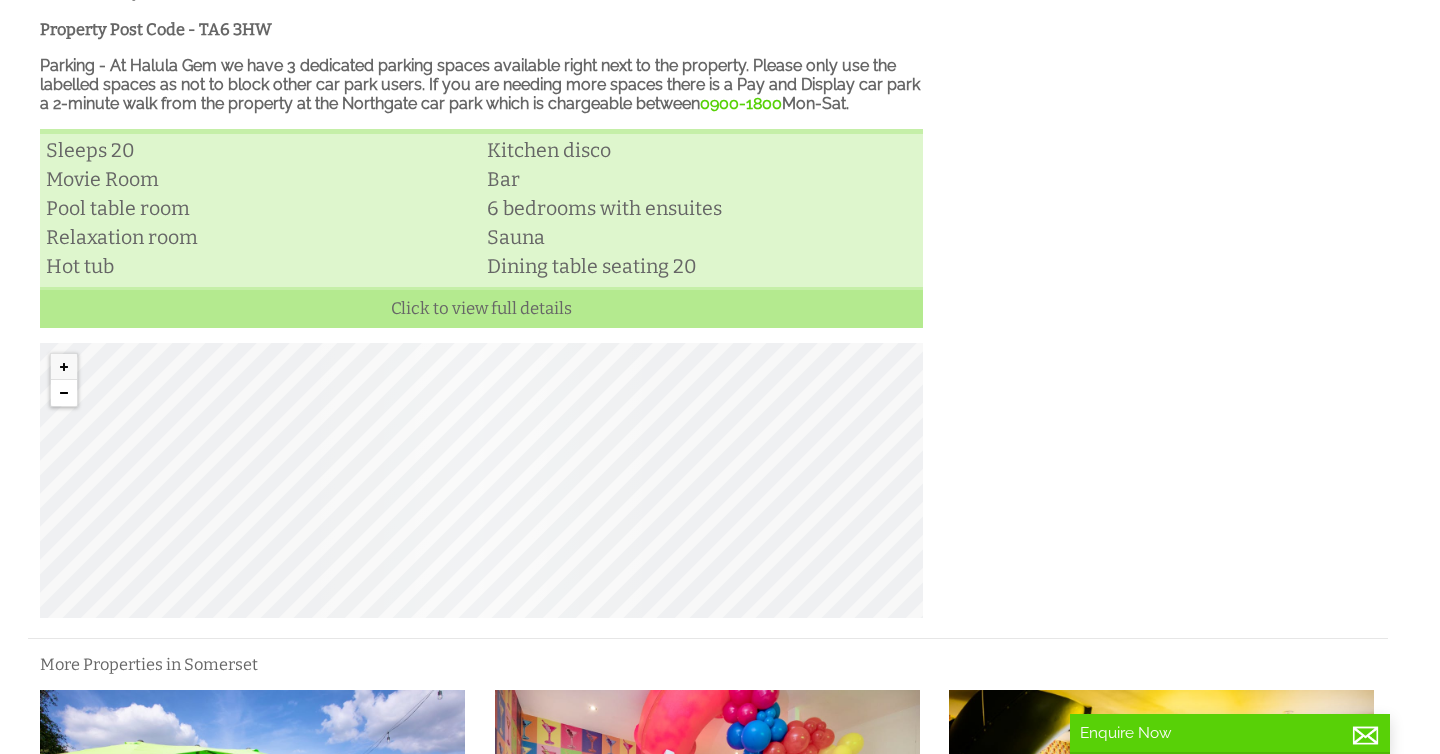 click at bounding box center [64, 393] 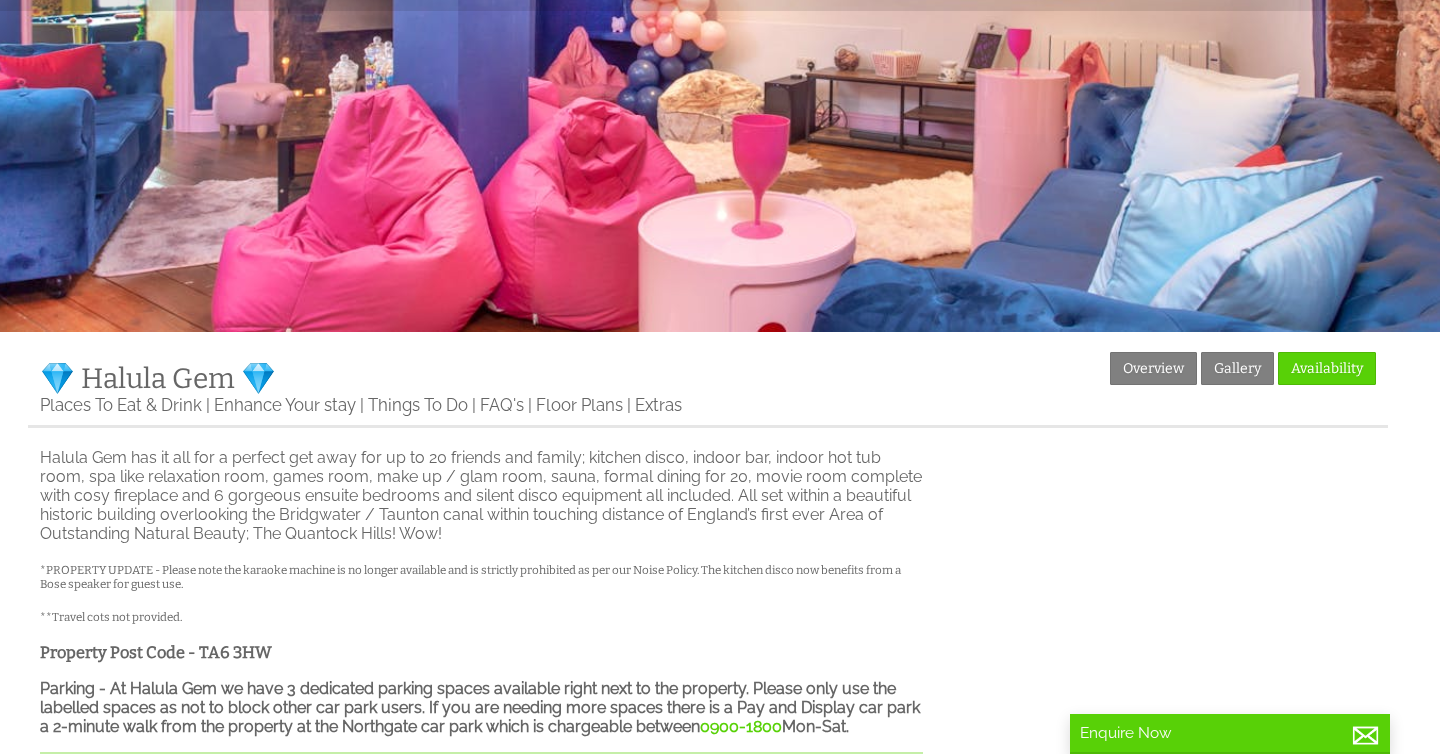 scroll, scrollTop: 220, scrollLeft: 0, axis: vertical 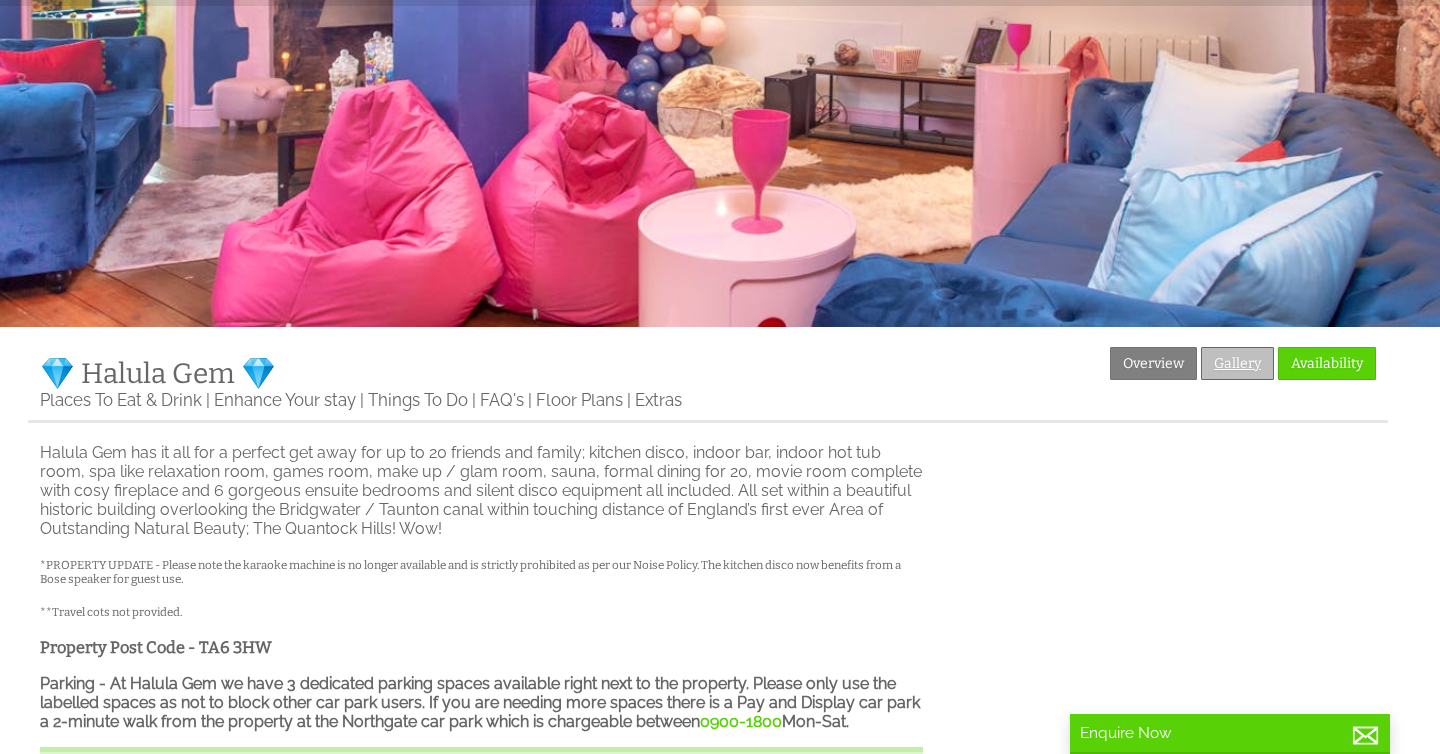 click on "Gallery" at bounding box center [1237, 363] 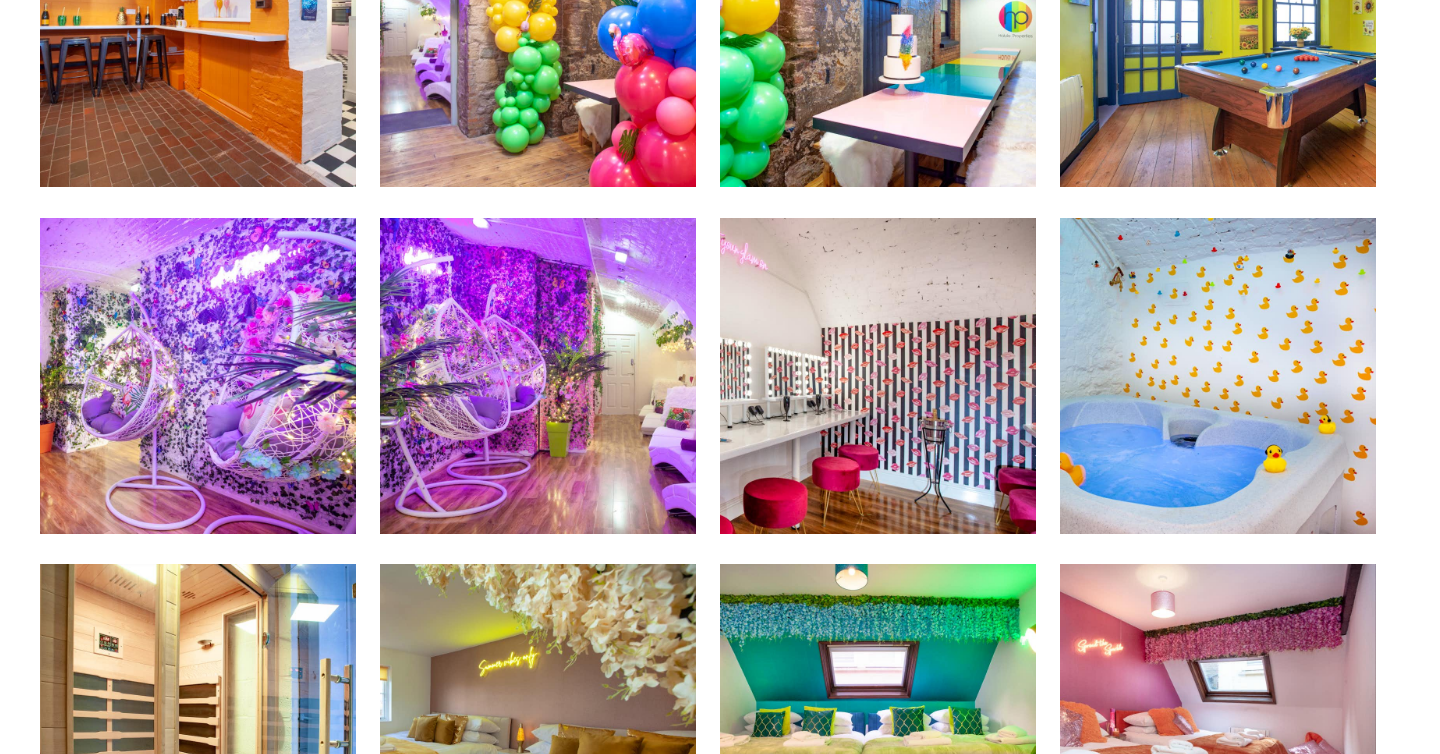 scroll, scrollTop: 0, scrollLeft: 0, axis: both 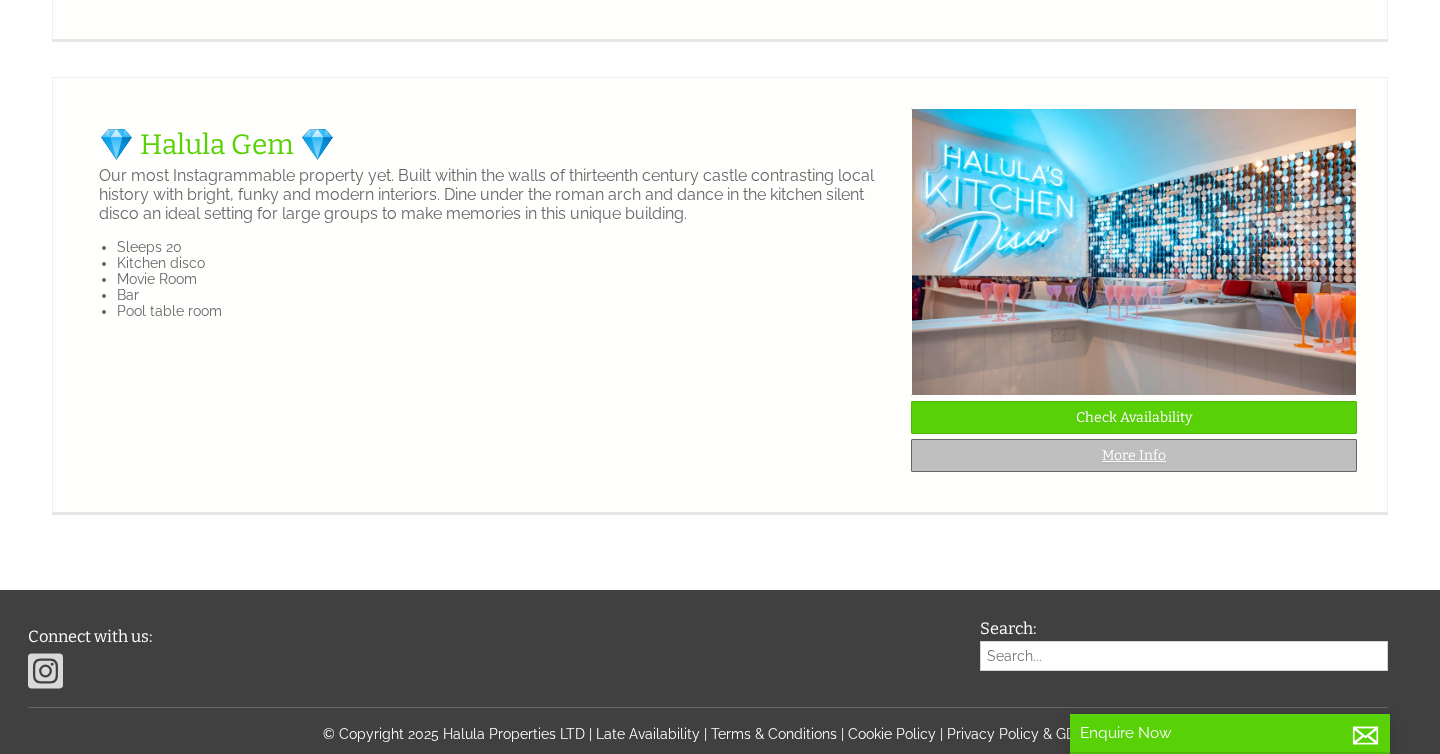 click on "More Info" at bounding box center [1134, 455] 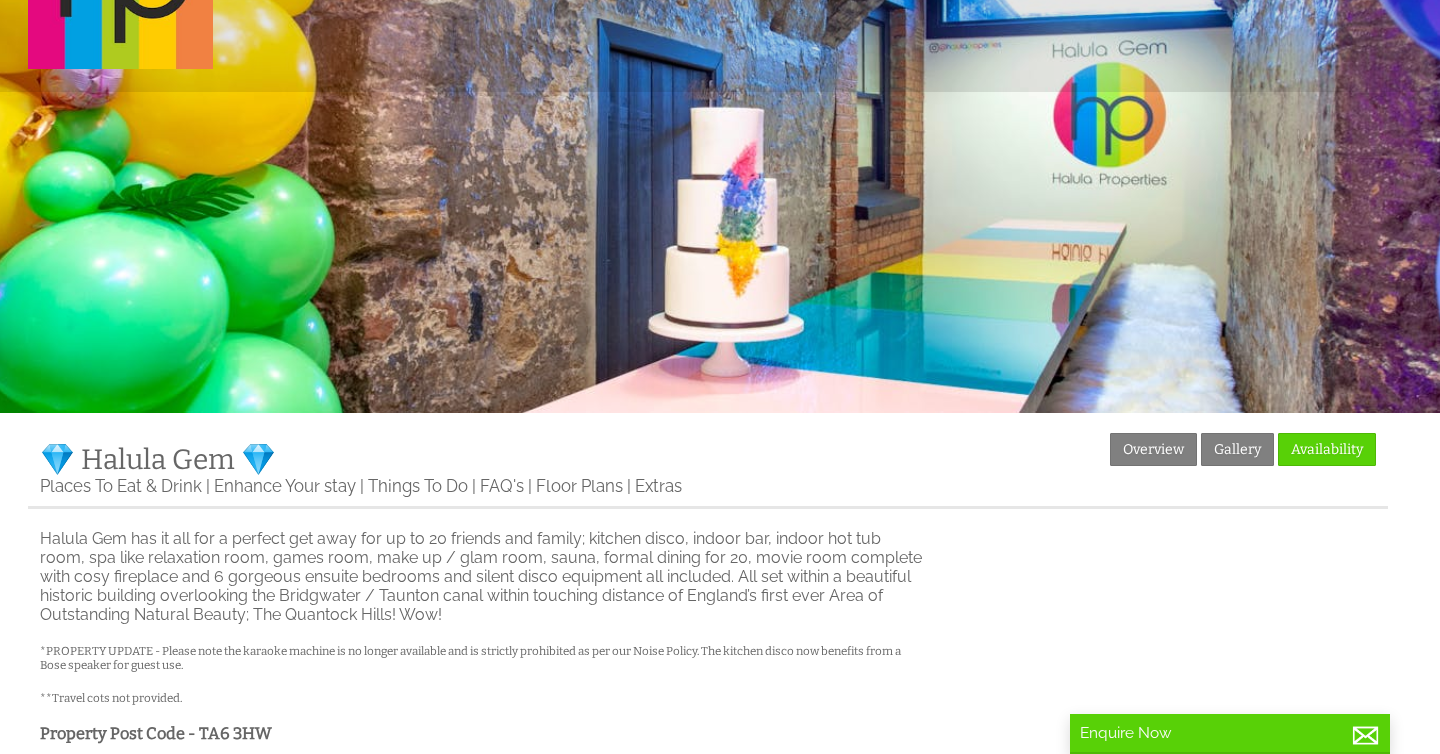 scroll, scrollTop: 0, scrollLeft: 0, axis: both 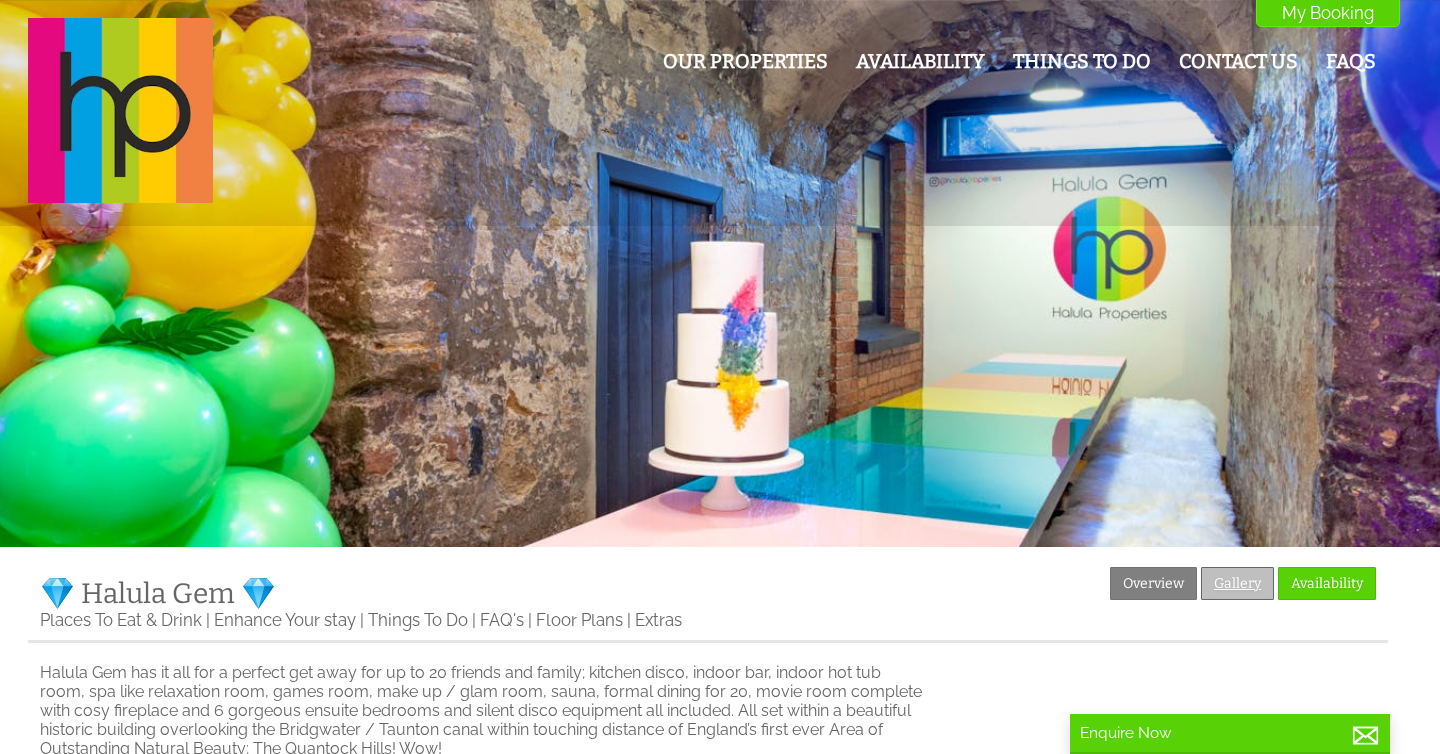 click on "Gallery" at bounding box center [1237, 583] 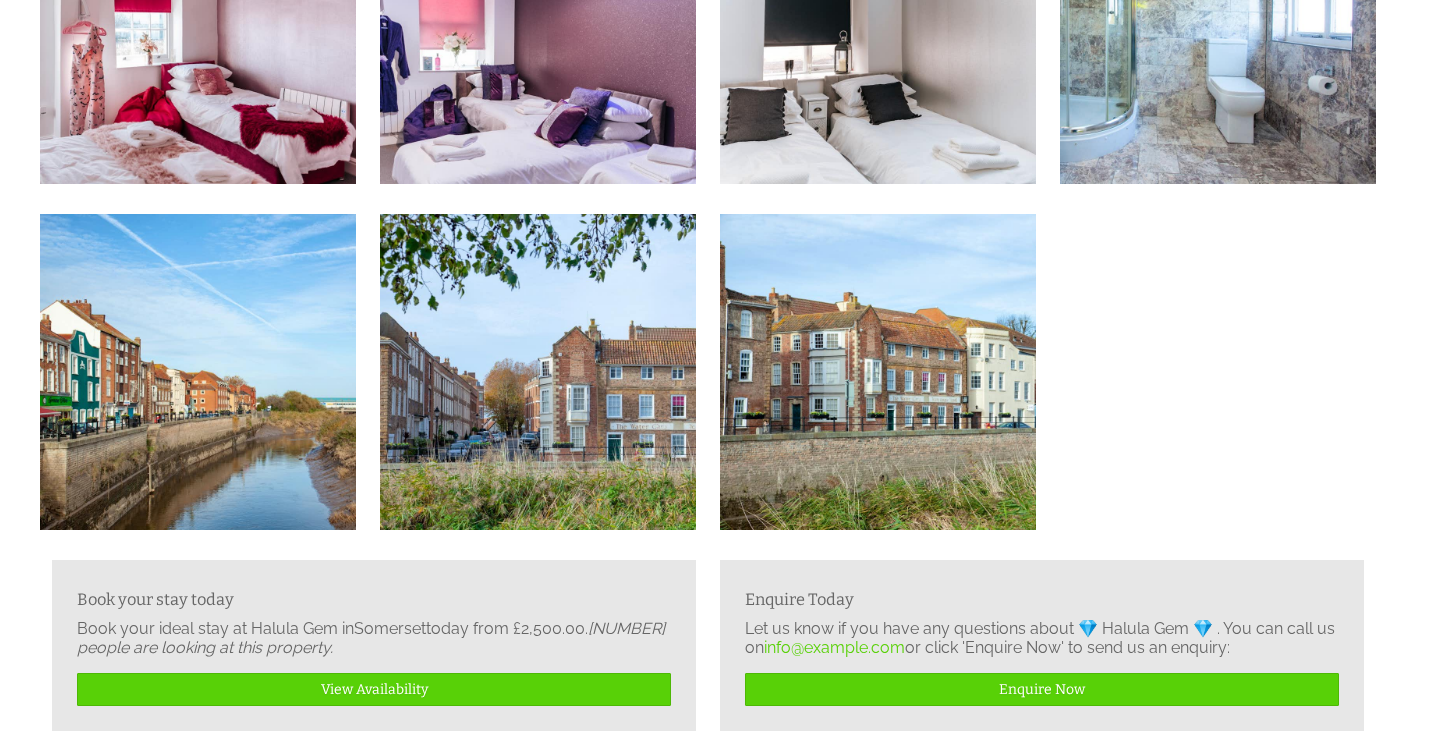 scroll, scrollTop: 1065, scrollLeft: 0, axis: vertical 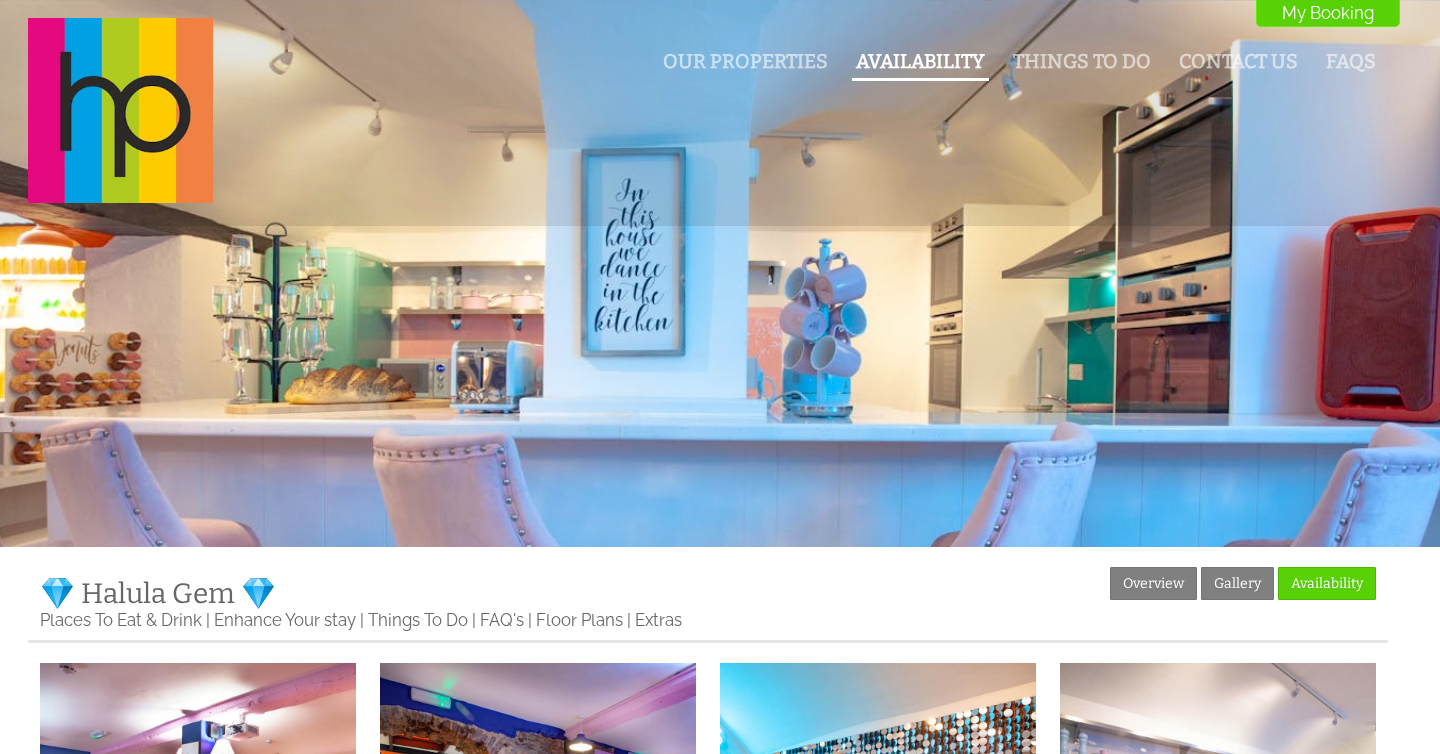 click on "Availability" at bounding box center [920, 61] 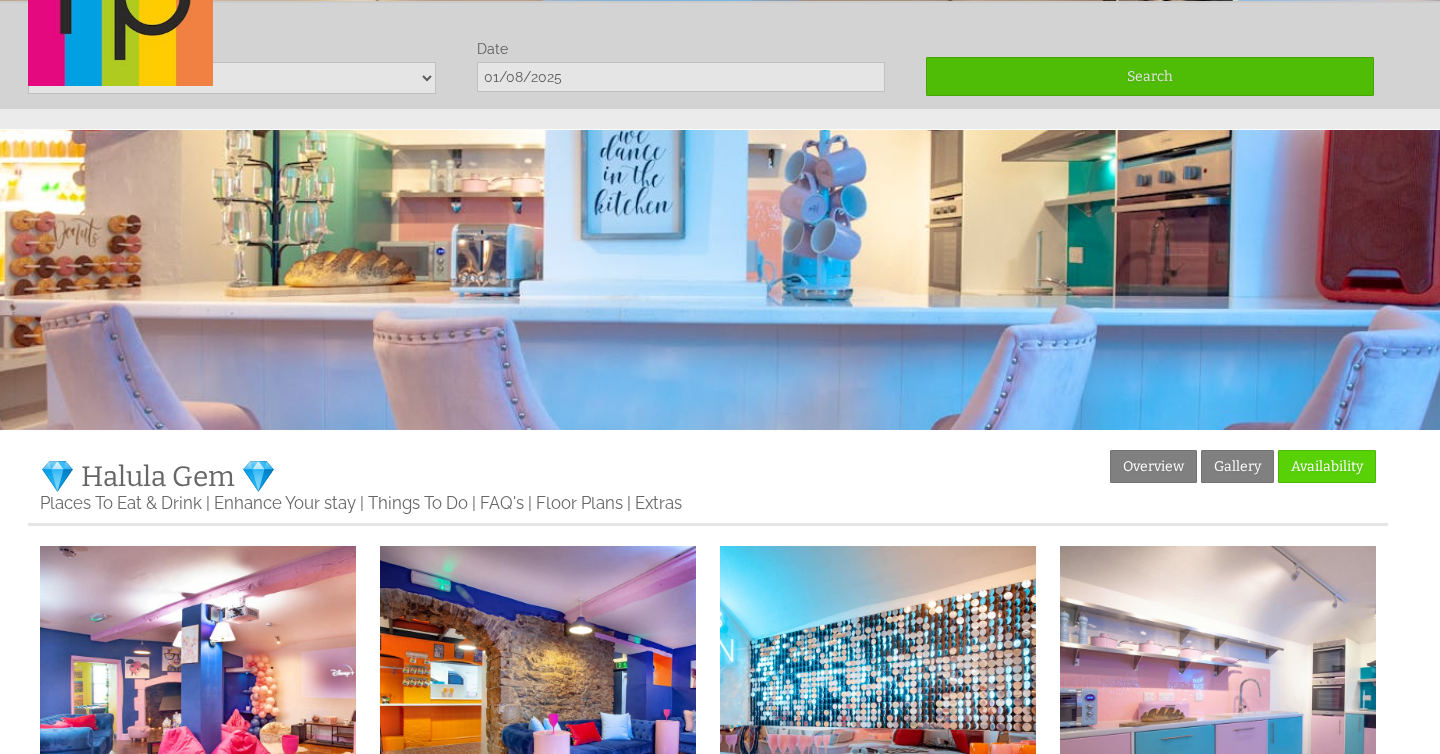 scroll, scrollTop: 118, scrollLeft: 0, axis: vertical 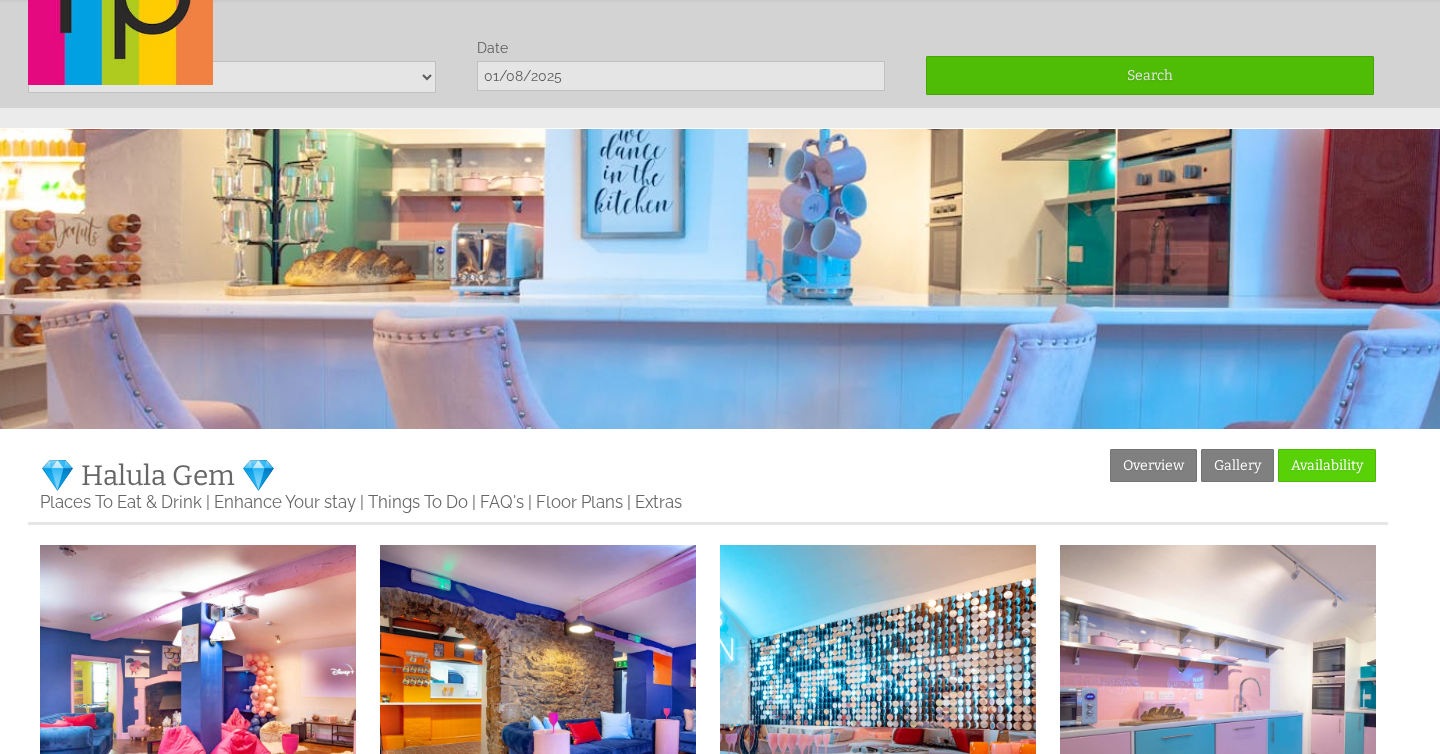 click on "Our Properties
Availability
Things To Do
Contact Us
FAQs
My Booking
My Booking" at bounding box center [708, -6] 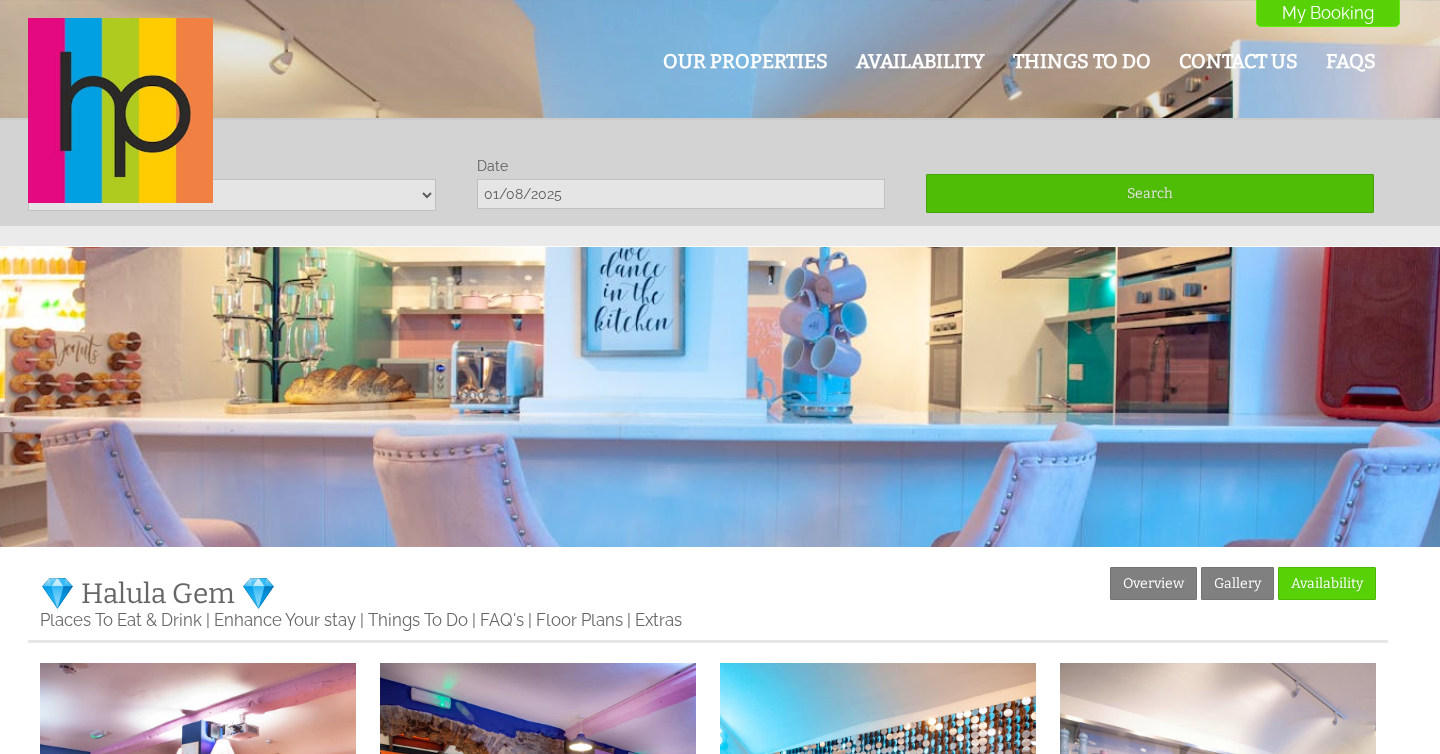 click on "Our Properties
Availability
Things To Do
Contact Us
FAQs
My Booking
My Booking" at bounding box center (720, 113) 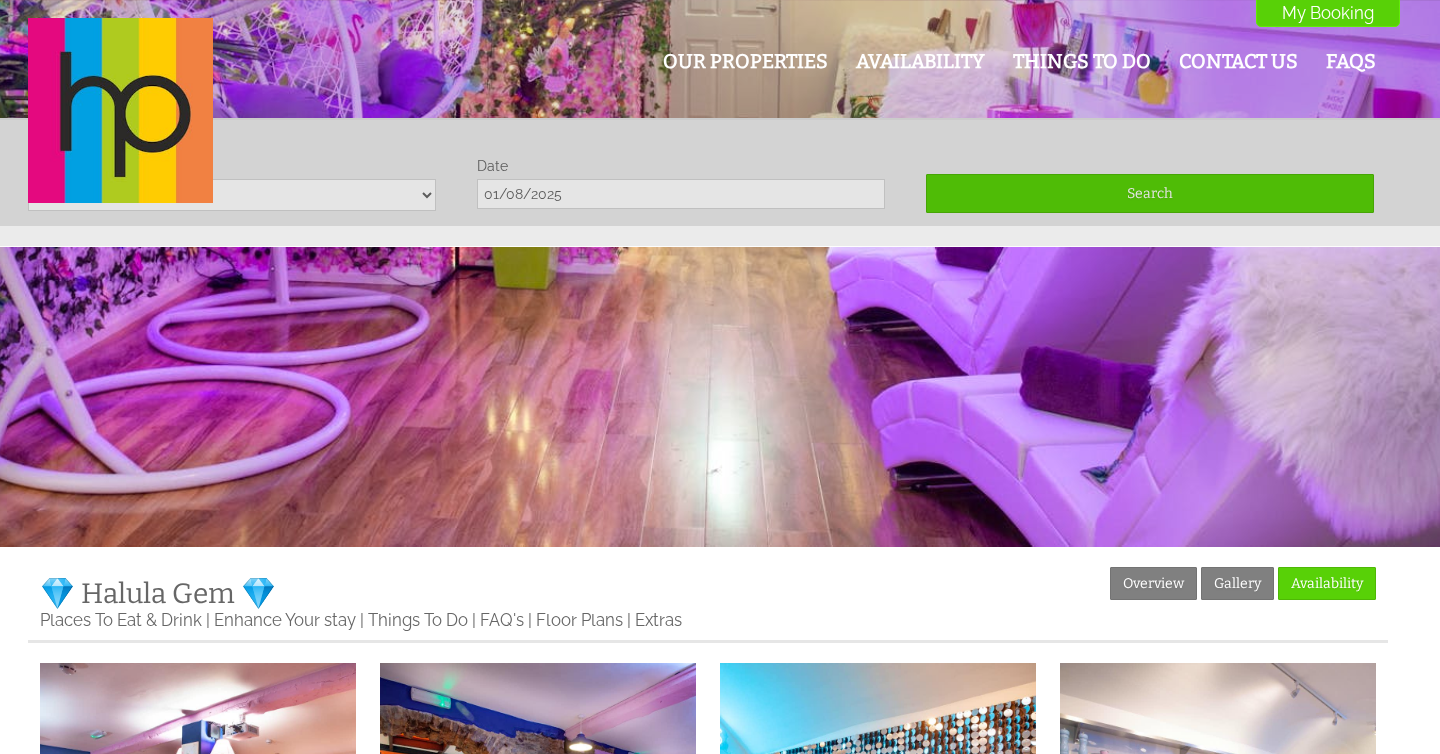 click on "Our Properties
Availability
Things To Do
Contact Us
FAQs
My Booking
My Booking" at bounding box center [708, 112] 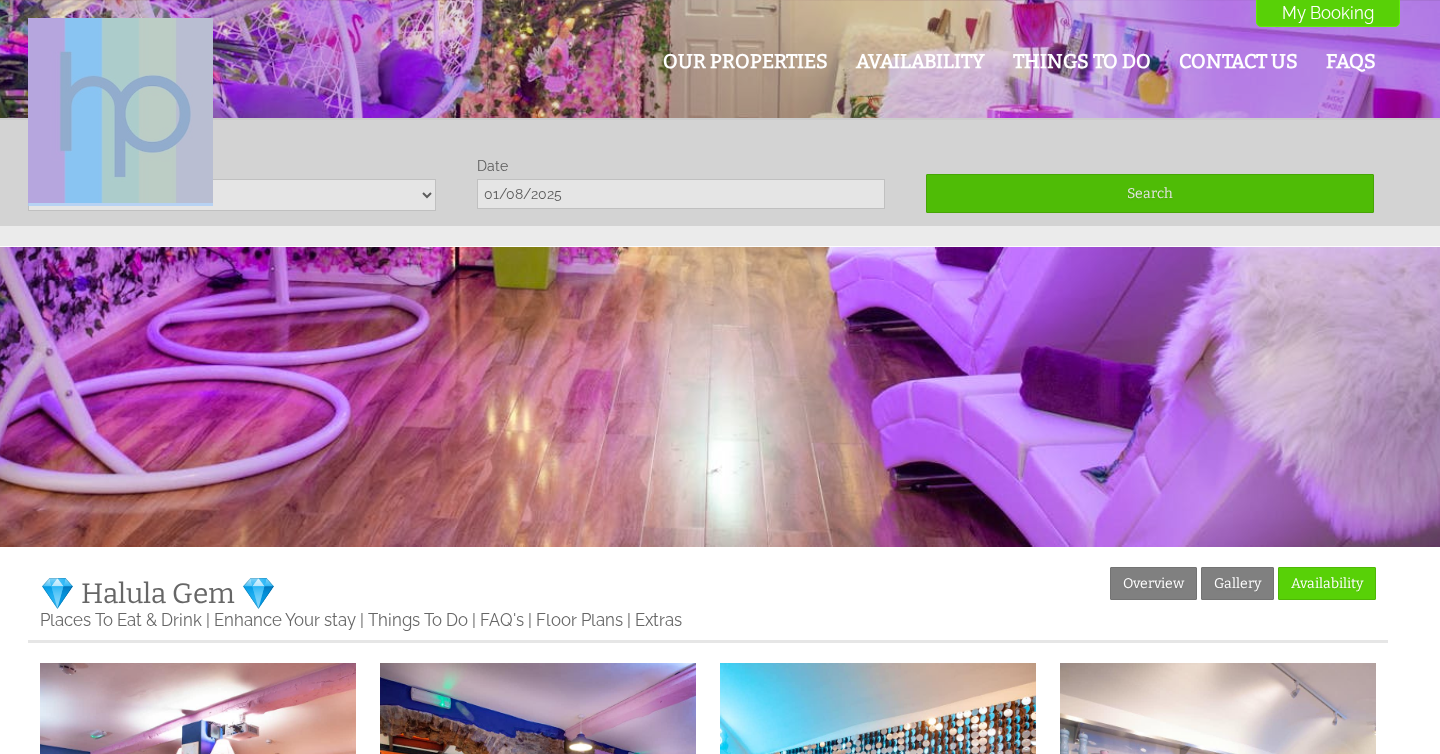 click on "Our Properties
Availability
Things To Do
Contact Us
FAQs
My Booking
My Booking" at bounding box center [708, 112] 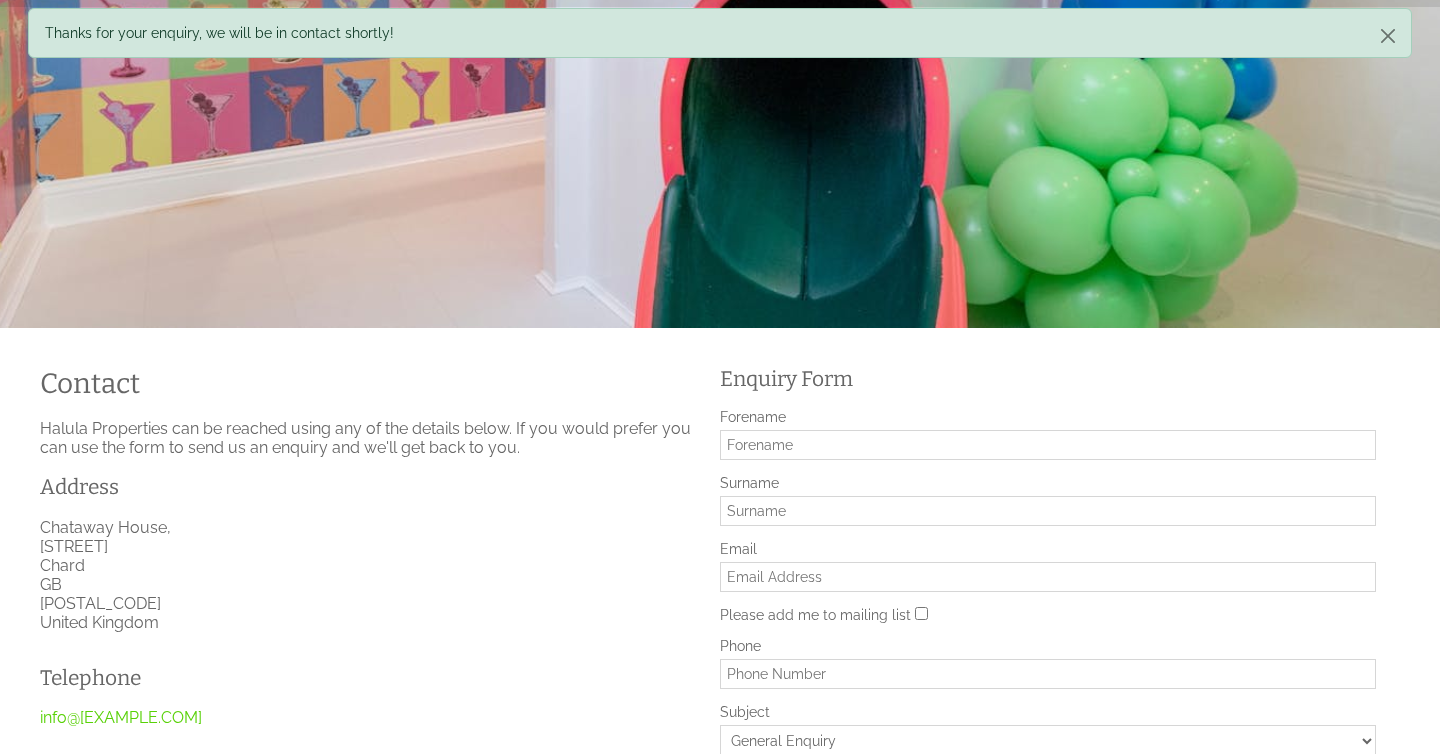 scroll, scrollTop: 0, scrollLeft: 0, axis: both 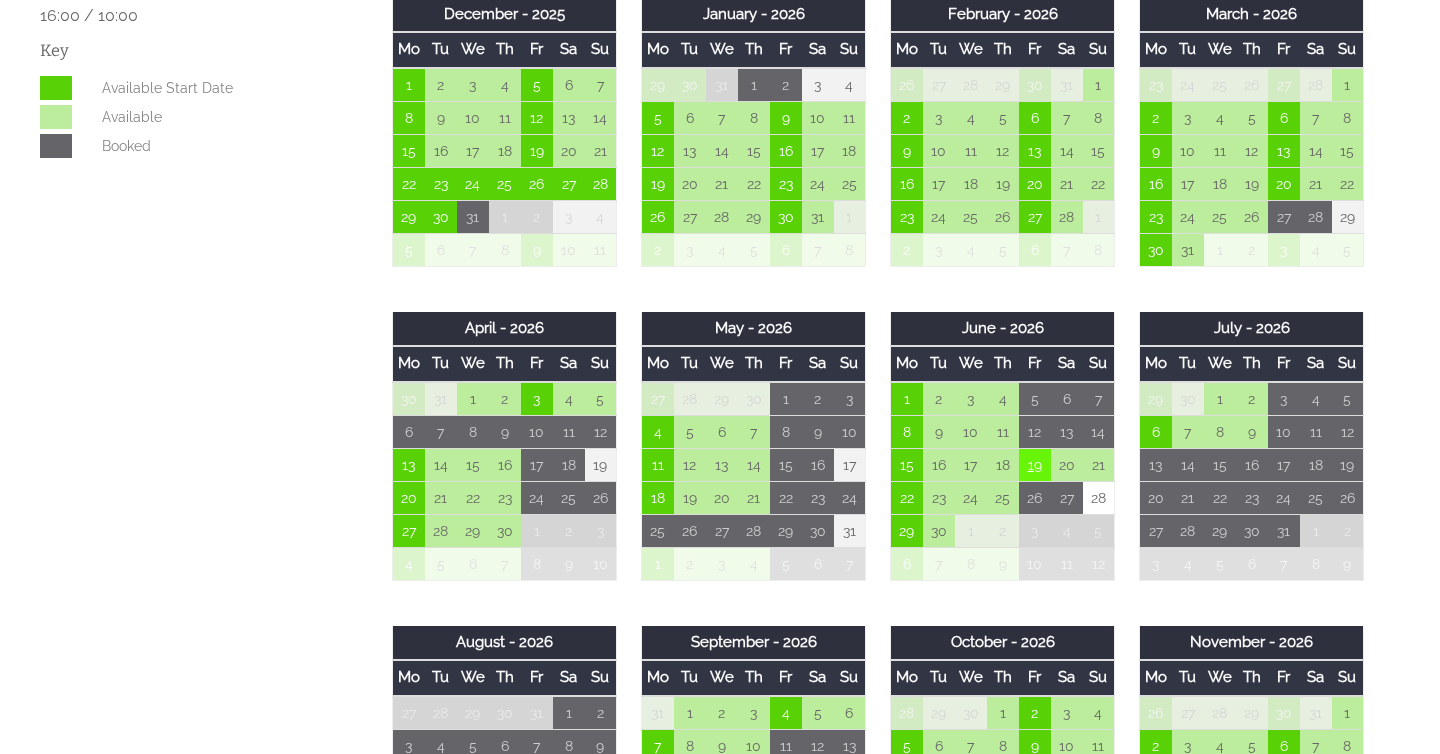 click on "19" at bounding box center [1035, 464] 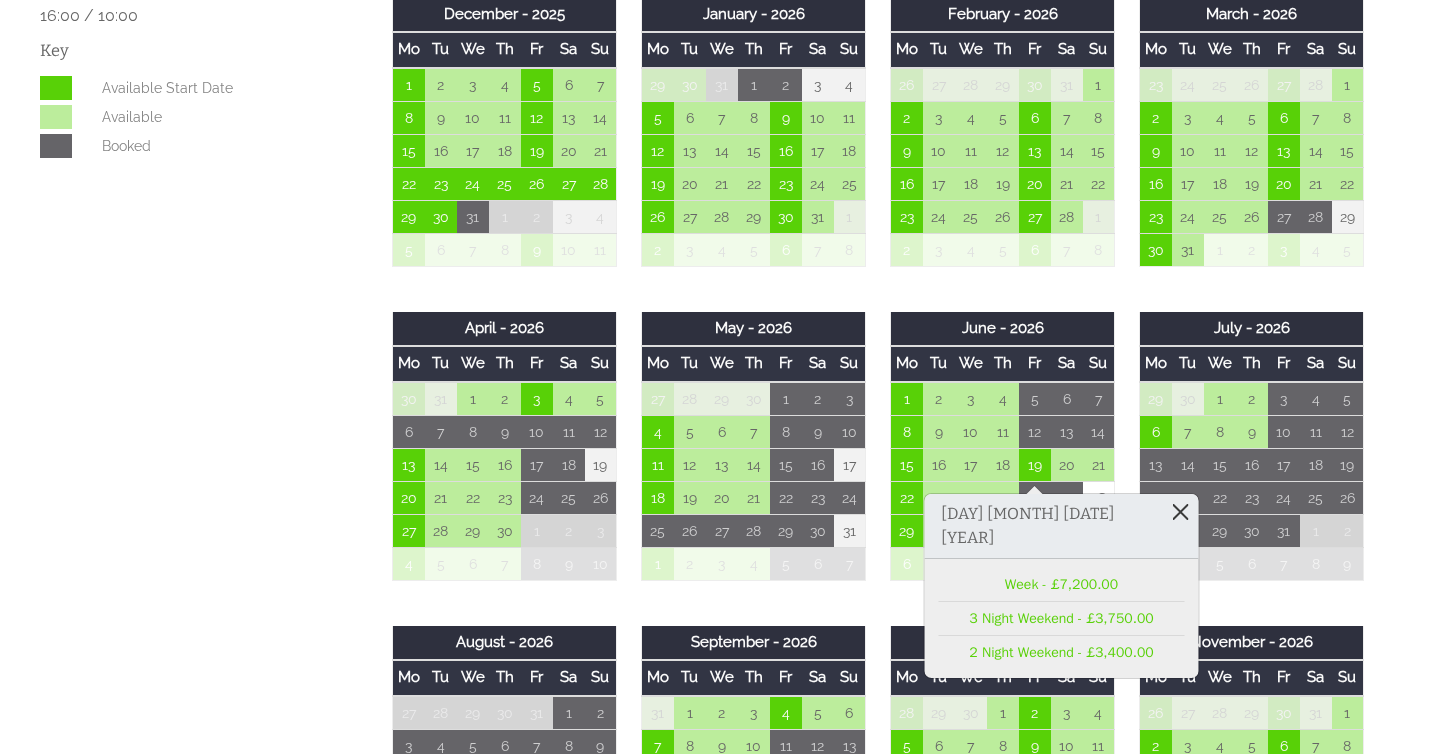 click at bounding box center [1180, 511] 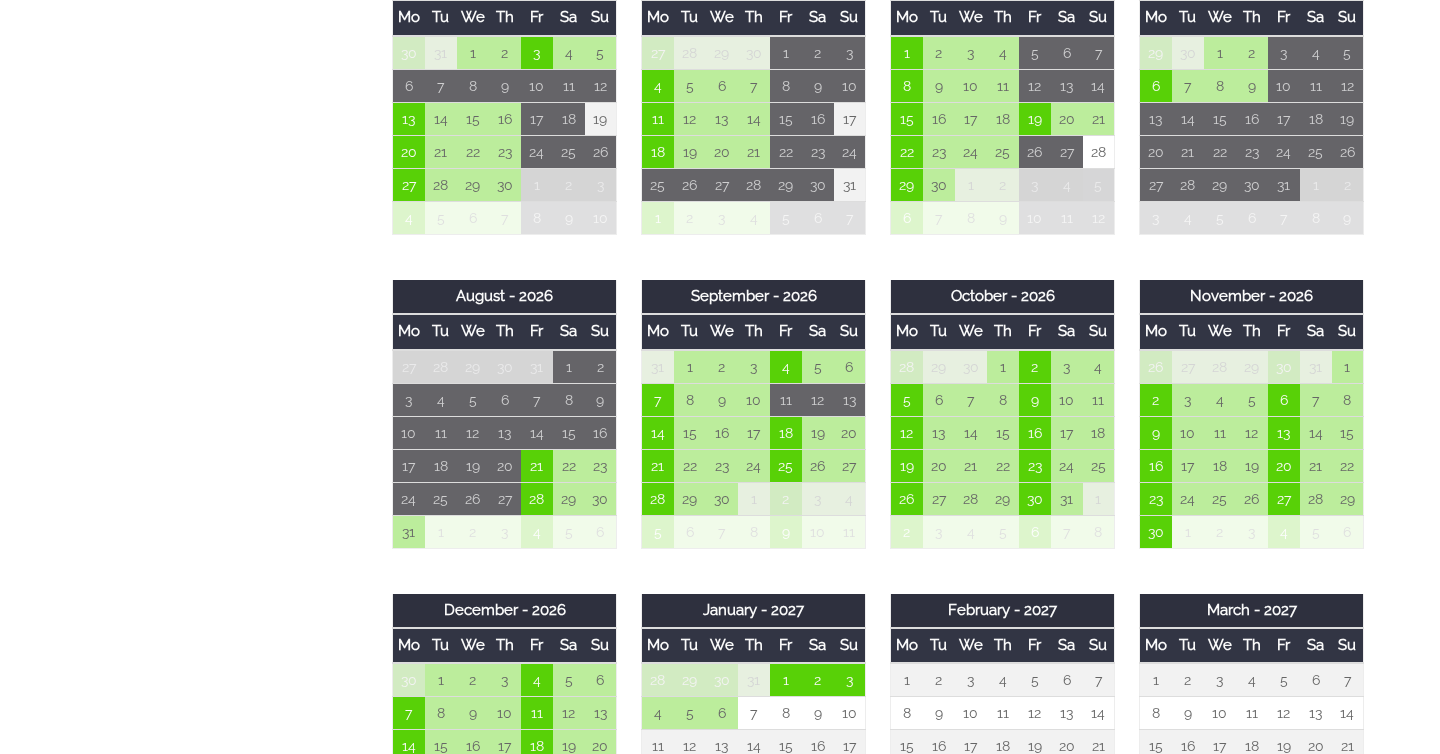 scroll, scrollTop: 1329, scrollLeft: 0, axis: vertical 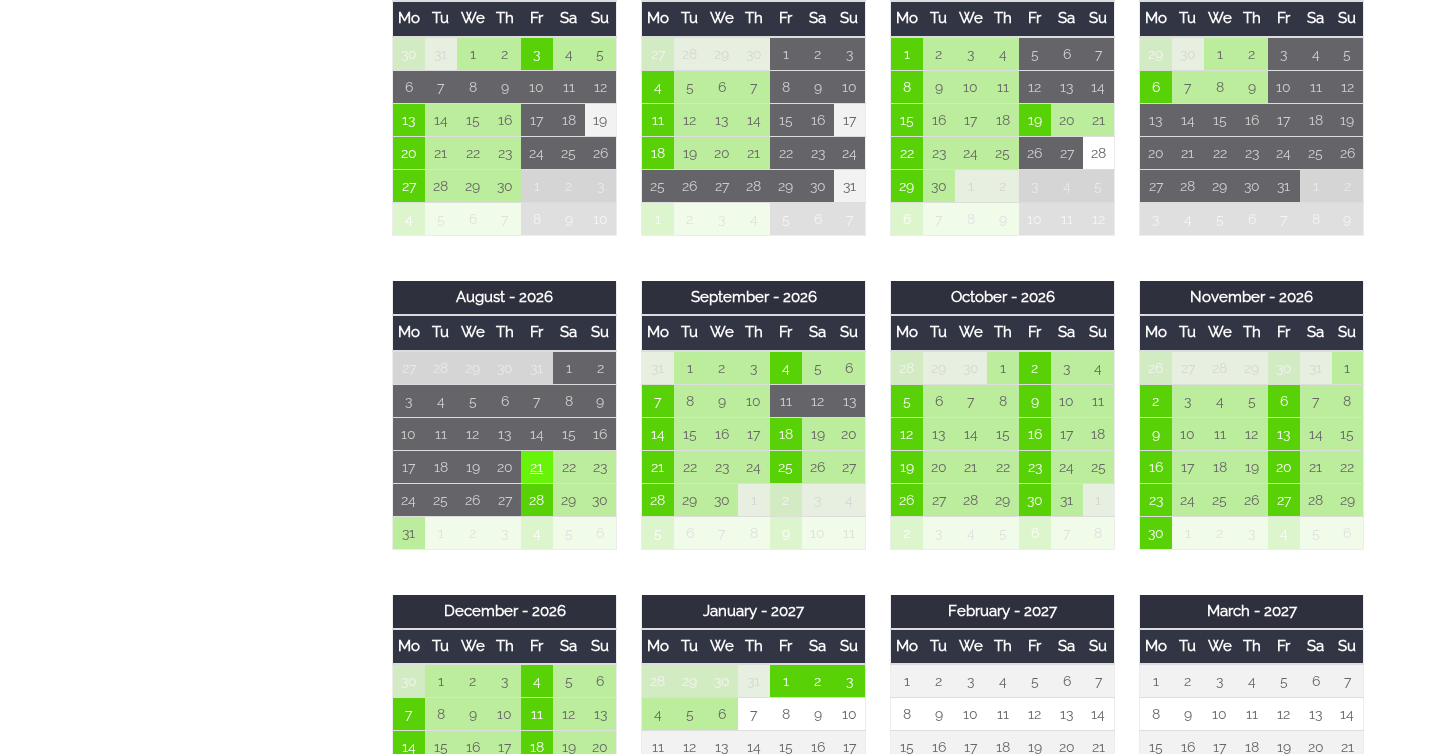 click on "21" at bounding box center [537, 466] 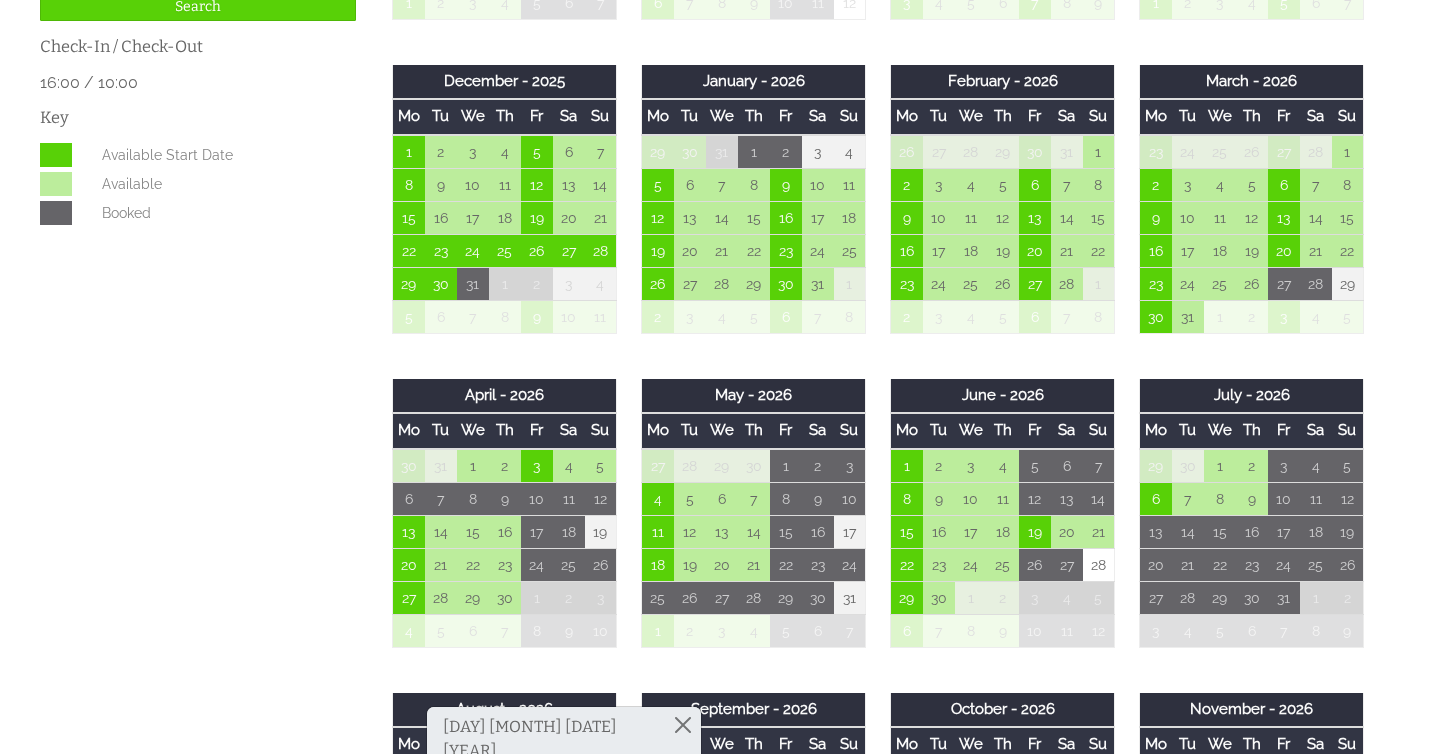 scroll, scrollTop: 728, scrollLeft: 0, axis: vertical 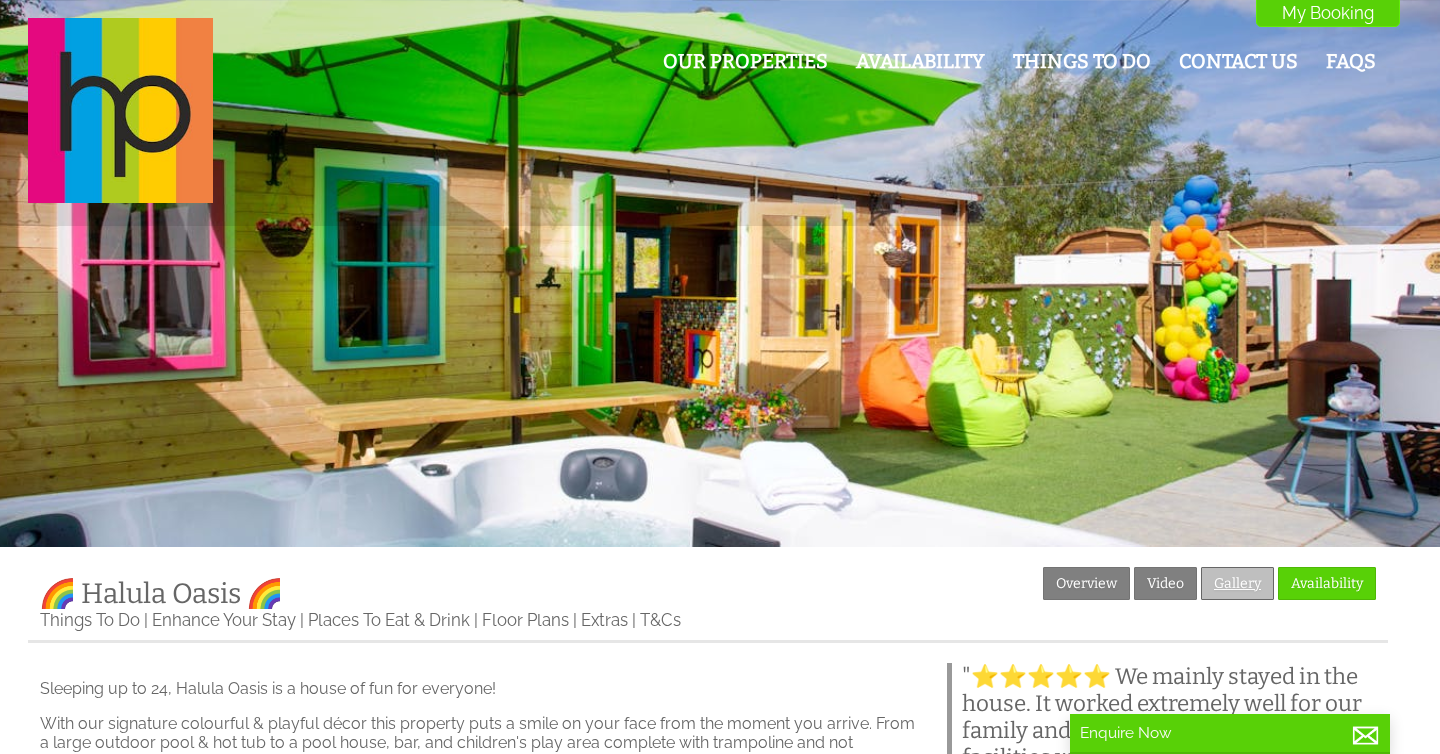 click on "Gallery" at bounding box center [1237, 583] 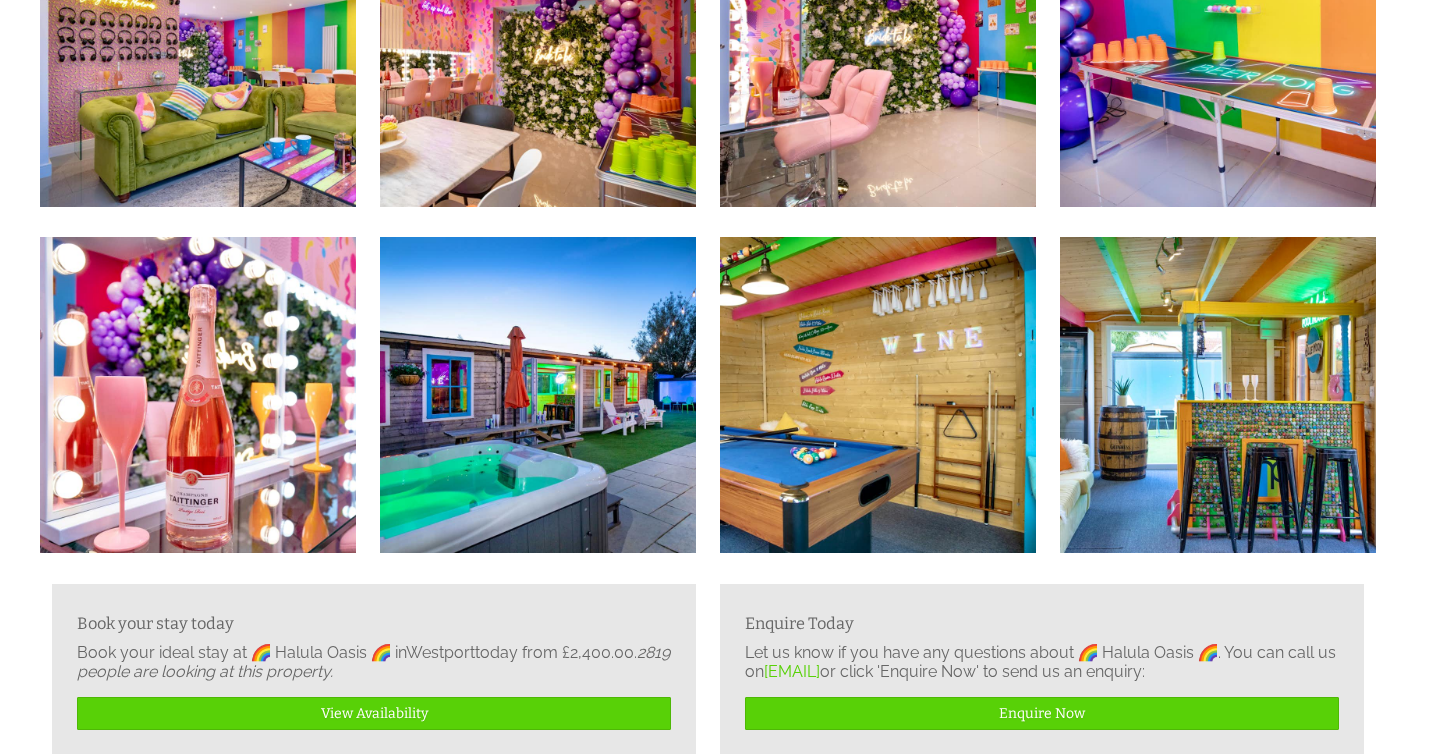 scroll, scrollTop: 2505, scrollLeft: 0, axis: vertical 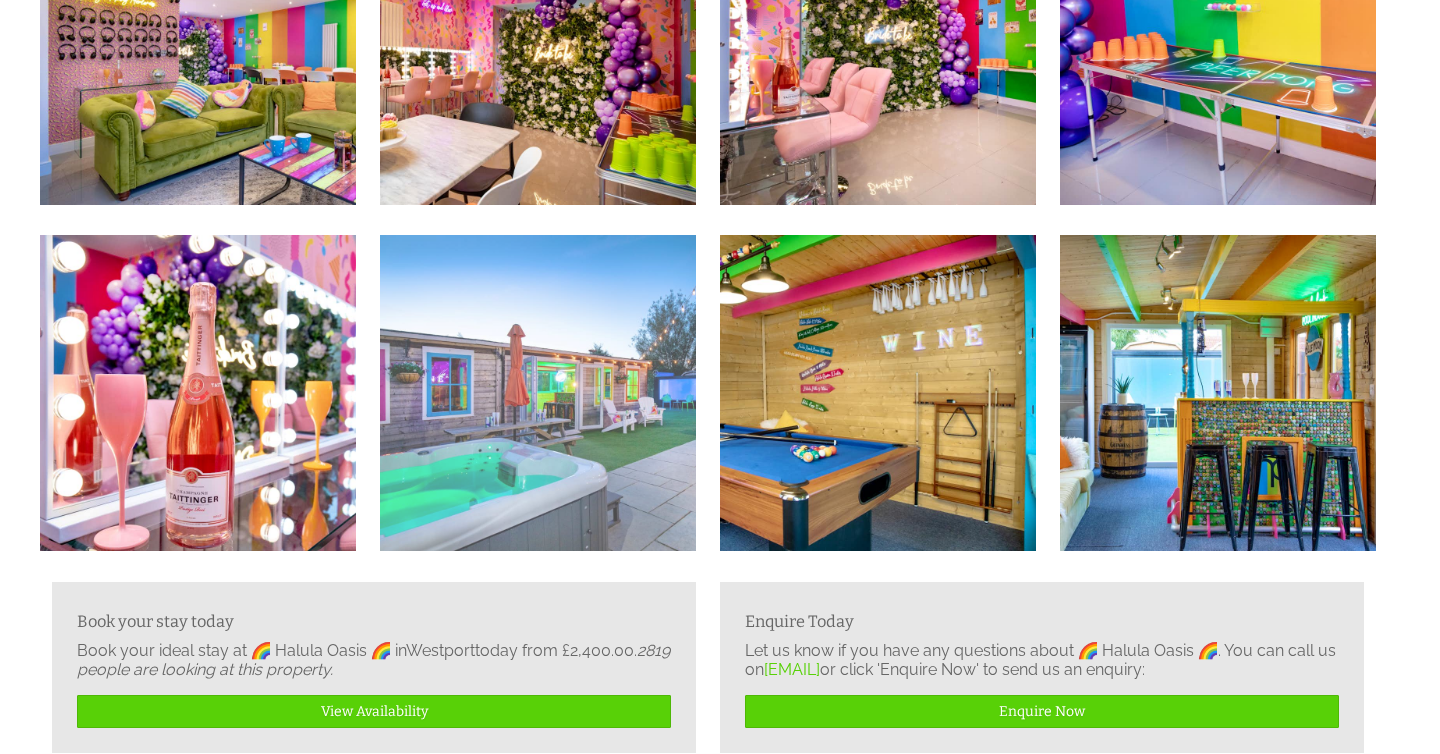 click at bounding box center (538, 393) 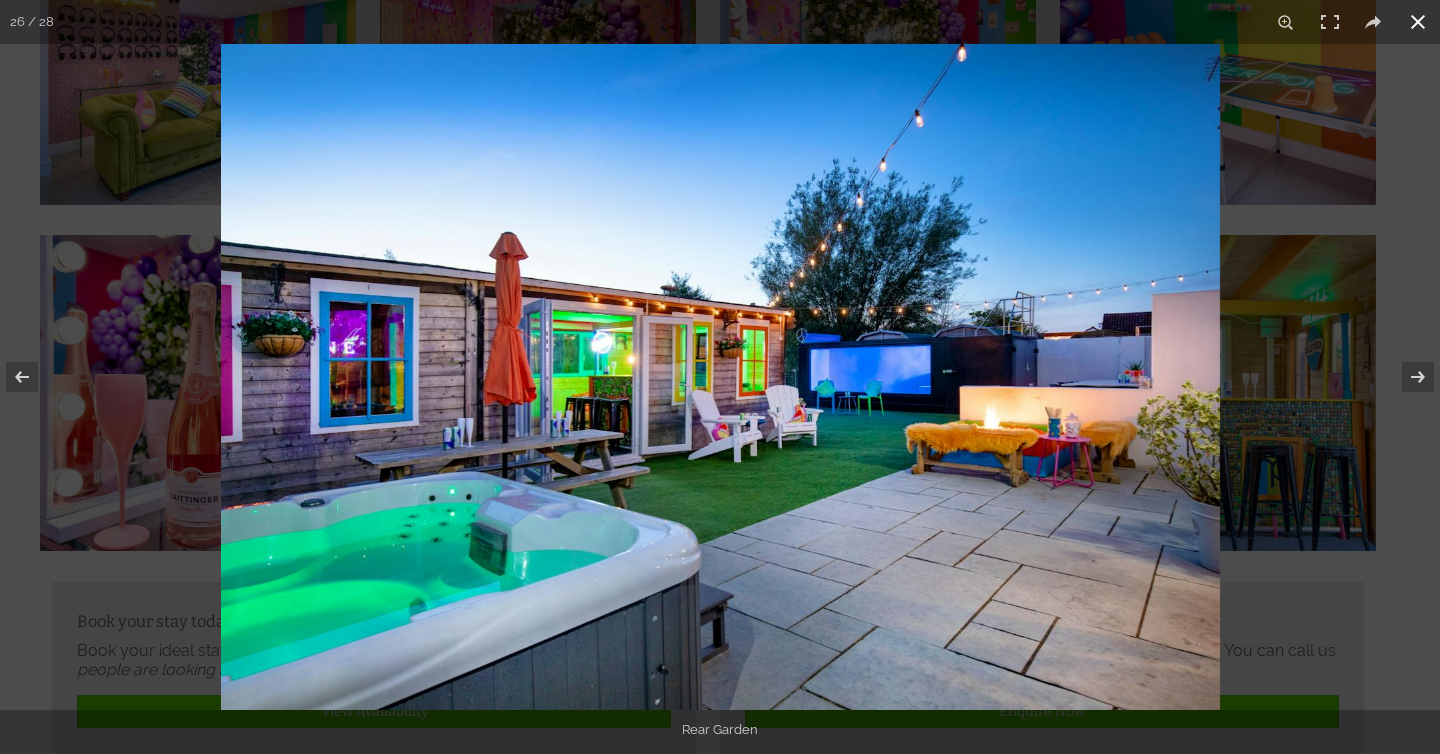 click at bounding box center [1418, 22] 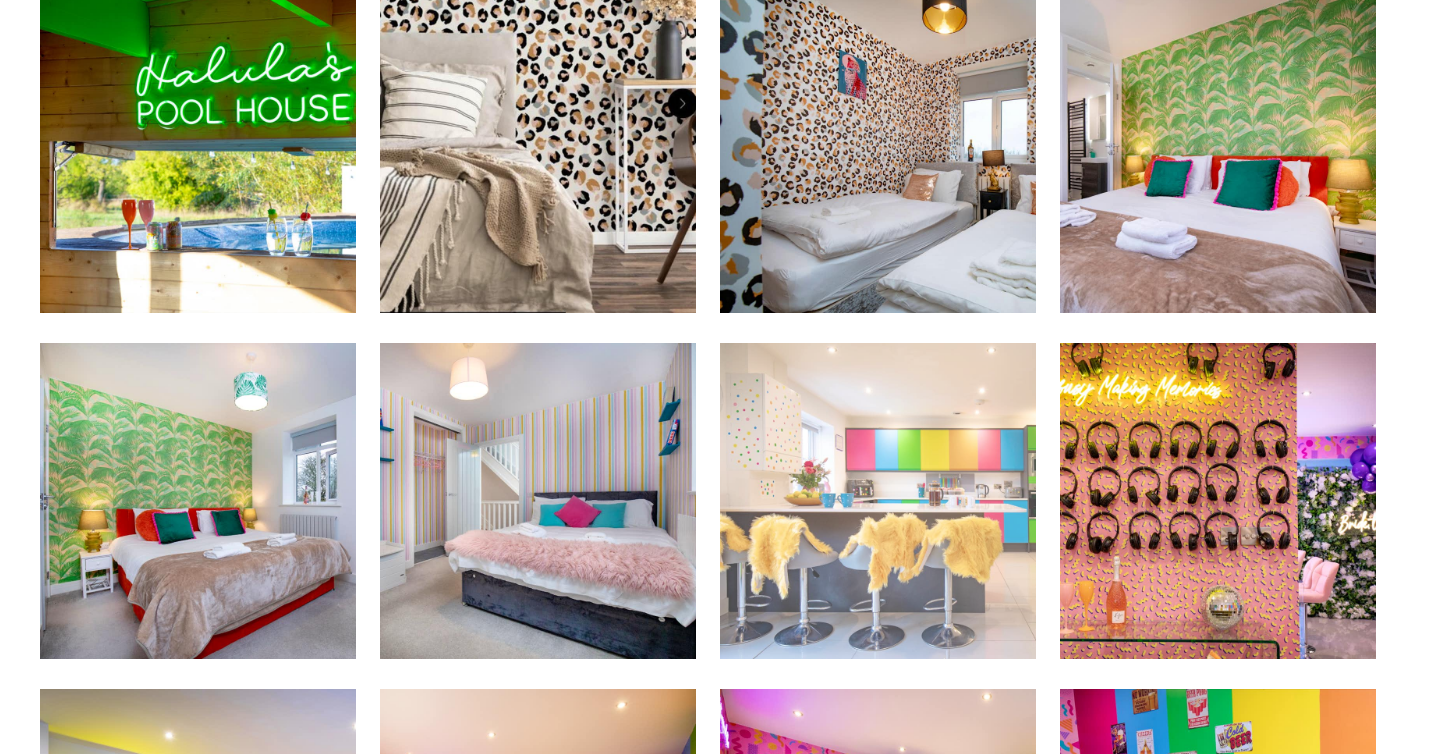 scroll, scrollTop: 1702, scrollLeft: 0, axis: vertical 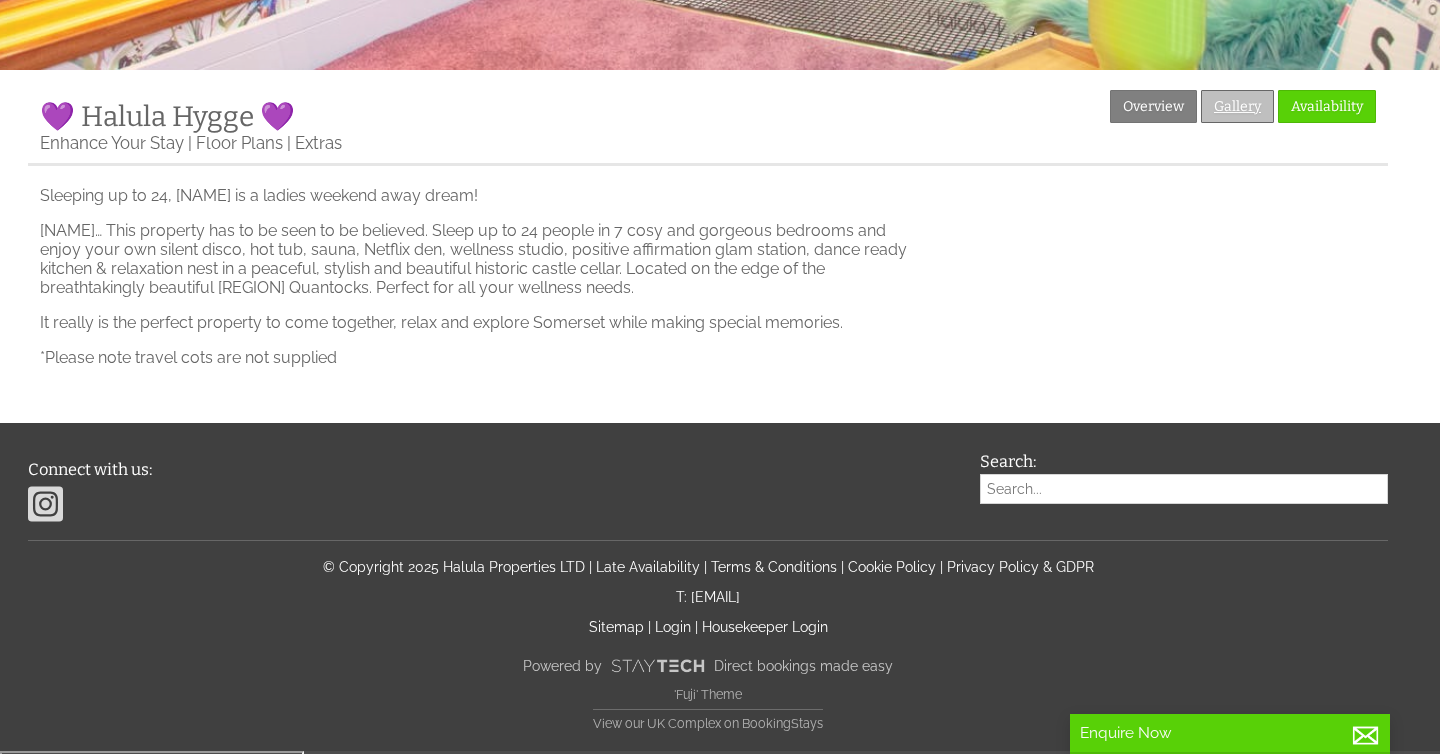 click on "Gallery" at bounding box center [1237, 106] 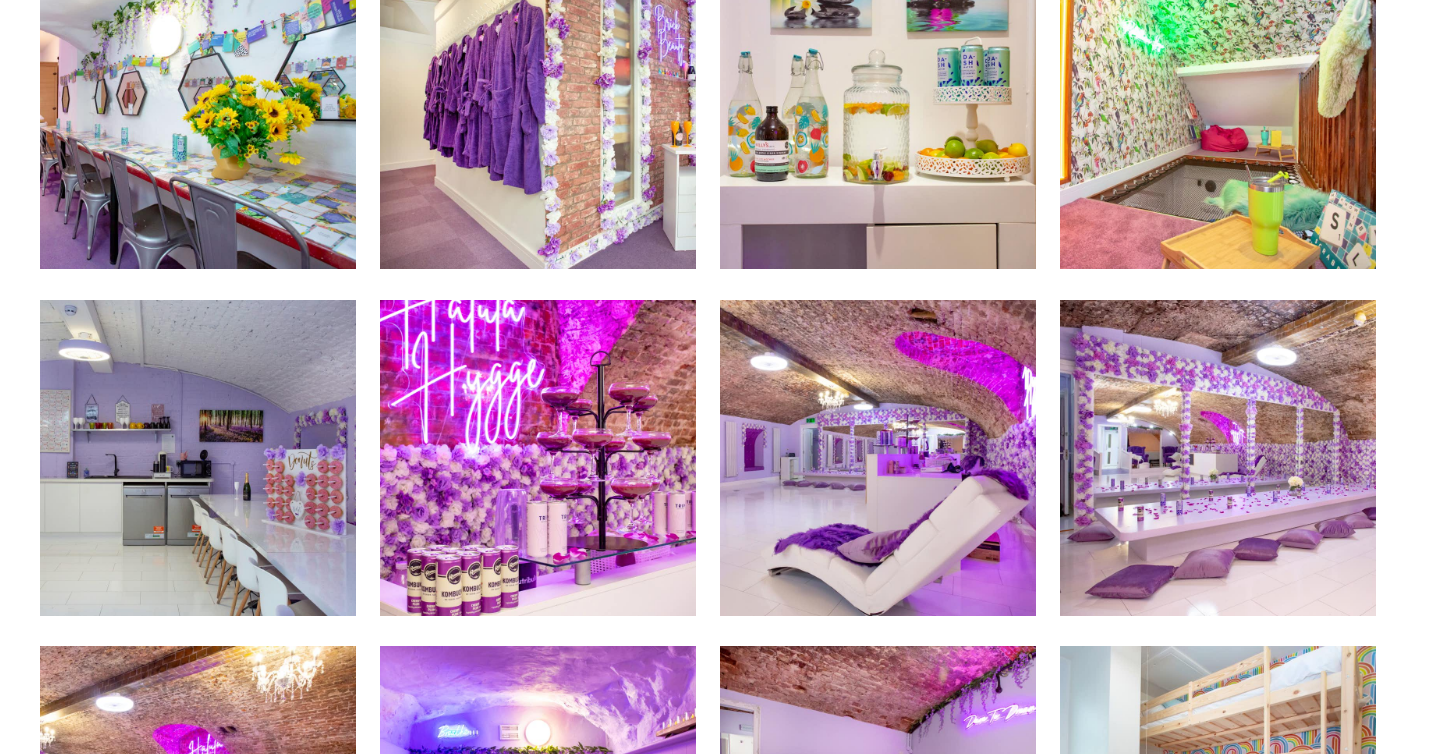 scroll, scrollTop: 0, scrollLeft: 0, axis: both 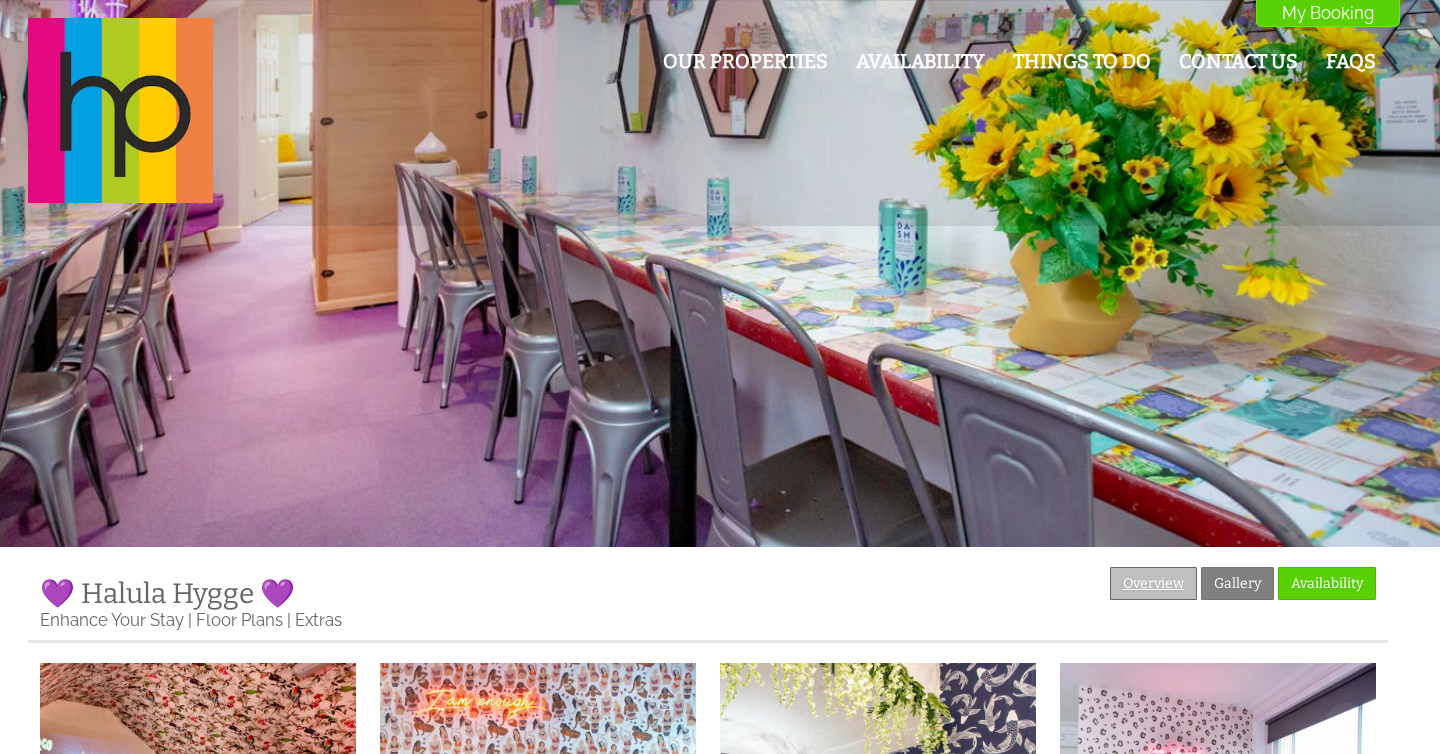 click on "Overview" at bounding box center (1153, 583) 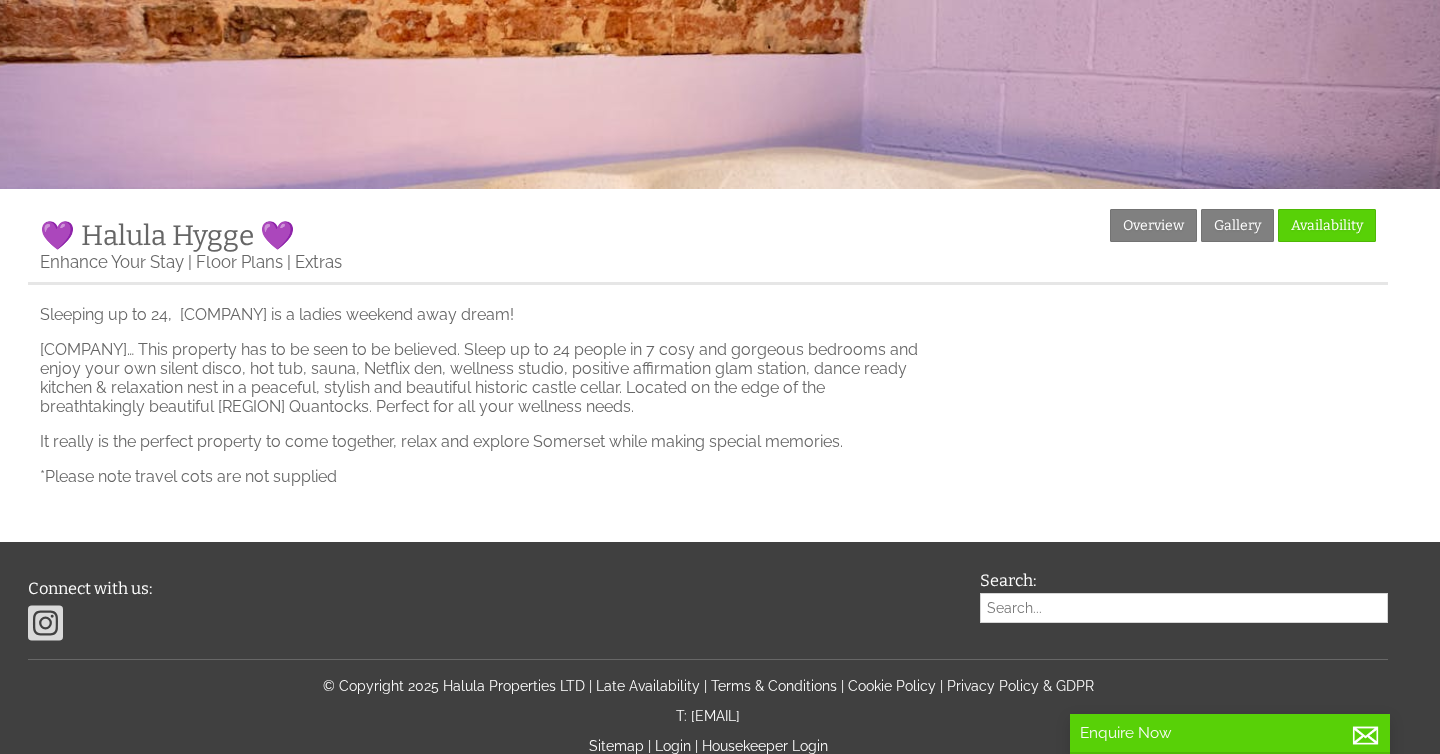 scroll, scrollTop: 477, scrollLeft: 0, axis: vertical 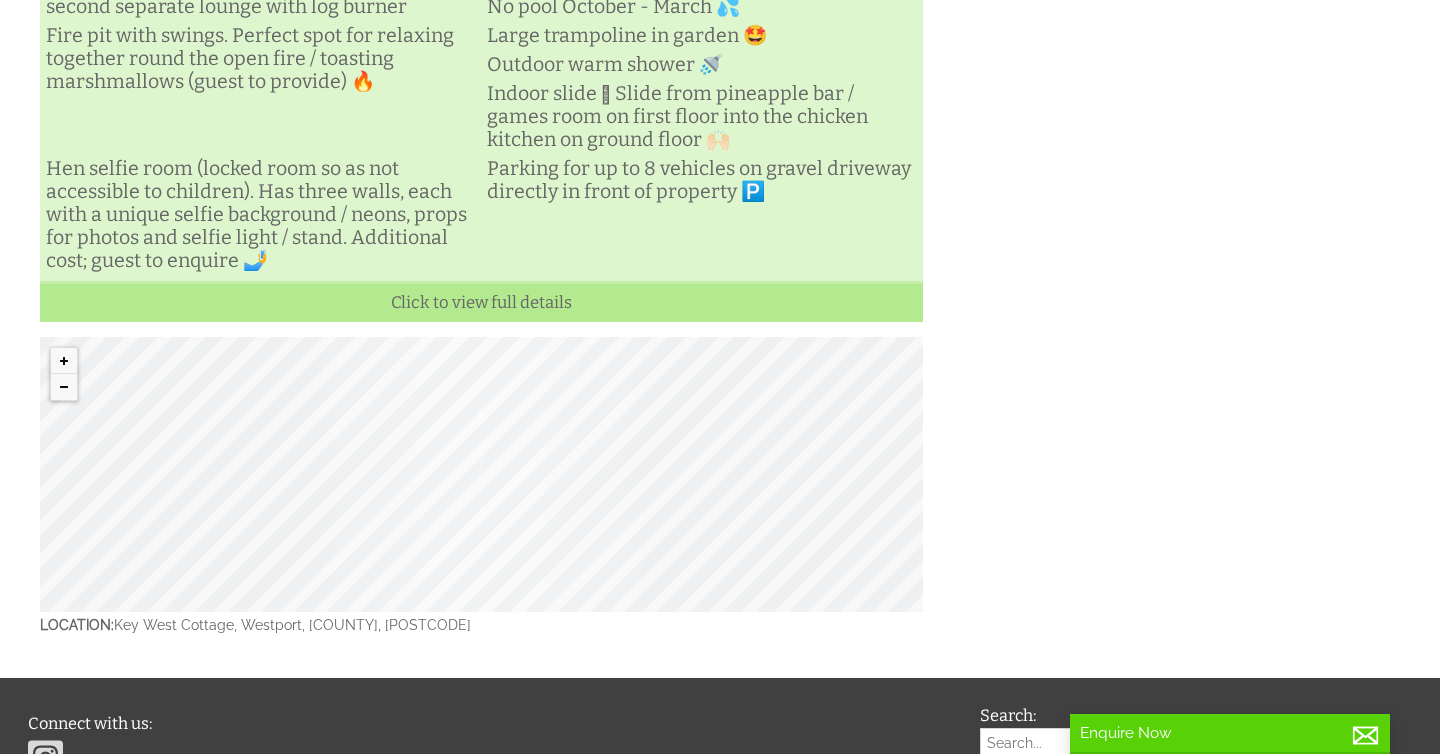 click at bounding box center [64, 387] 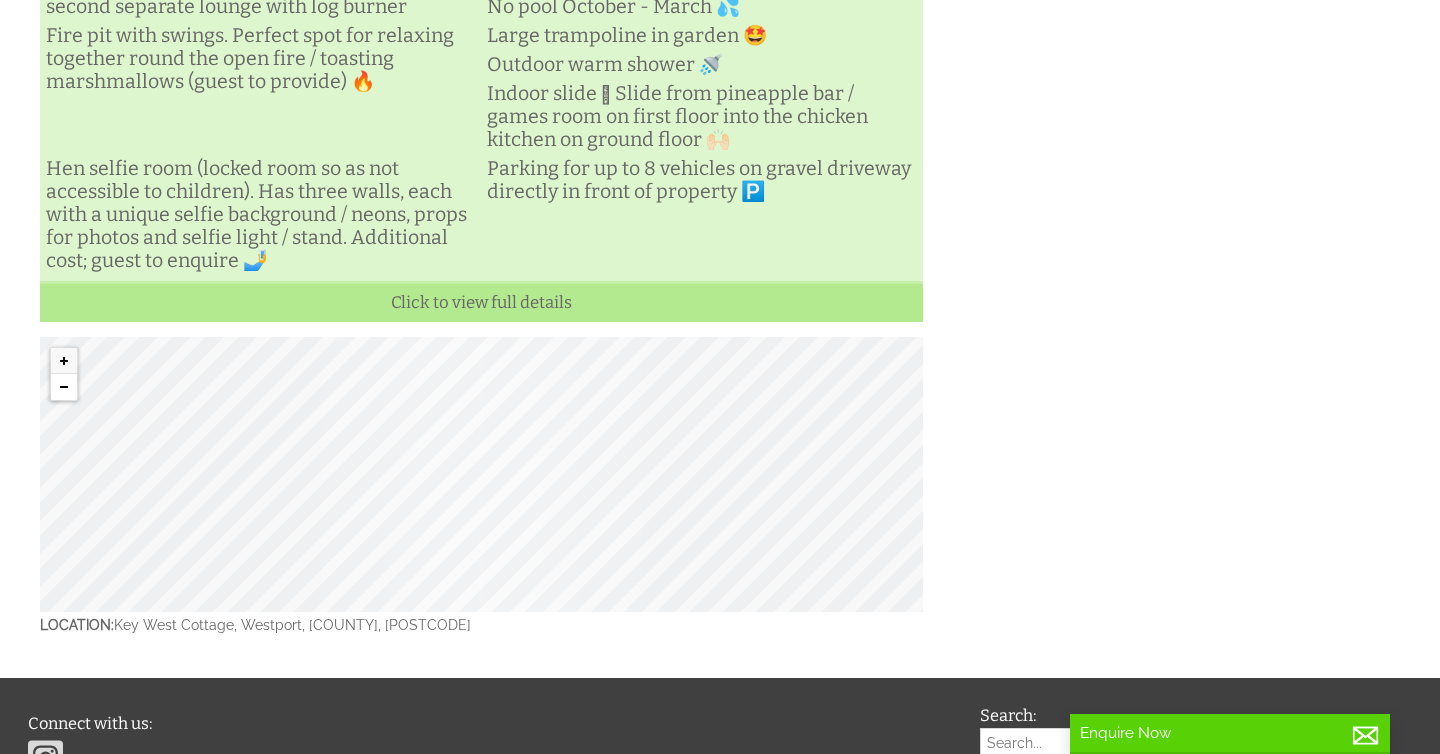 click at bounding box center [64, 387] 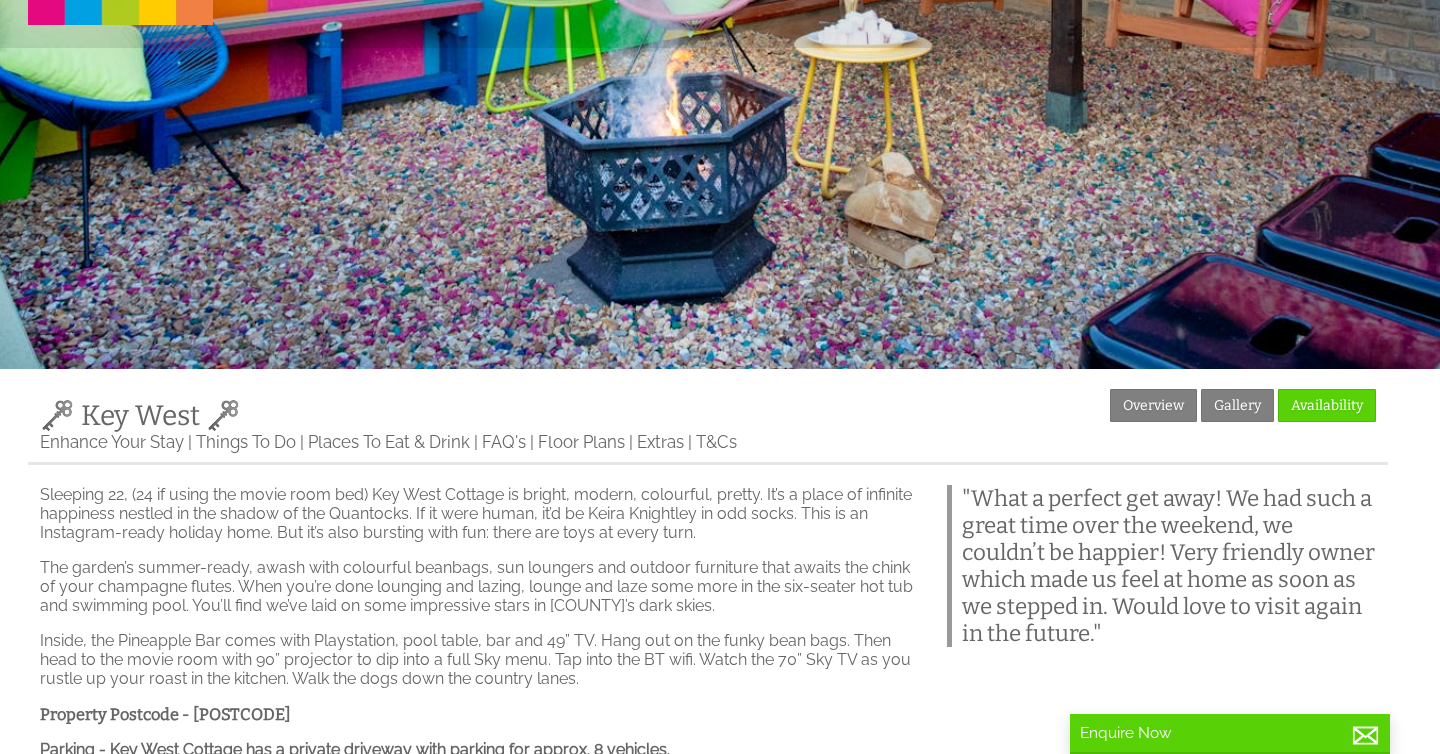 scroll, scrollTop: 282, scrollLeft: 0, axis: vertical 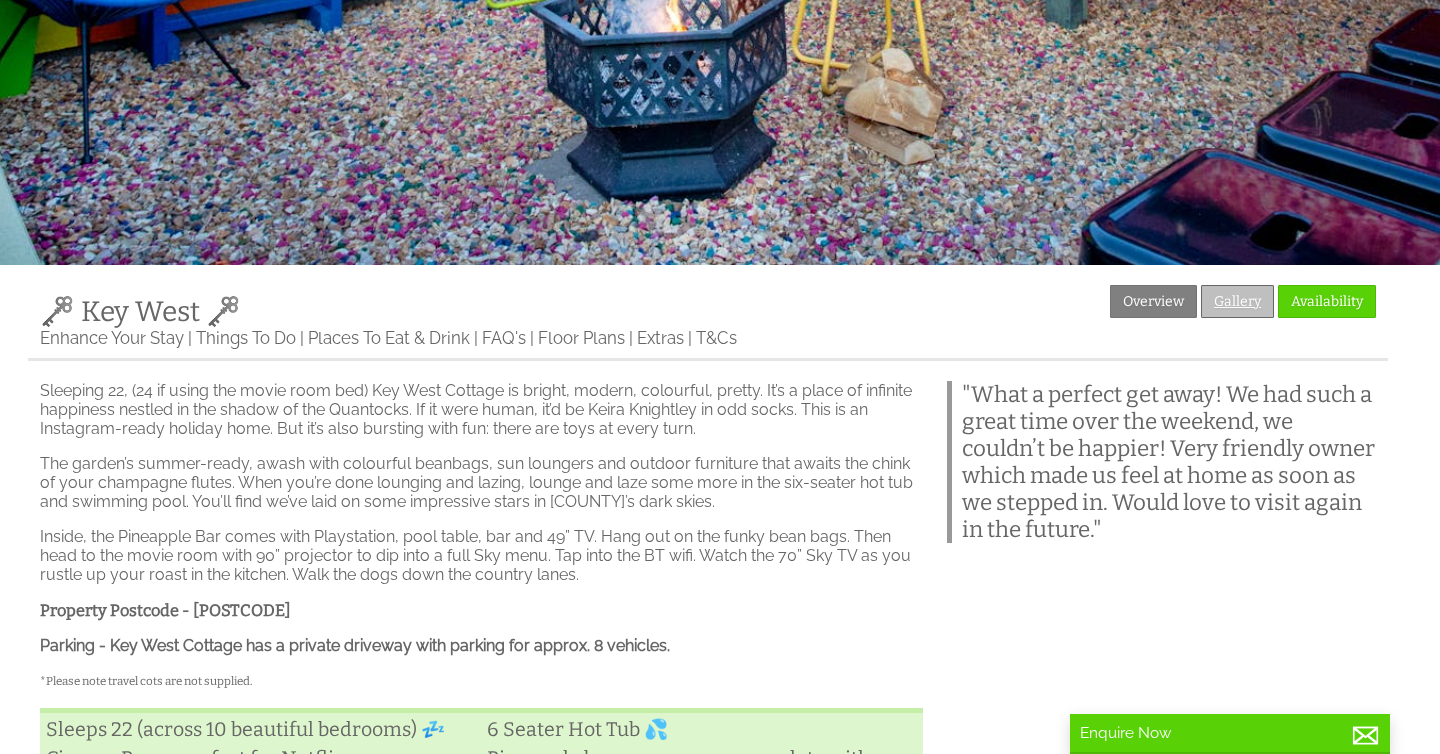click on "Gallery" at bounding box center (1237, 301) 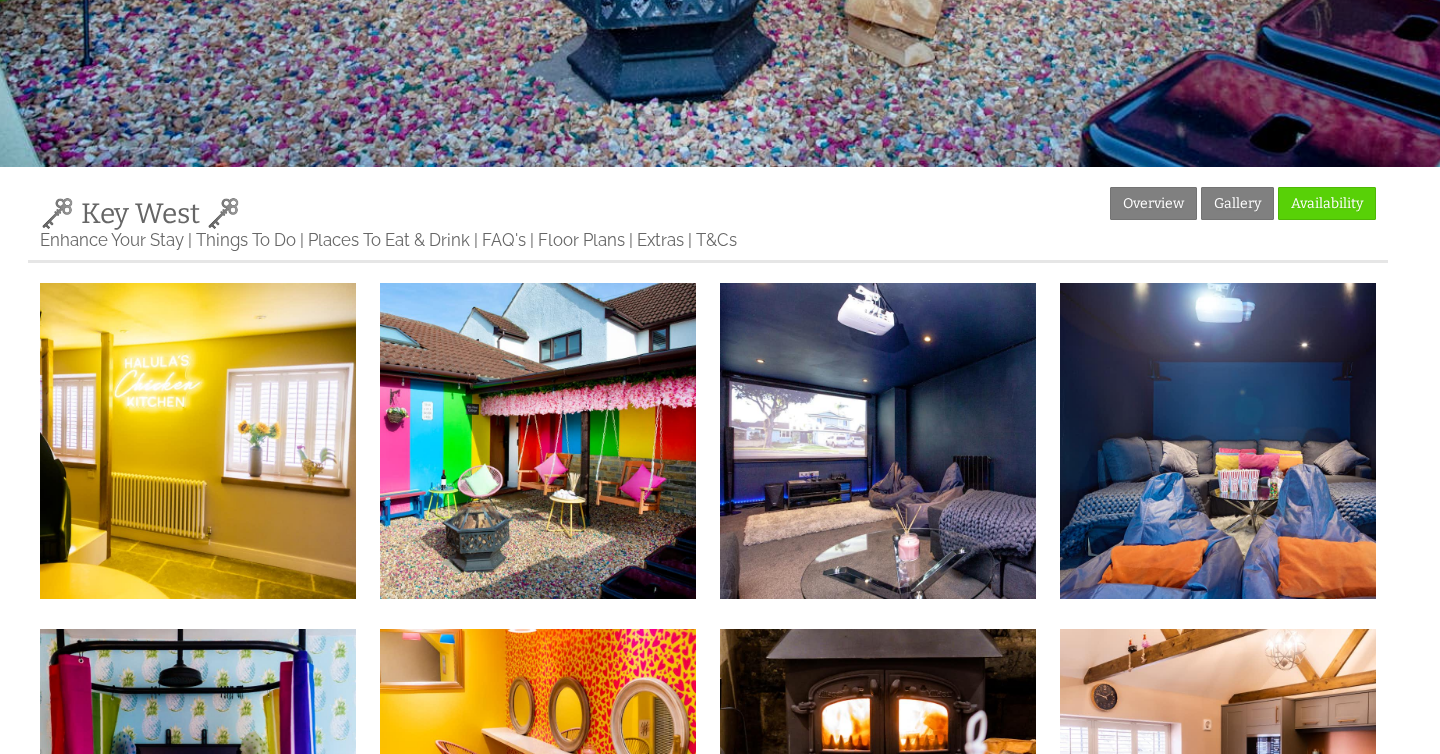 scroll, scrollTop: 206, scrollLeft: 0, axis: vertical 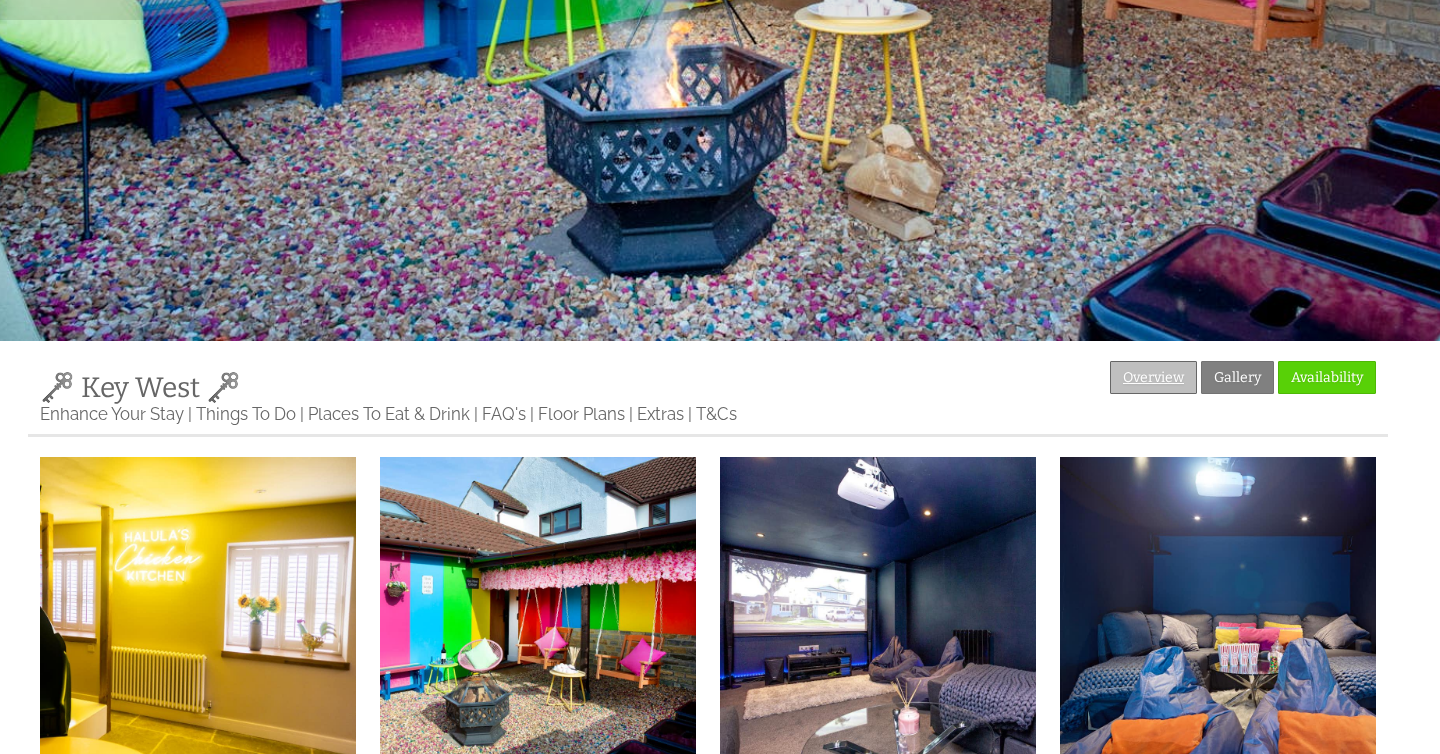 click on "Overview" at bounding box center [1153, 377] 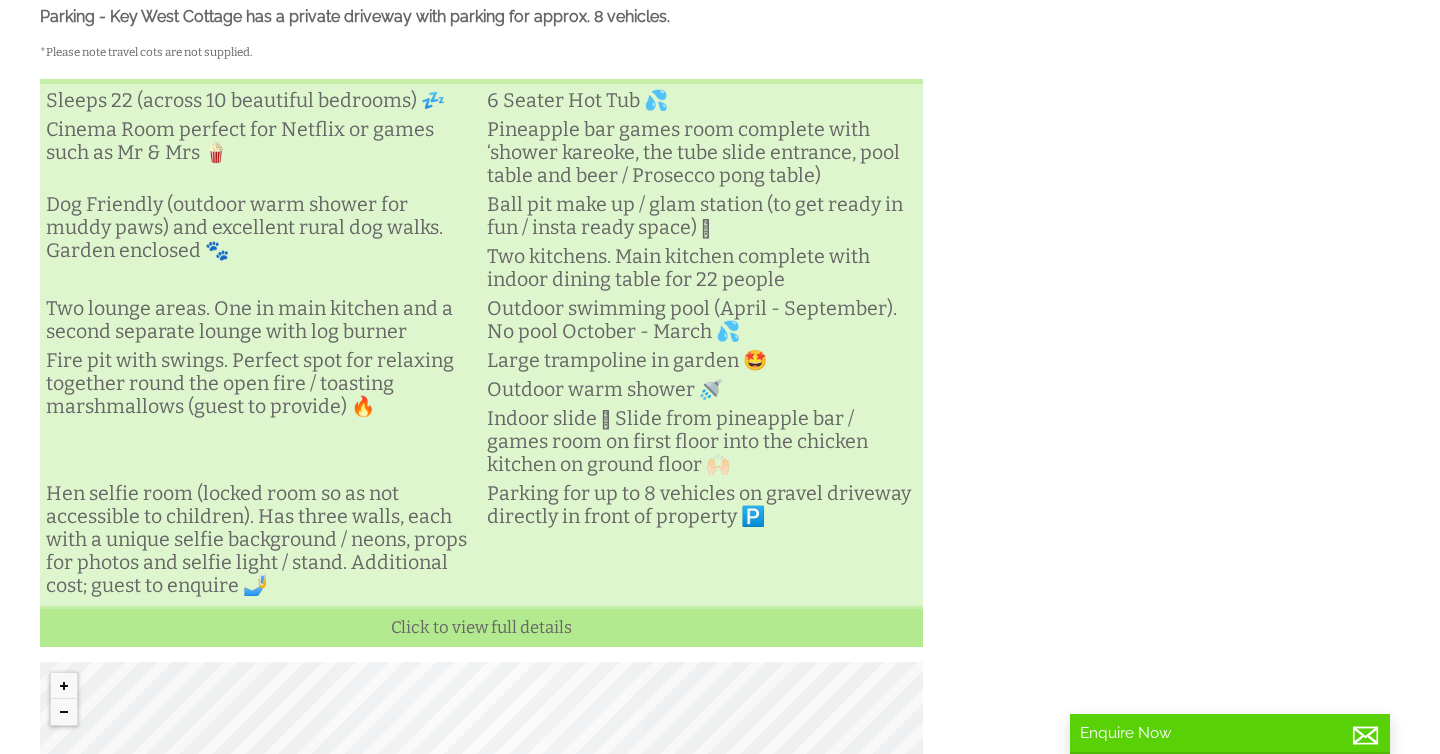 scroll, scrollTop: 910, scrollLeft: 0, axis: vertical 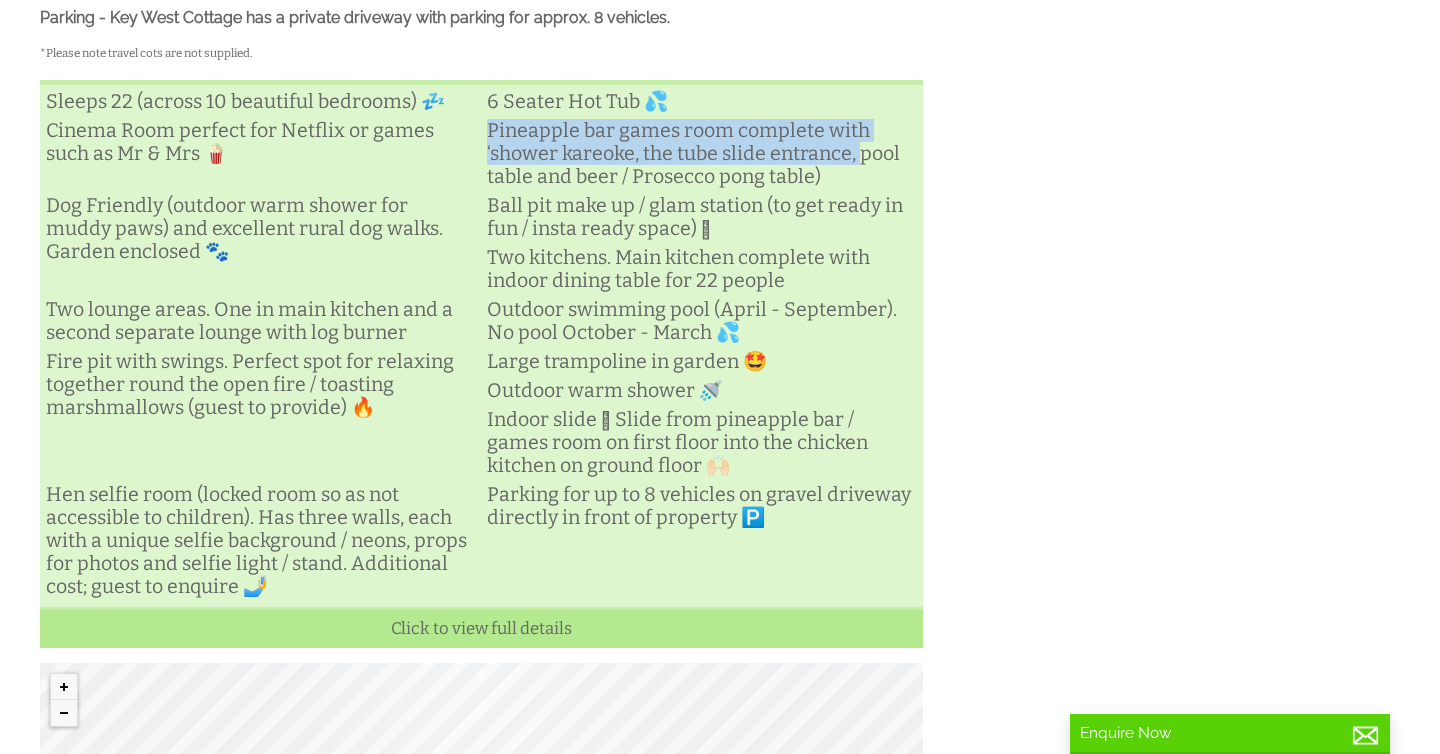 drag, startPoint x: 488, startPoint y: 128, endPoint x: 857, endPoint y: 163, distance: 370.6562 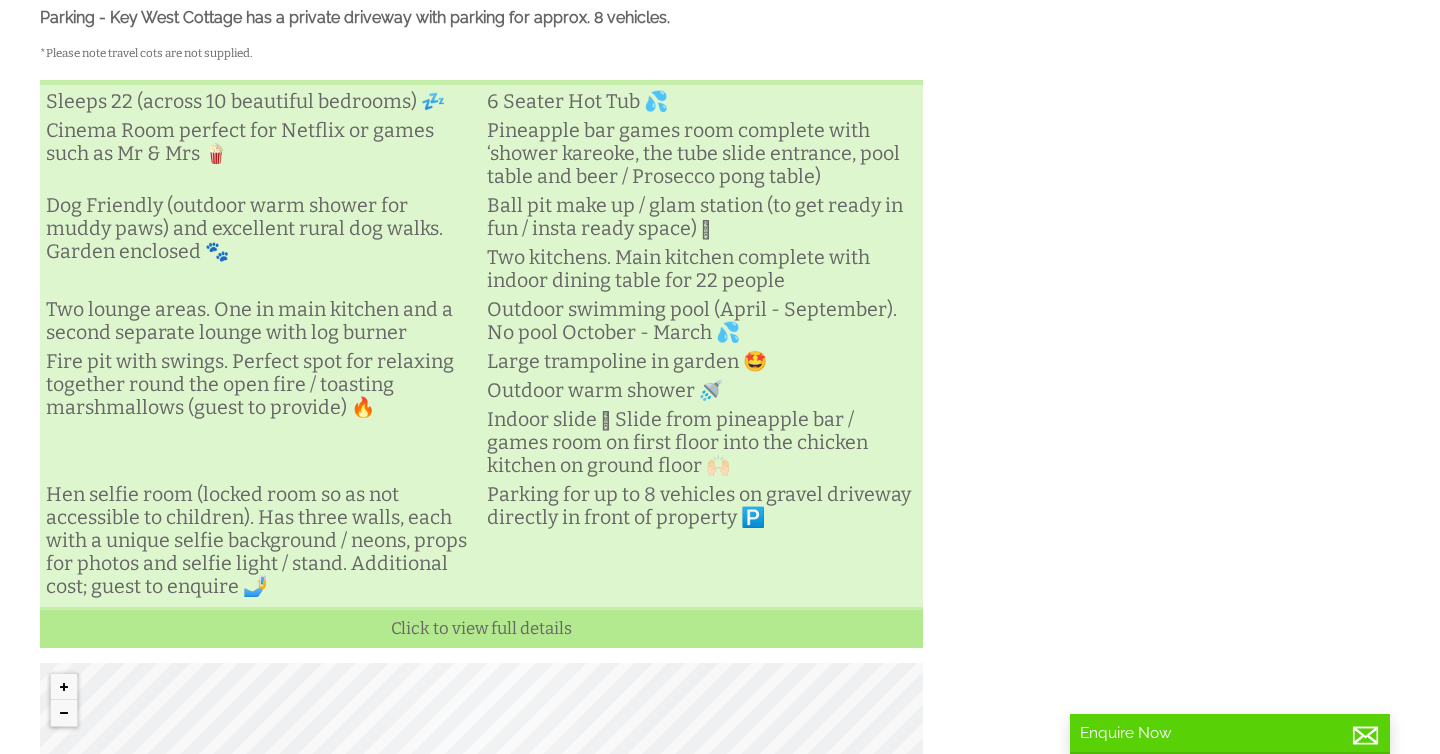 click on "Pineapple bar games room complete with ‘shower kareoke, the tube slide entrance, pool table and beer / Prosecco pong table)" at bounding box center [701, 153] 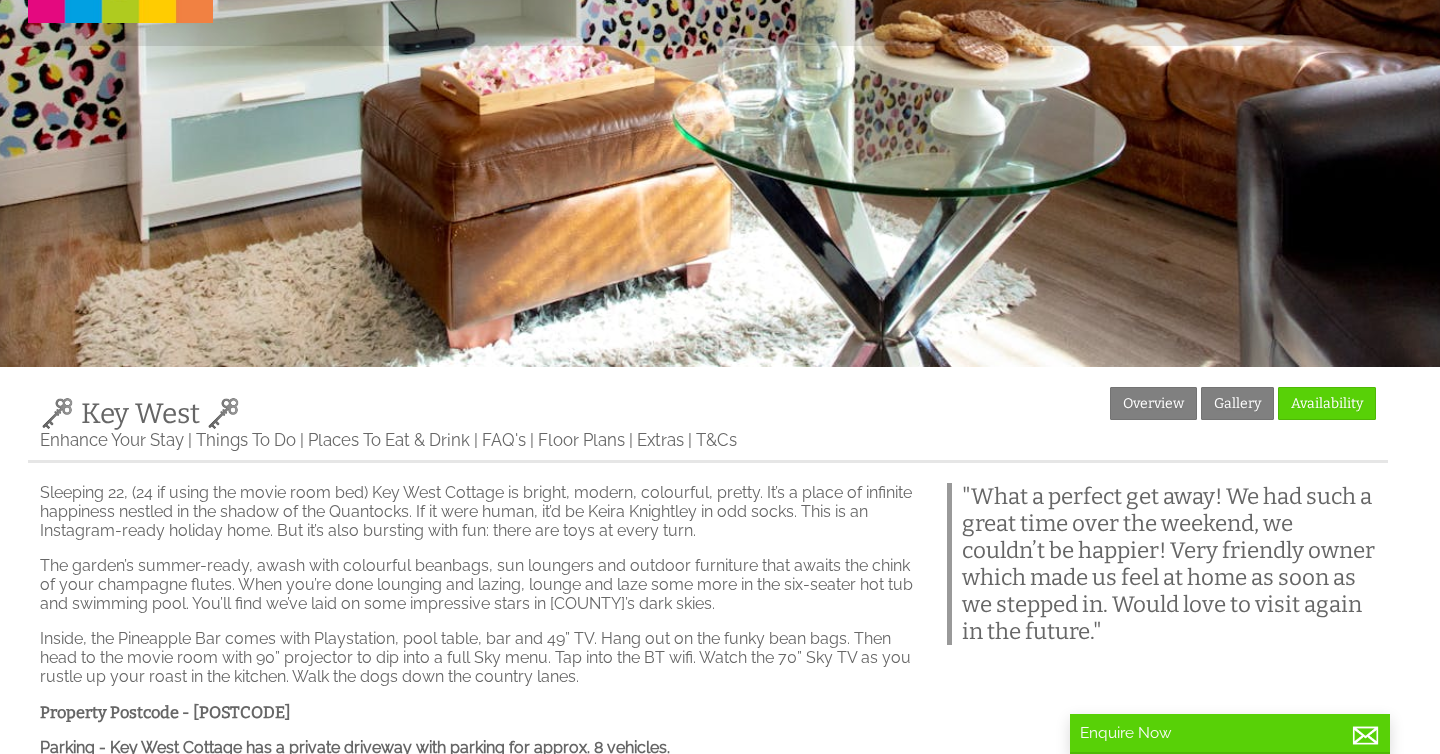scroll, scrollTop: 182, scrollLeft: 0, axis: vertical 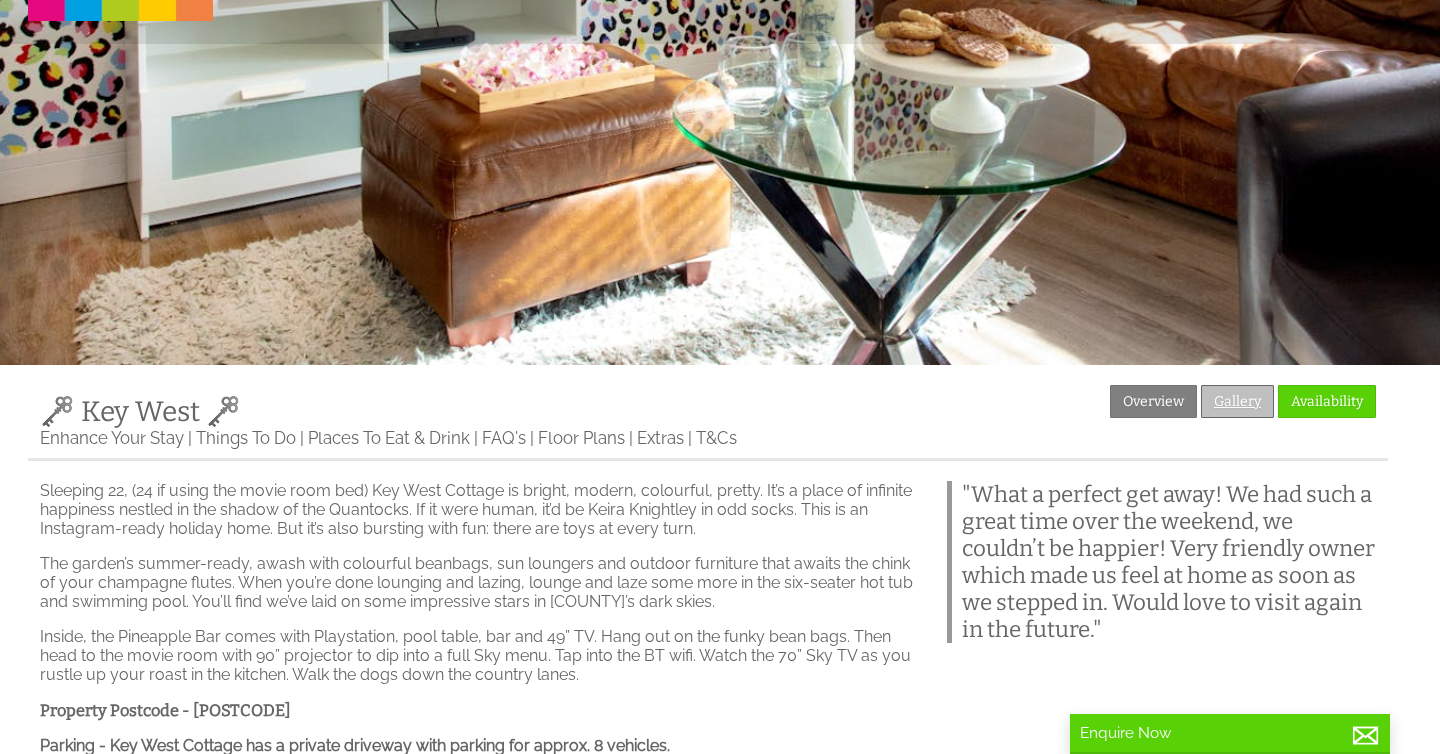 click on "Gallery" at bounding box center [1237, 401] 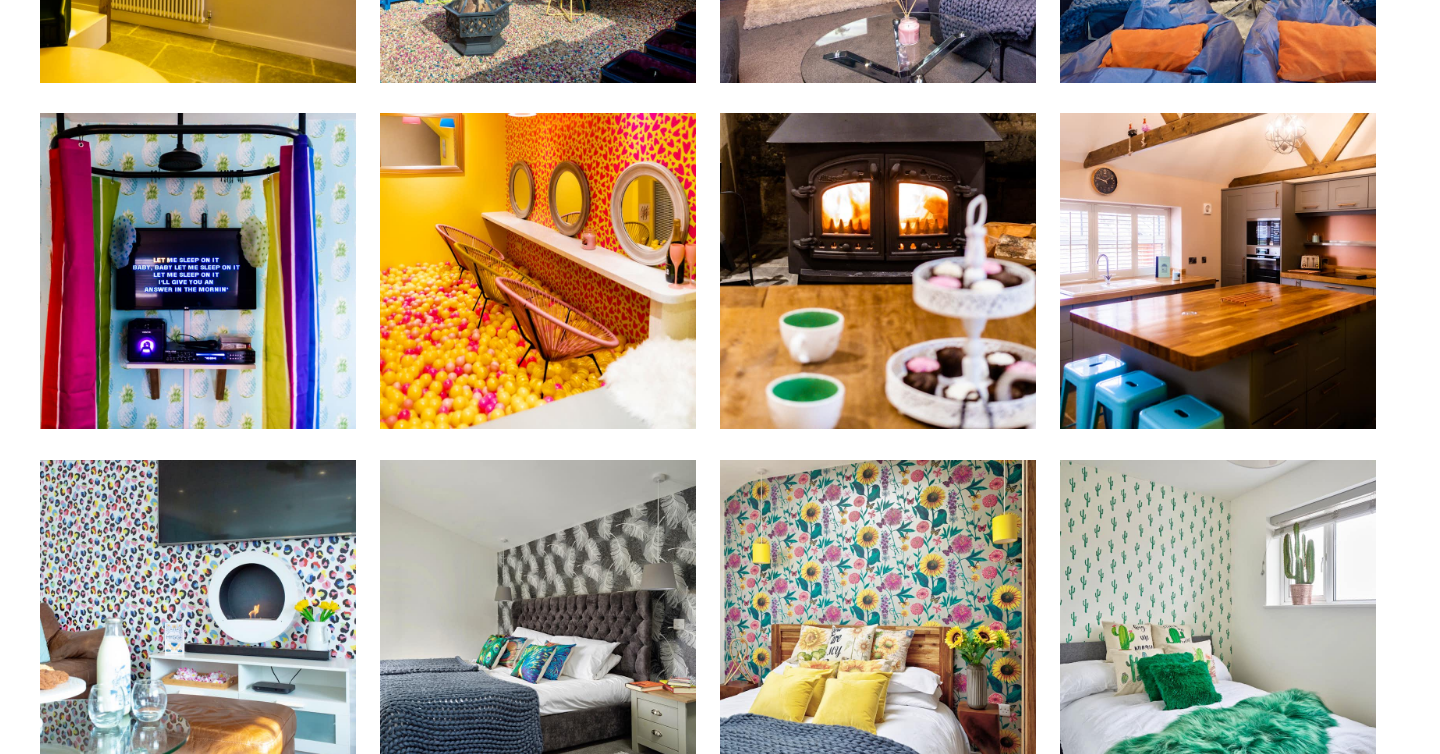 scroll, scrollTop: 903, scrollLeft: 0, axis: vertical 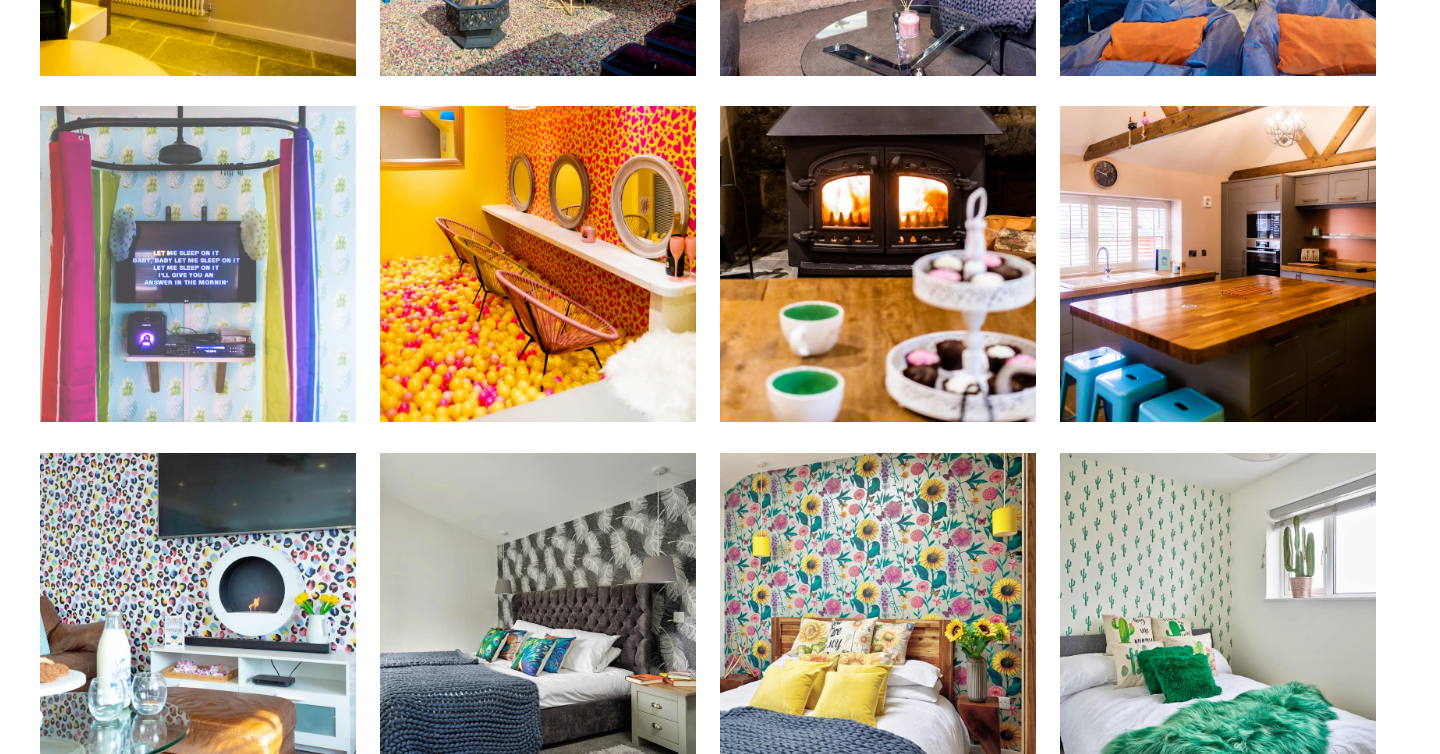 click at bounding box center [198, 264] 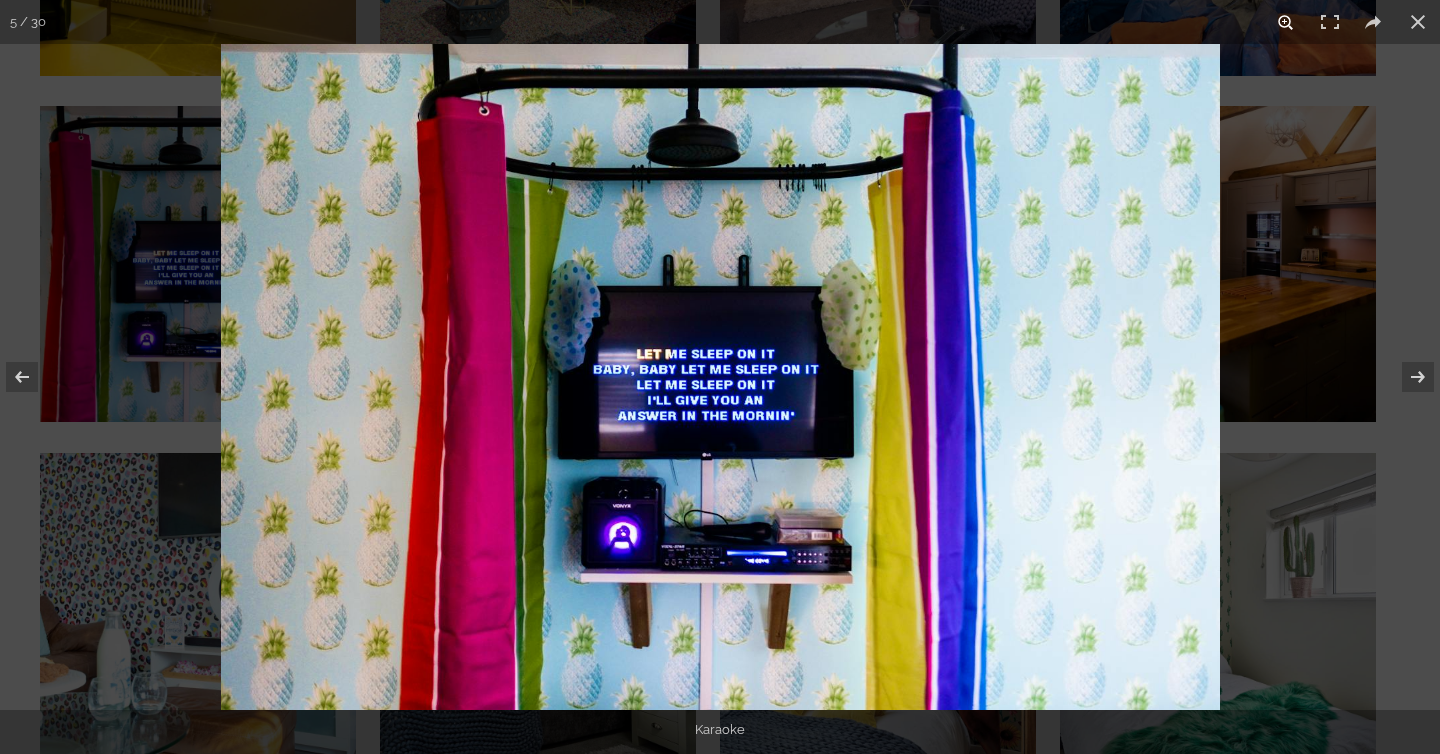 drag, startPoint x: 1419, startPoint y: 13, endPoint x: 1298, endPoint y: 27, distance: 121.80723 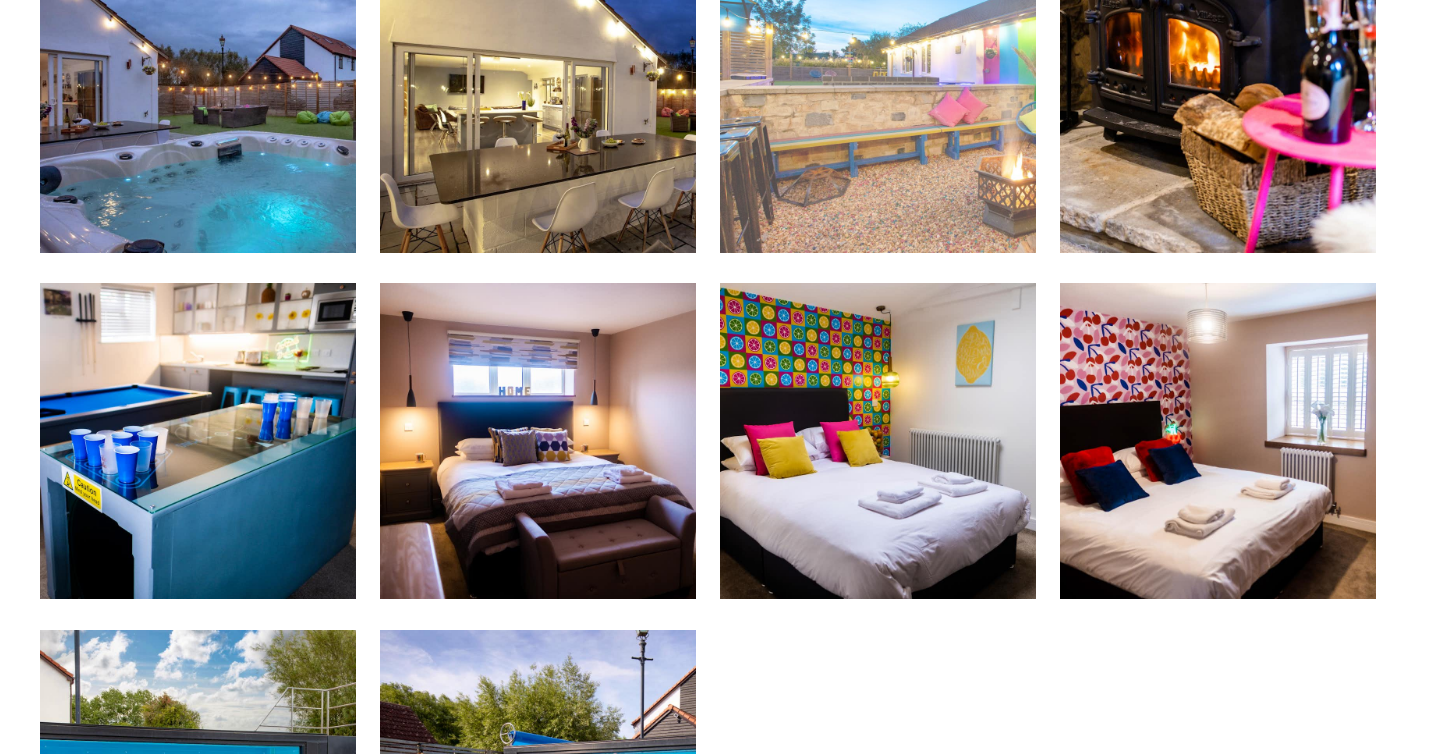 scroll, scrollTop: 2456, scrollLeft: 0, axis: vertical 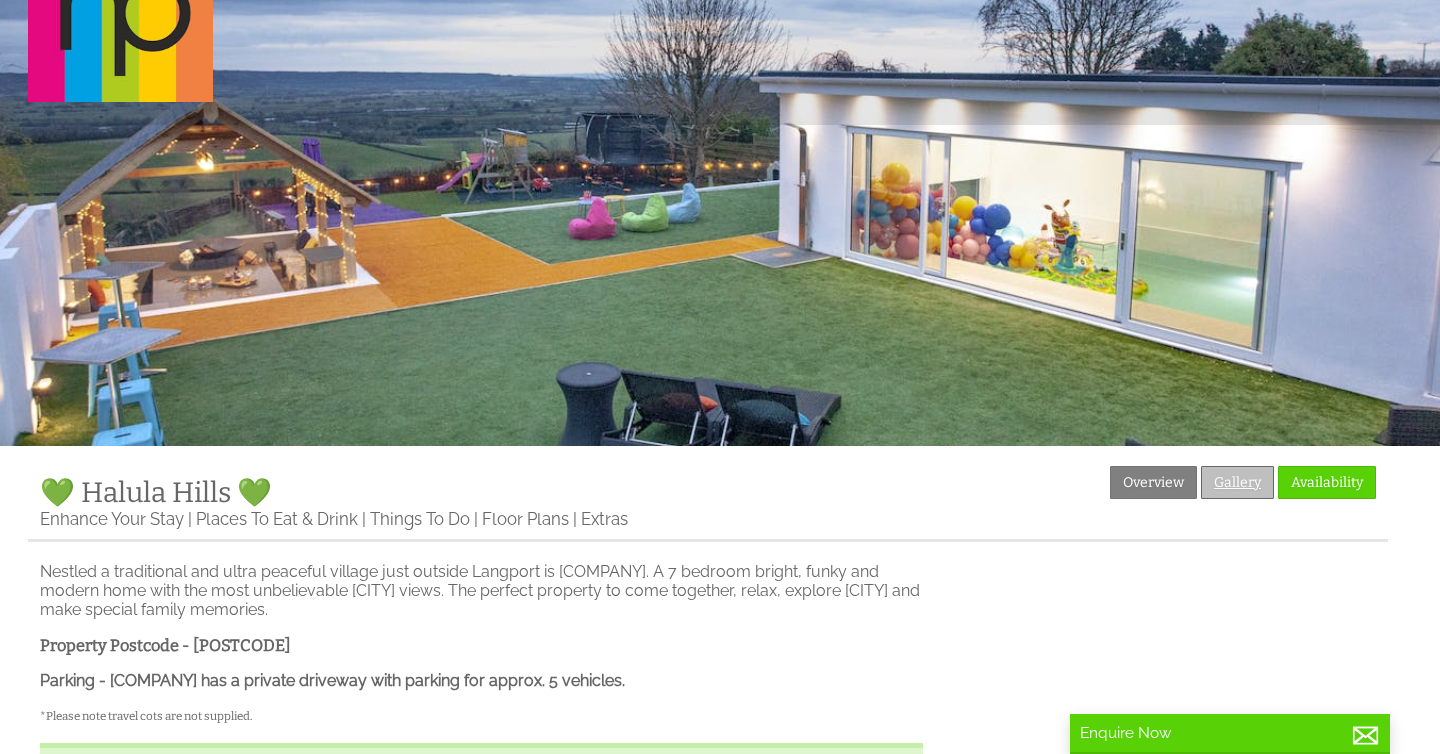 click on "Gallery" at bounding box center (1237, 482) 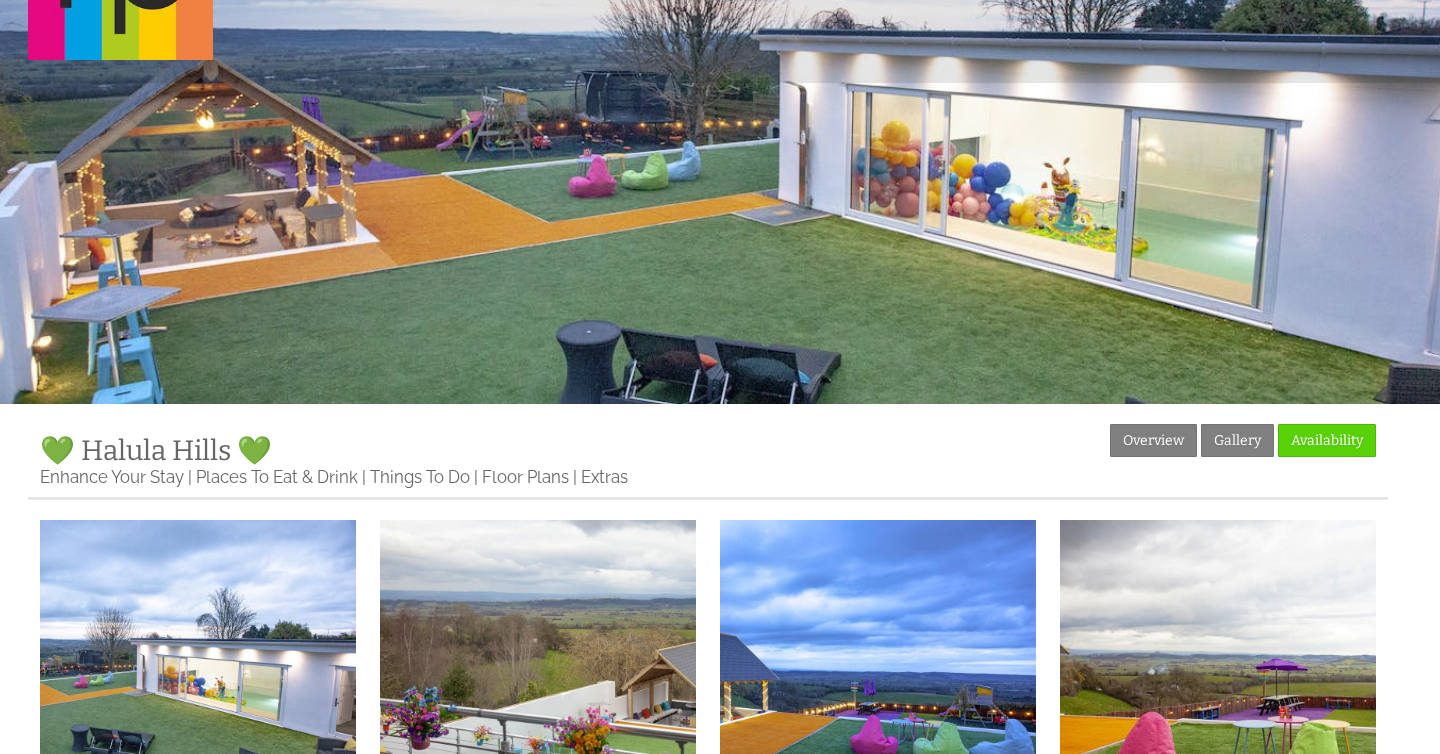scroll, scrollTop: 0, scrollLeft: 0, axis: both 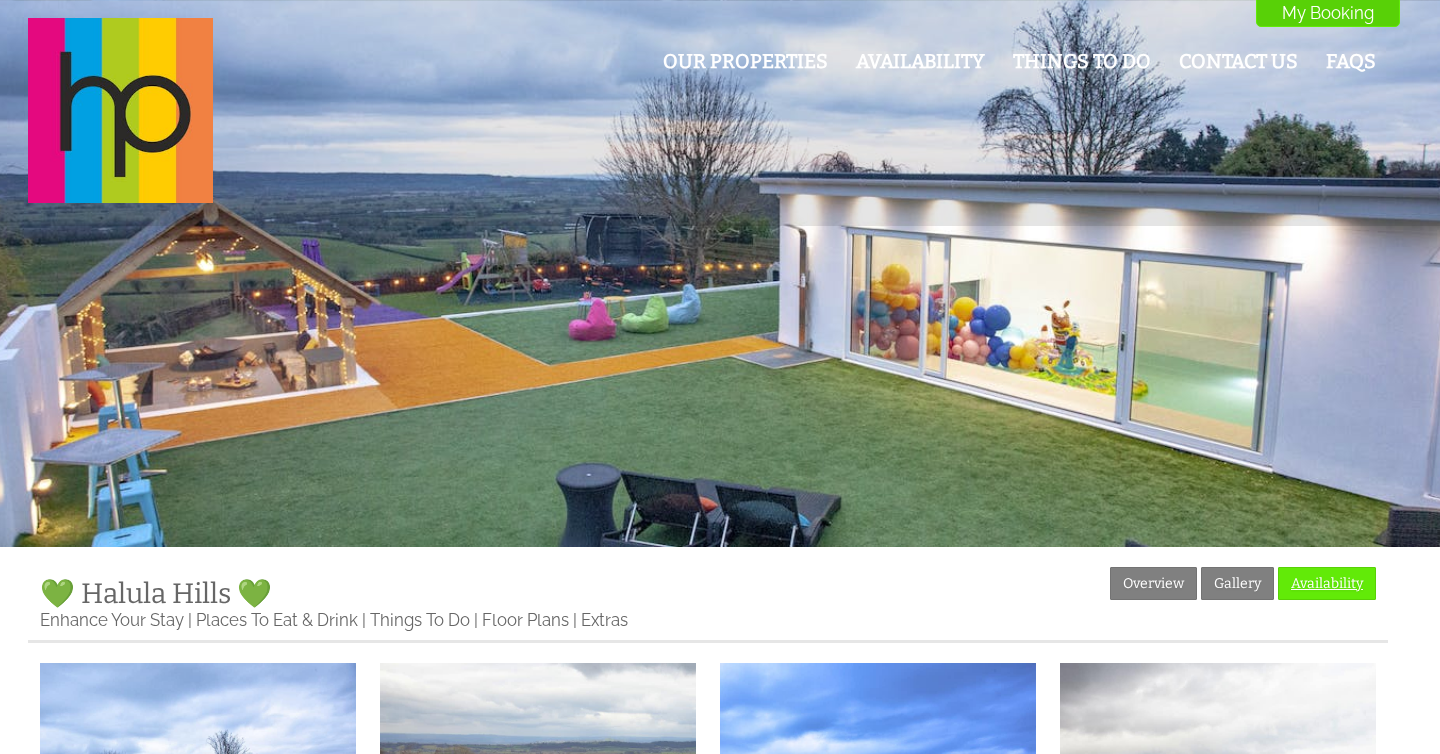 click on "Availability" at bounding box center (1327, 583) 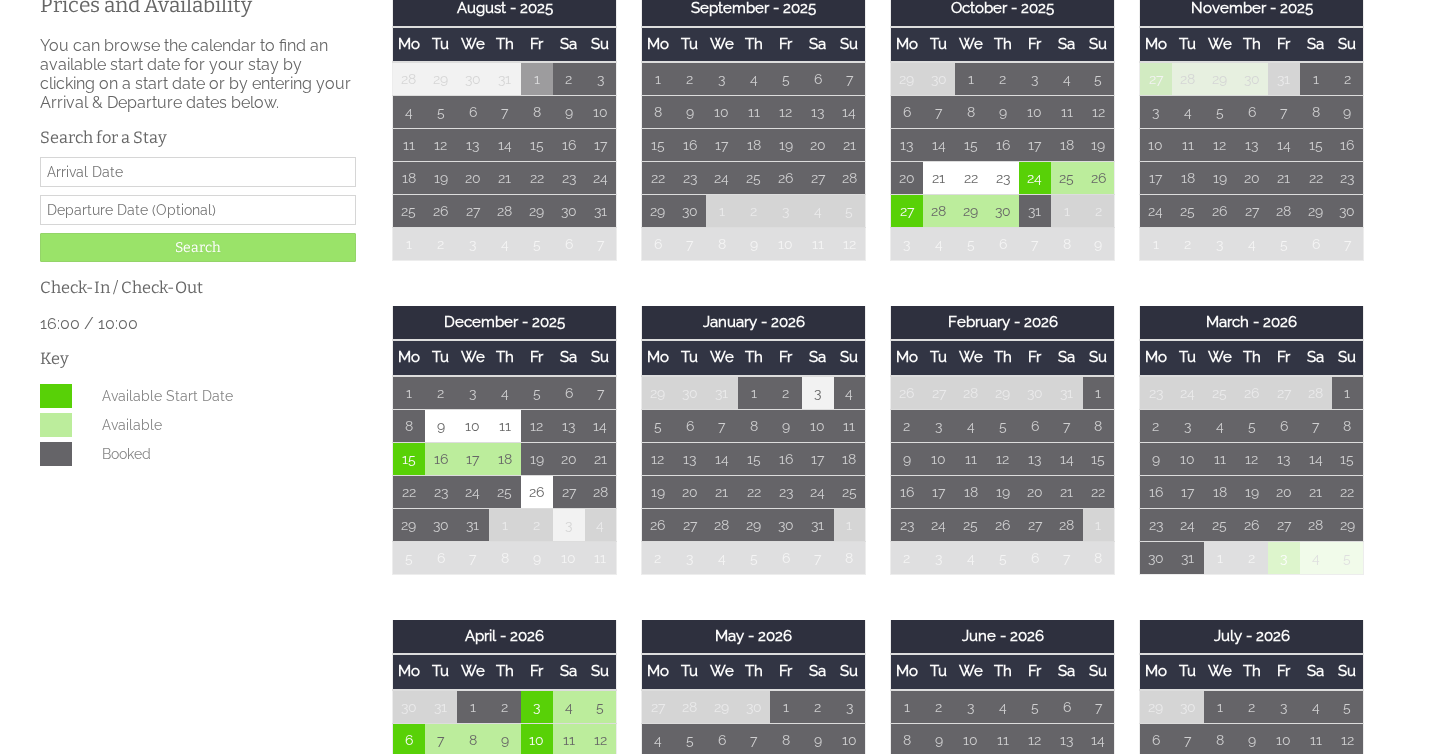scroll, scrollTop: 0, scrollLeft: 0, axis: both 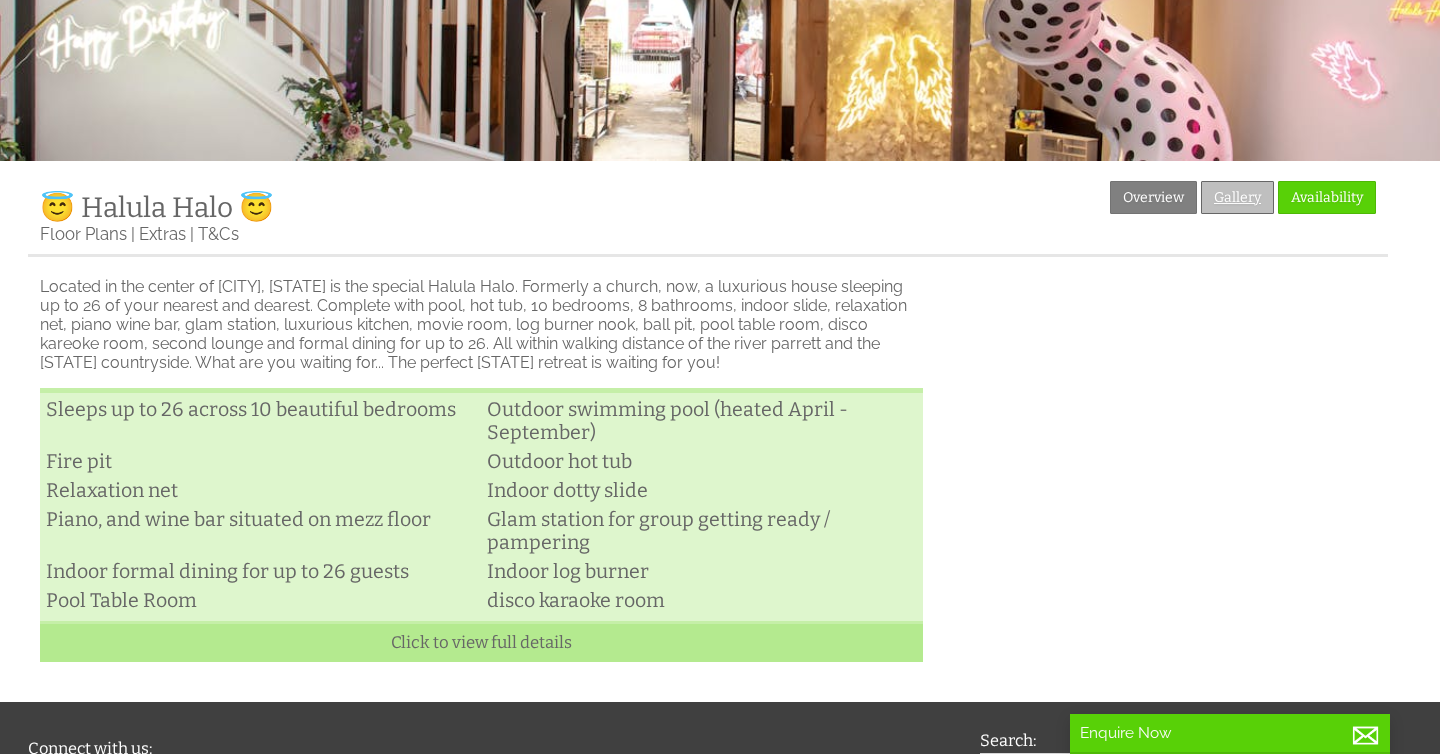 click on "Gallery" at bounding box center (1237, 197) 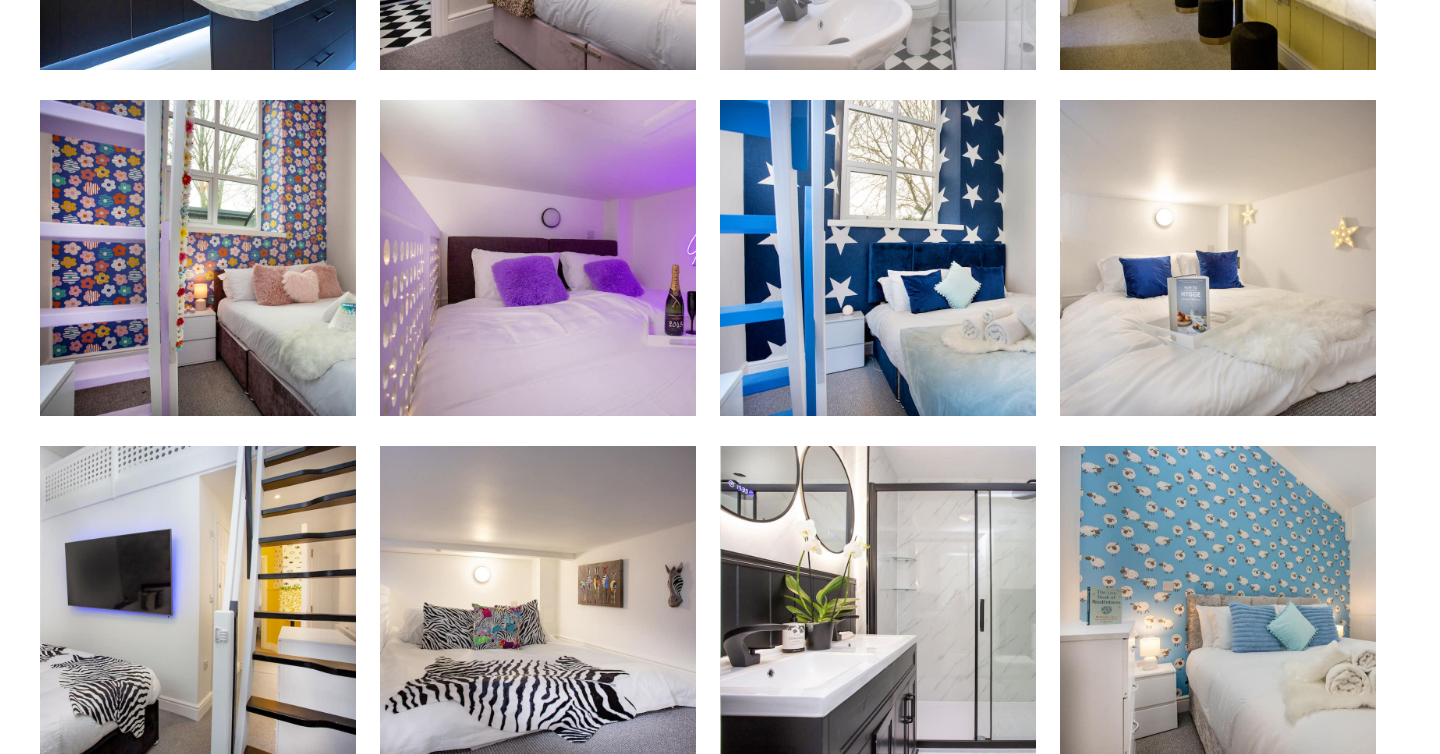 scroll, scrollTop: 1791, scrollLeft: 0, axis: vertical 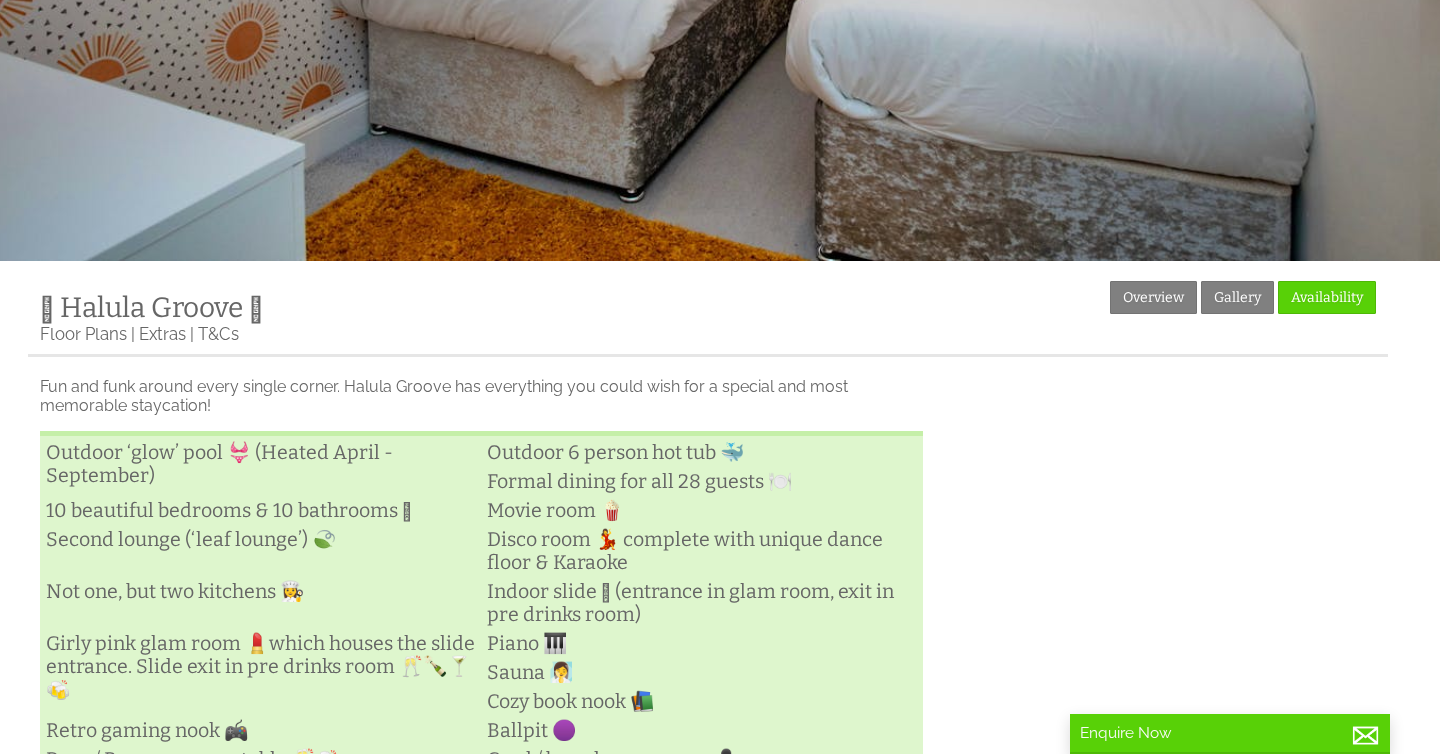 drag, startPoint x: 1212, startPoint y: 299, endPoint x: 1071, endPoint y: 295, distance: 141.05673 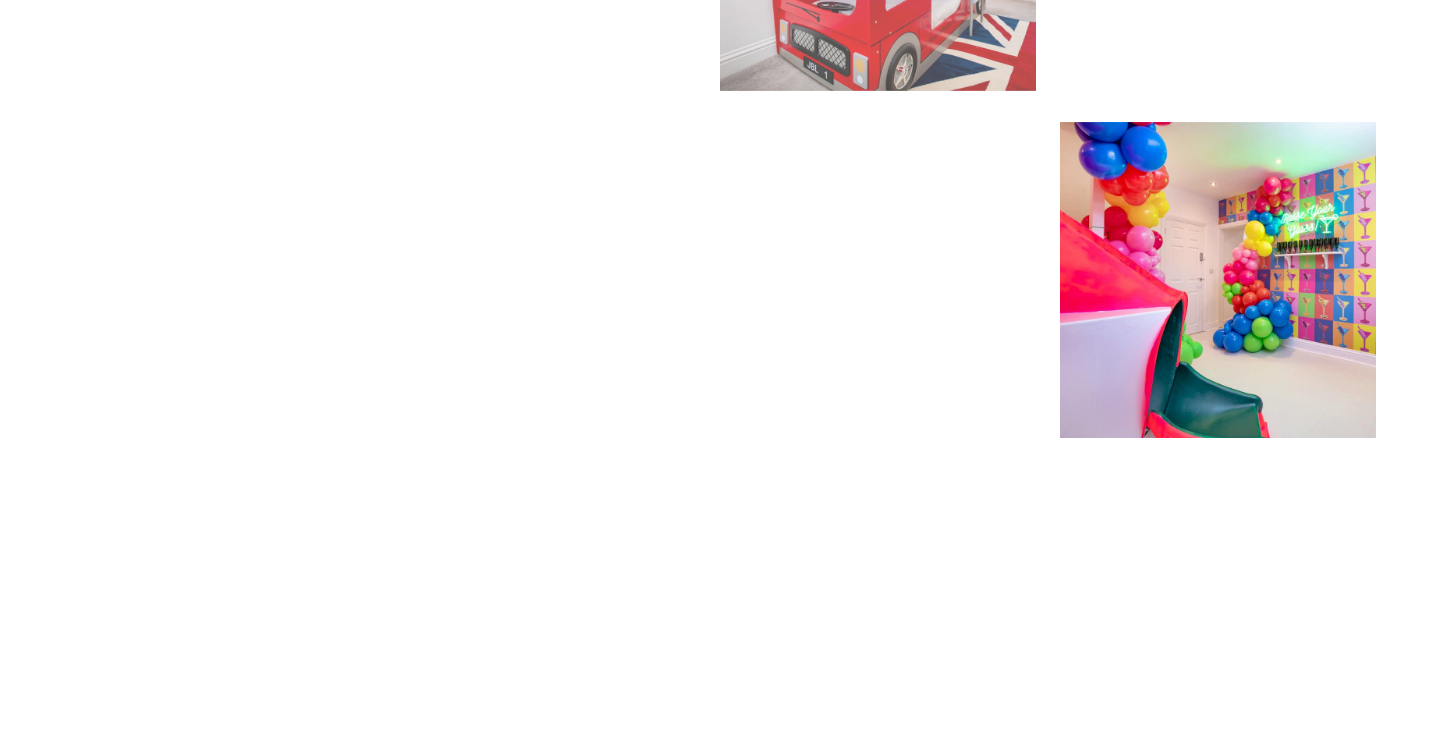 scroll, scrollTop: 1235, scrollLeft: 0, axis: vertical 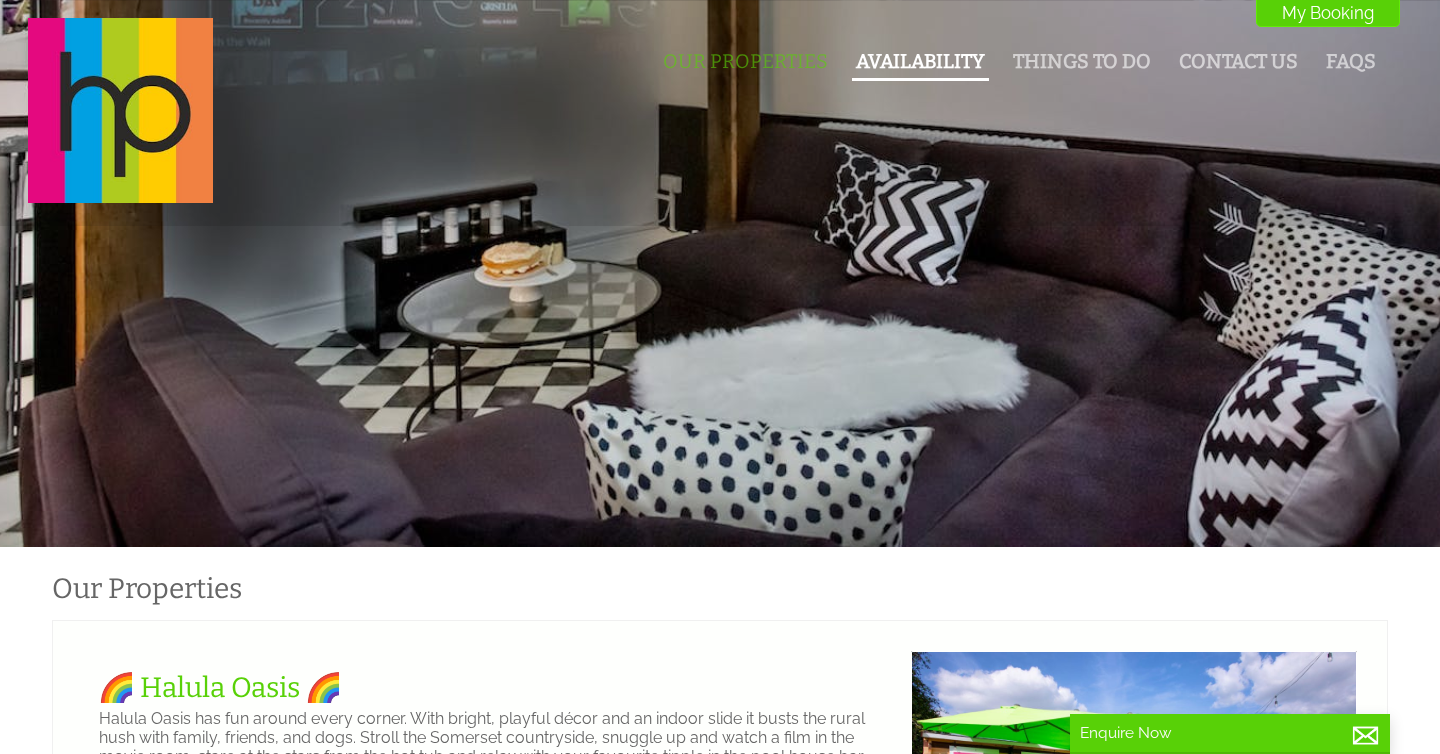 click on "Availability" at bounding box center [920, 61] 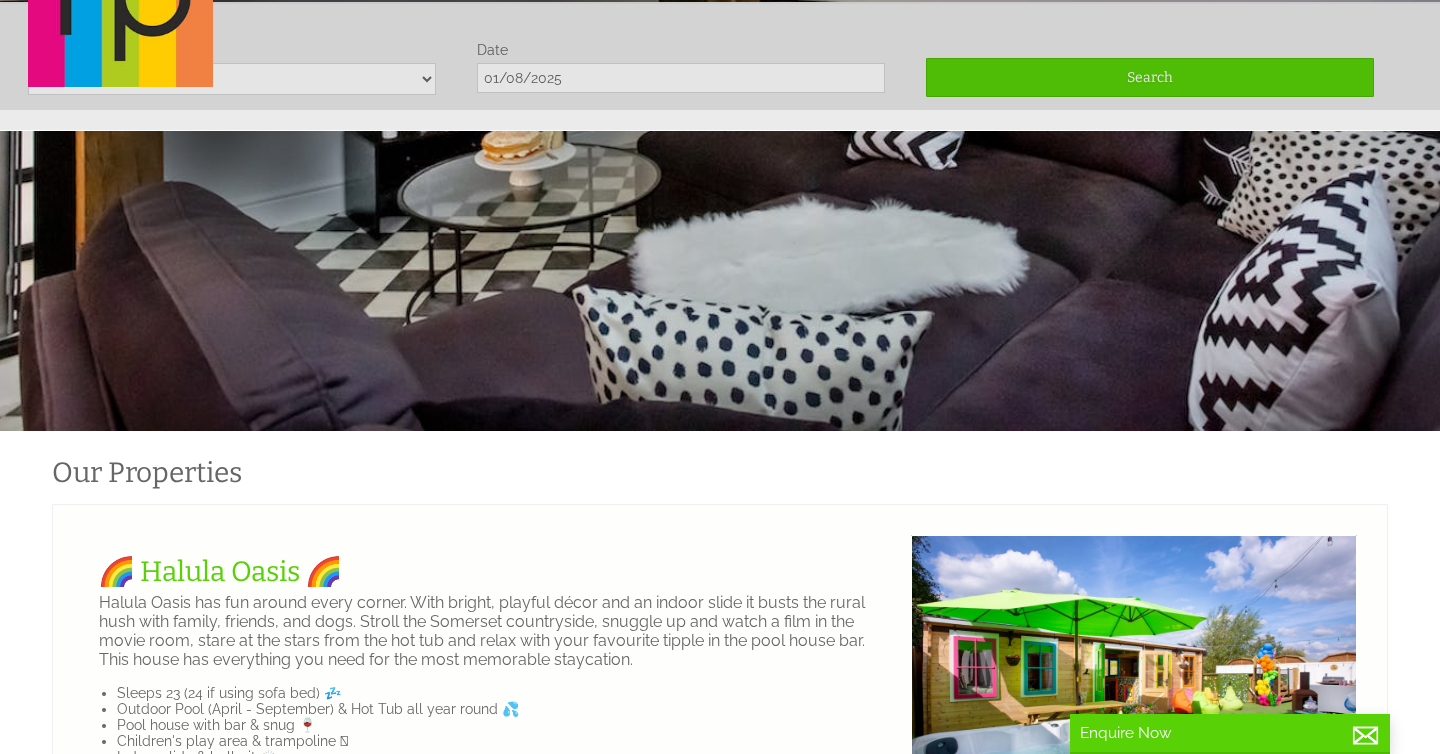 scroll, scrollTop: 118, scrollLeft: 0, axis: vertical 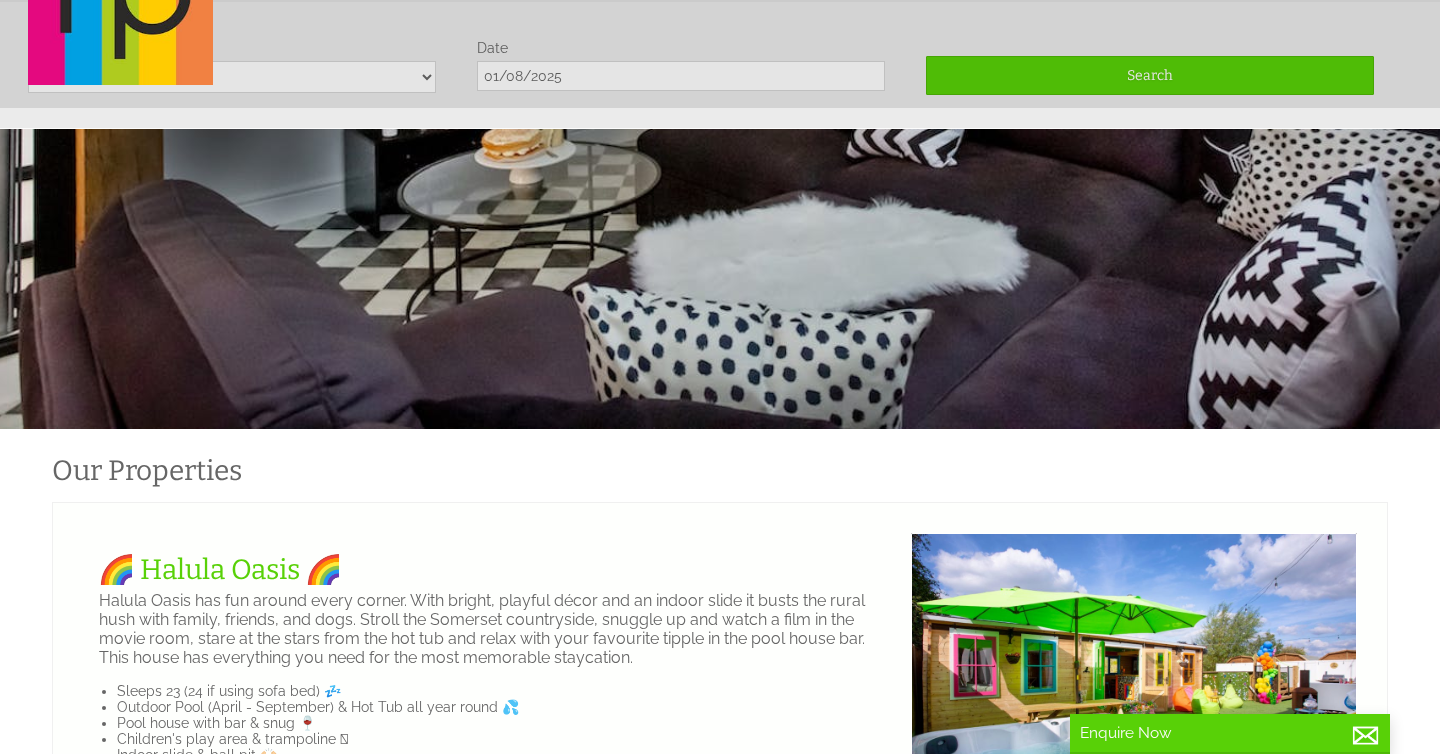 click on "Our Properties
Availability
Things To Do
Contact Us
FAQs
My Booking
My Booking" at bounding box center [708, -6] 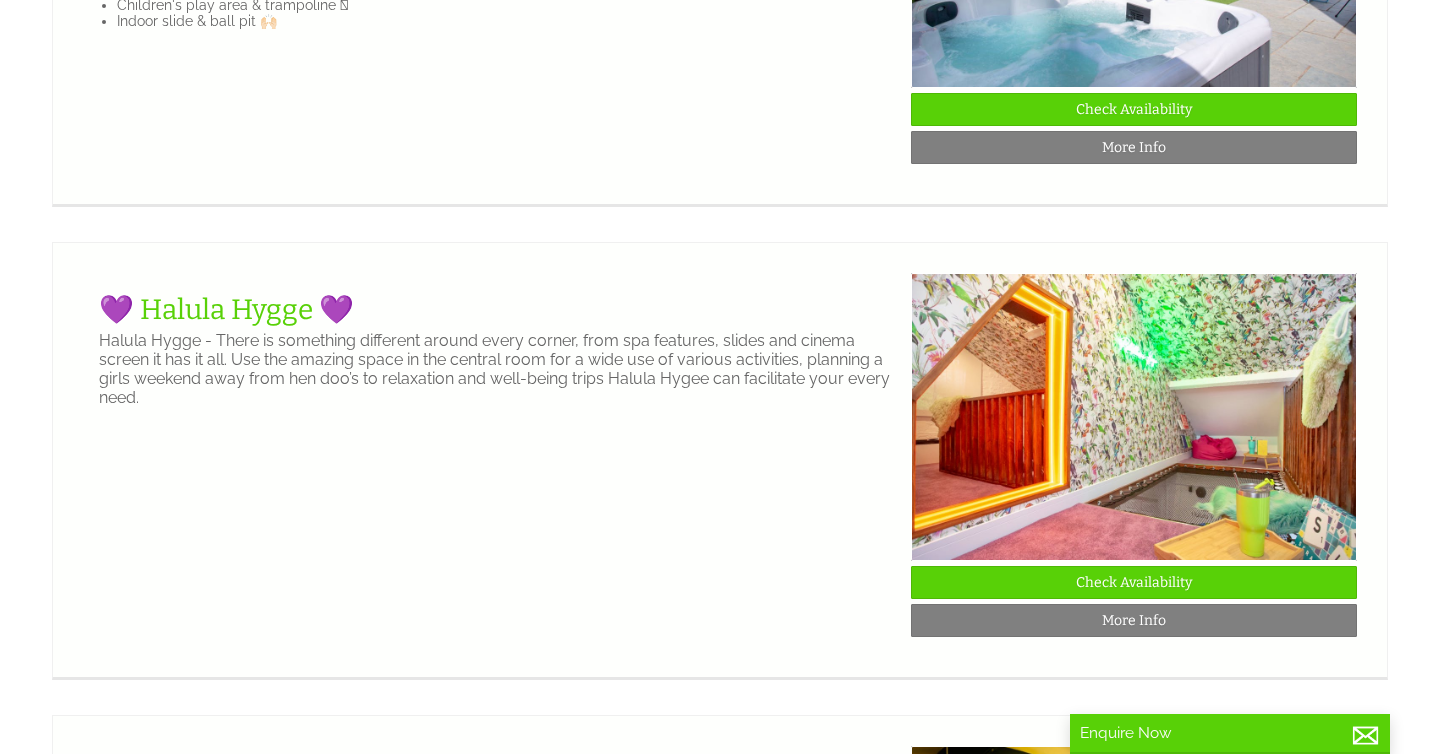 scroll, scrollTop: 0, scrollLeft: 0, axis: both 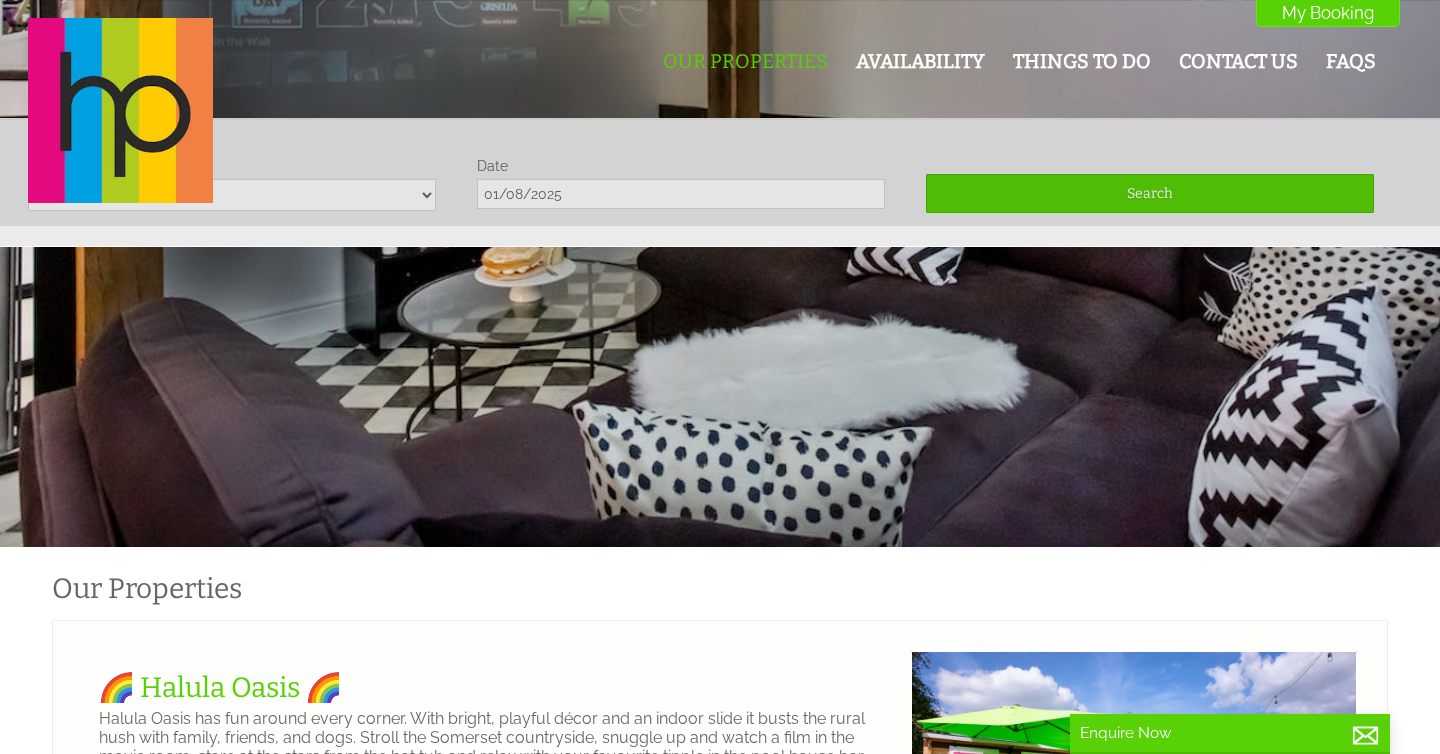 click on "Our Properties
Availability
Things To Do
Contact Us
FAQs
My Booking
My Booking" at bounding box center (720, 113) 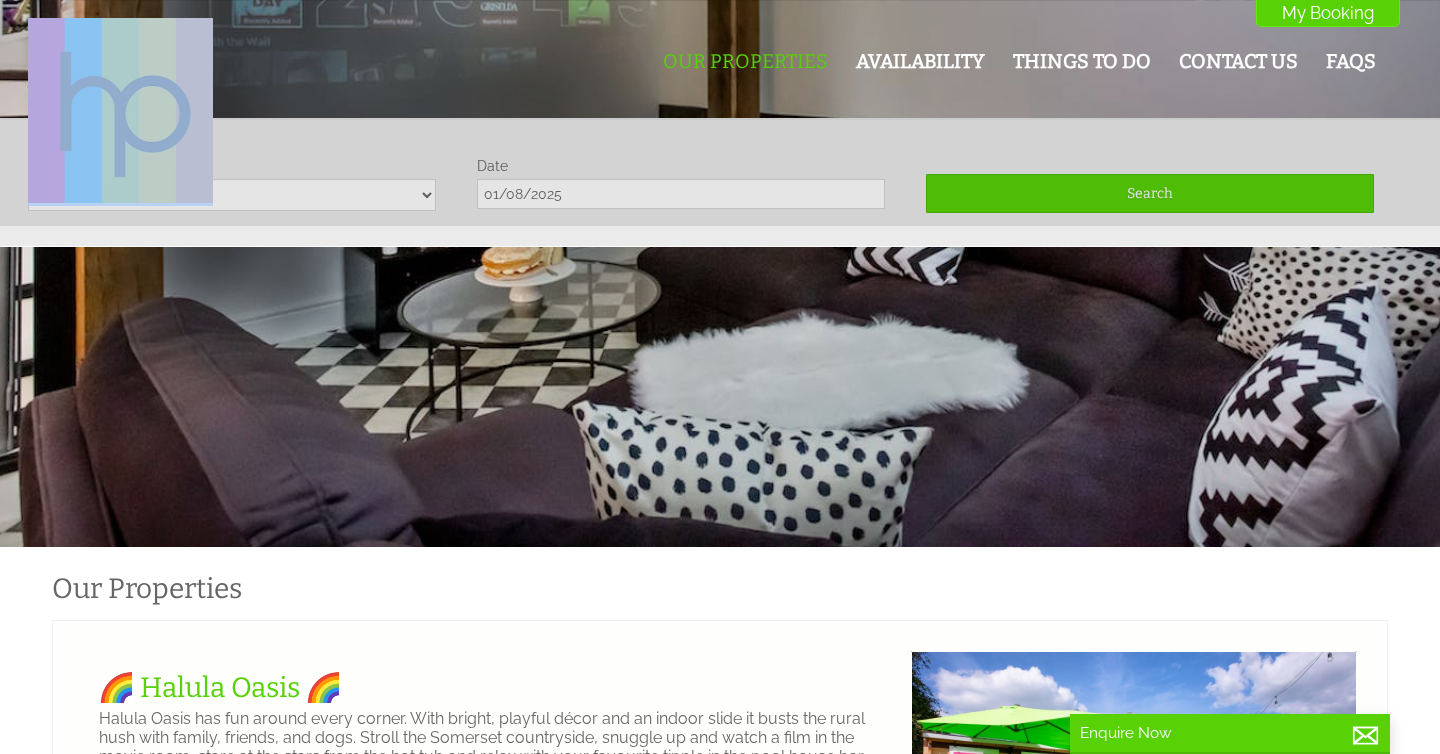 click on "Our Properties
Availability
Things To Do
Contact Us
FAQs
My Booking
My Booking" at bounding box center (720, 113) 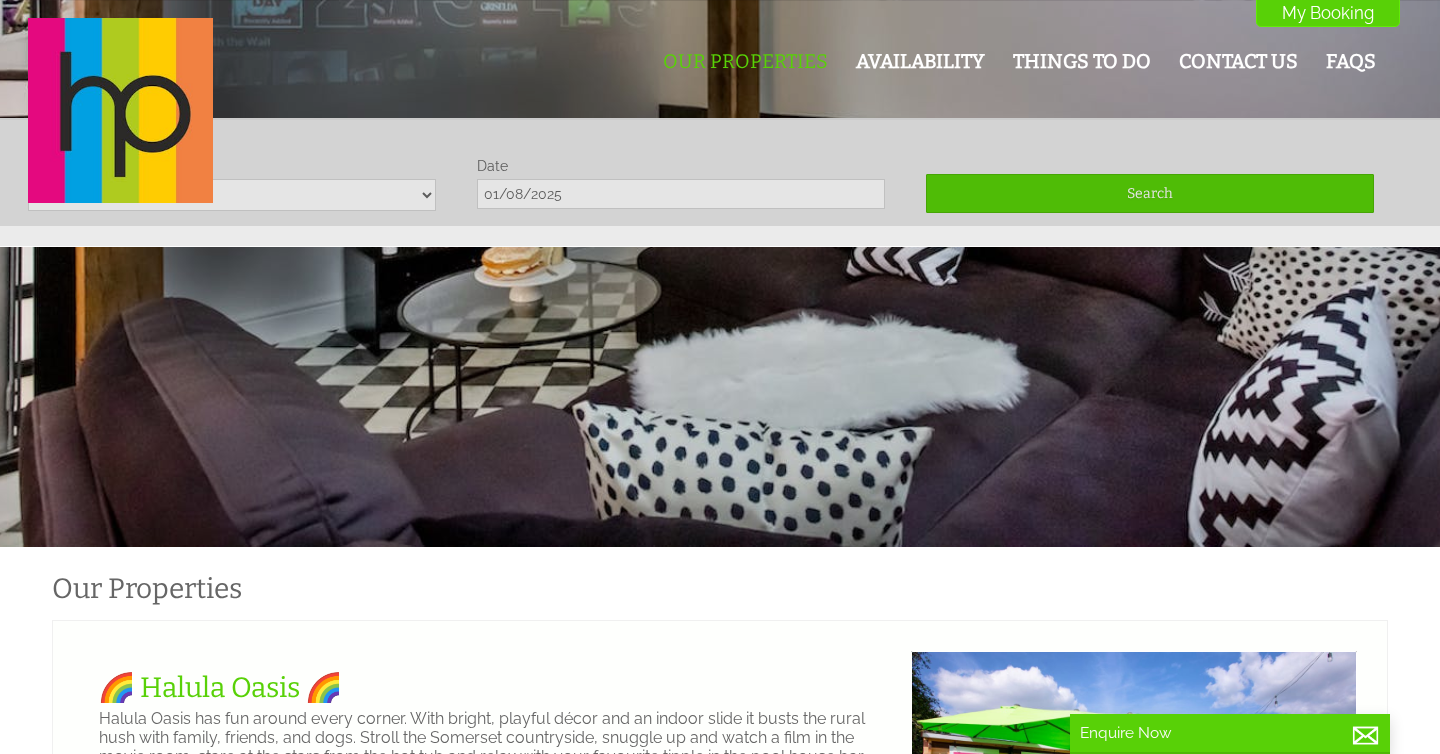 click on "Our Properties
Availability
Things To Do
Contact Us
FAQs
My Booking
My Booking" at bounding box center (708, 112) 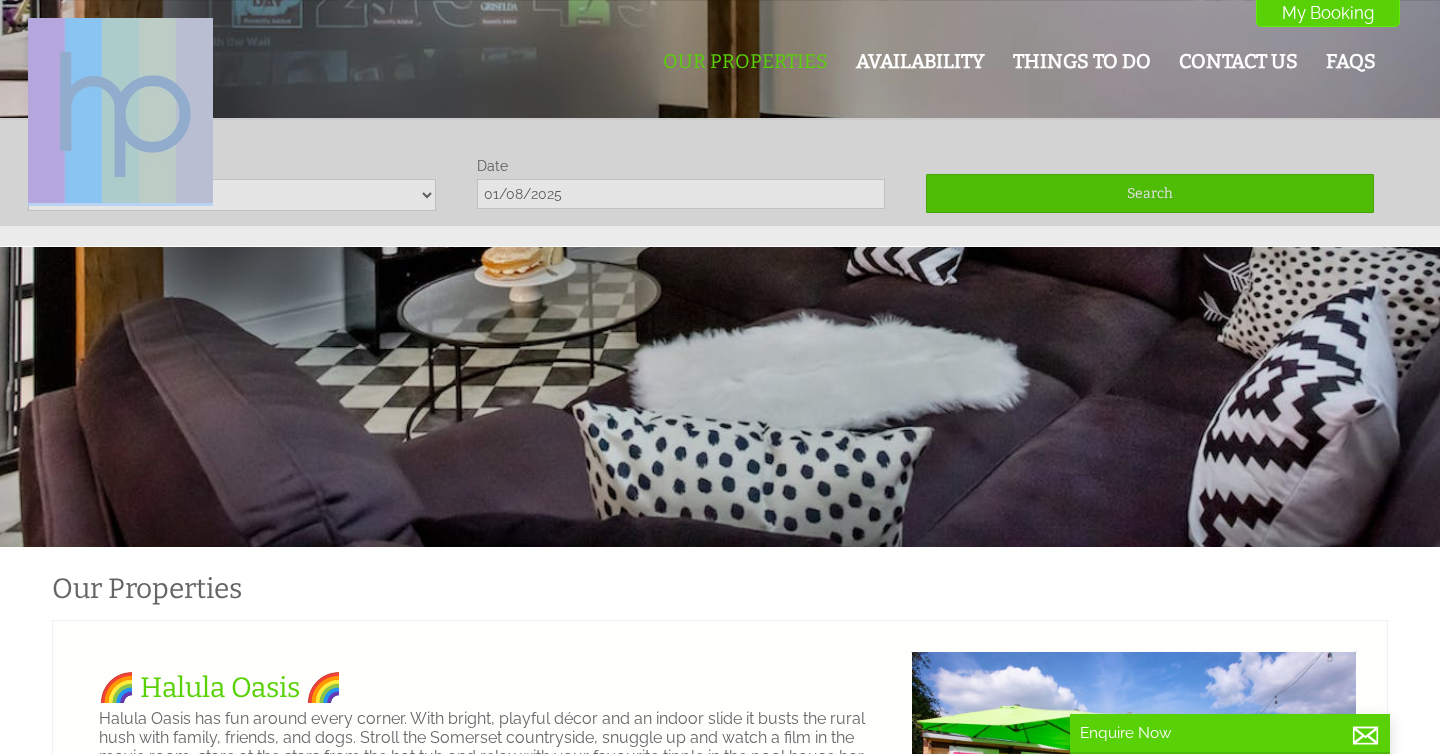 click on "Our Properties
Availability
Things To Do
Contact Us
FAQs
My Booking
My Booking" at bounding box center [708, 112] 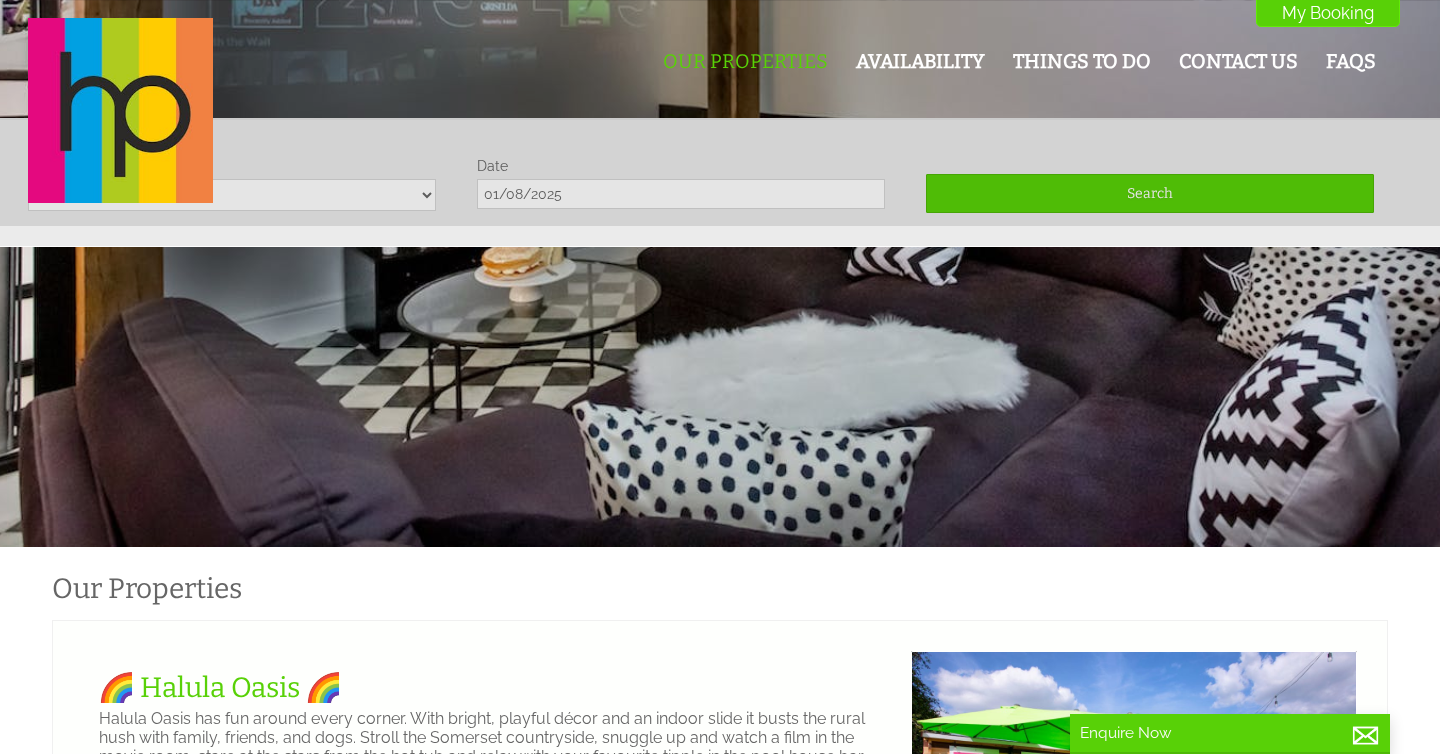 click on "Our Properties
Availability
Things To Do
Contact Us
FAQs
My Booking
My Booking" at bounding box center (708, 112) 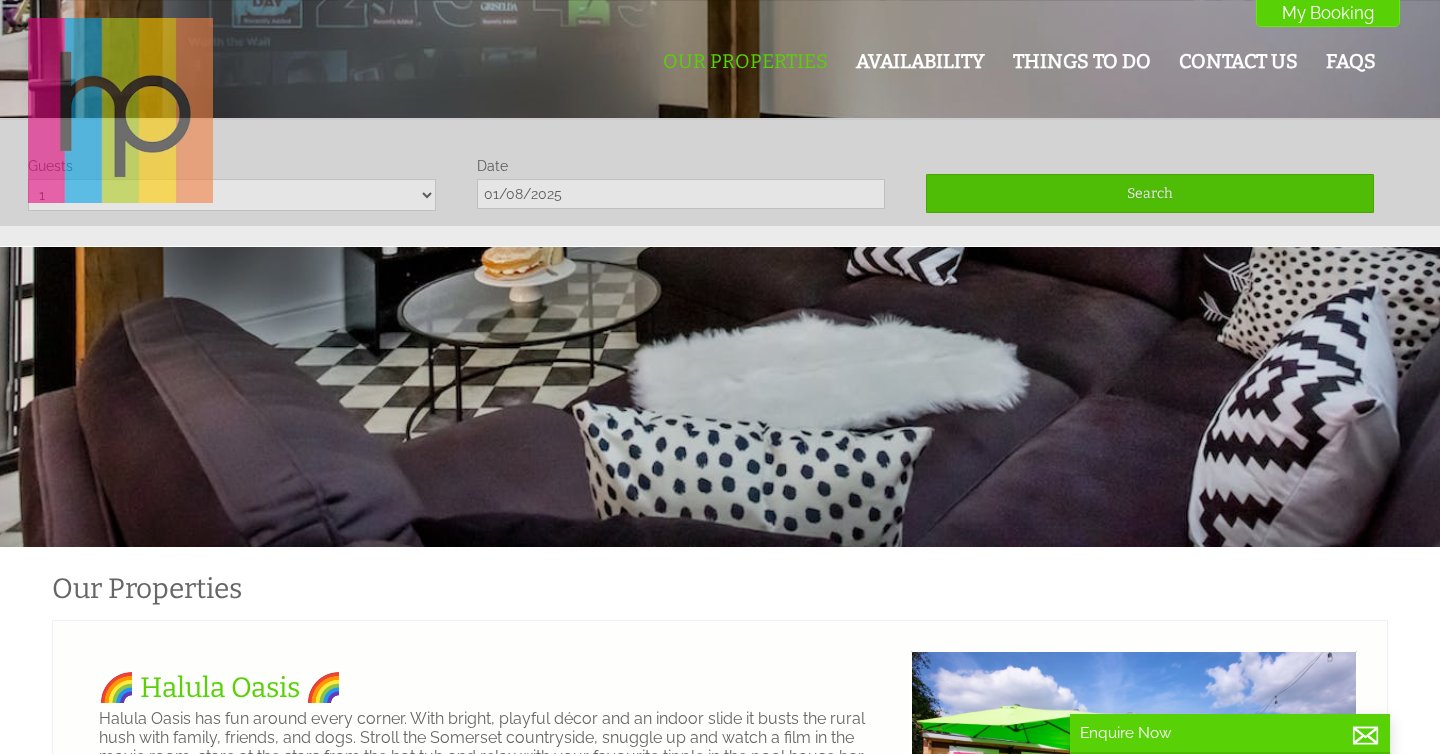 click at bounding box center (120, 110) 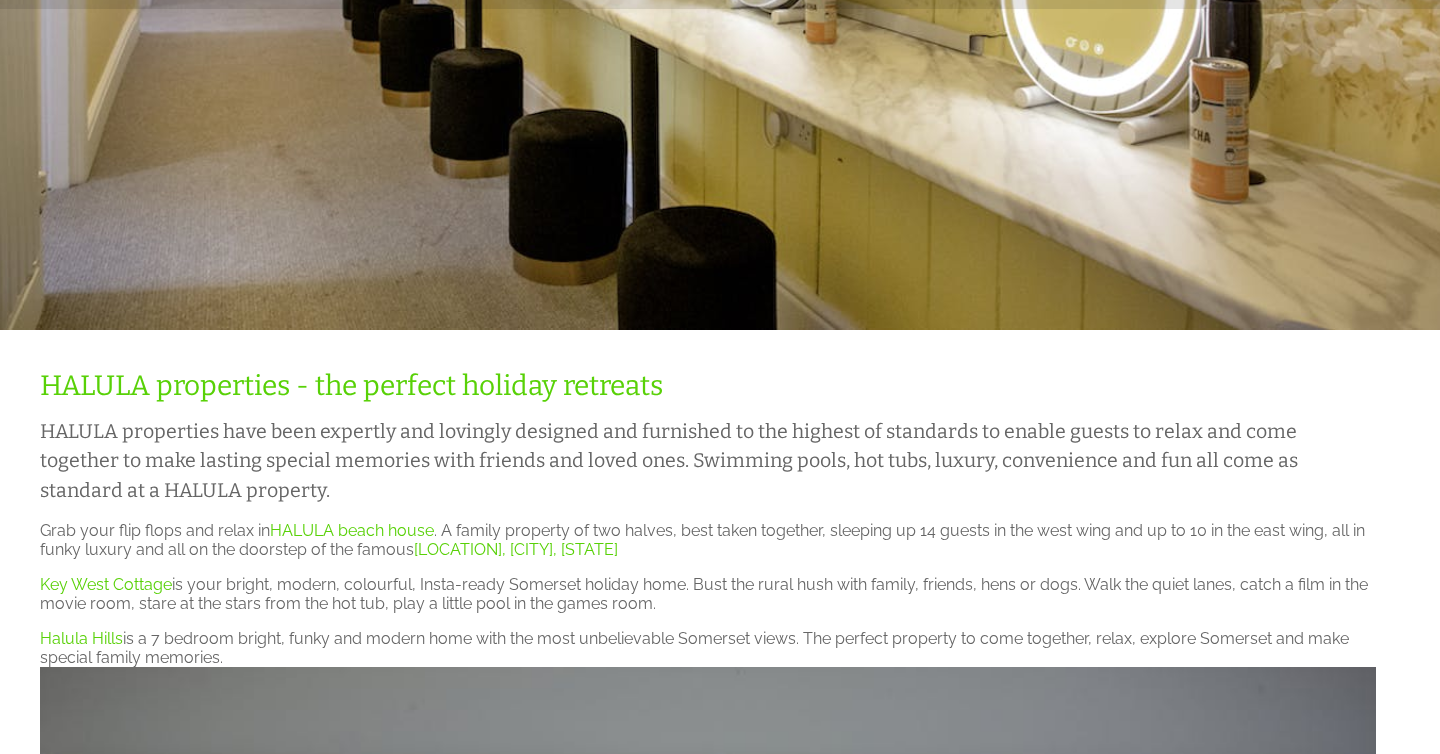 scroll, scrollTop: 0, scrollLeft: 0, axis: both 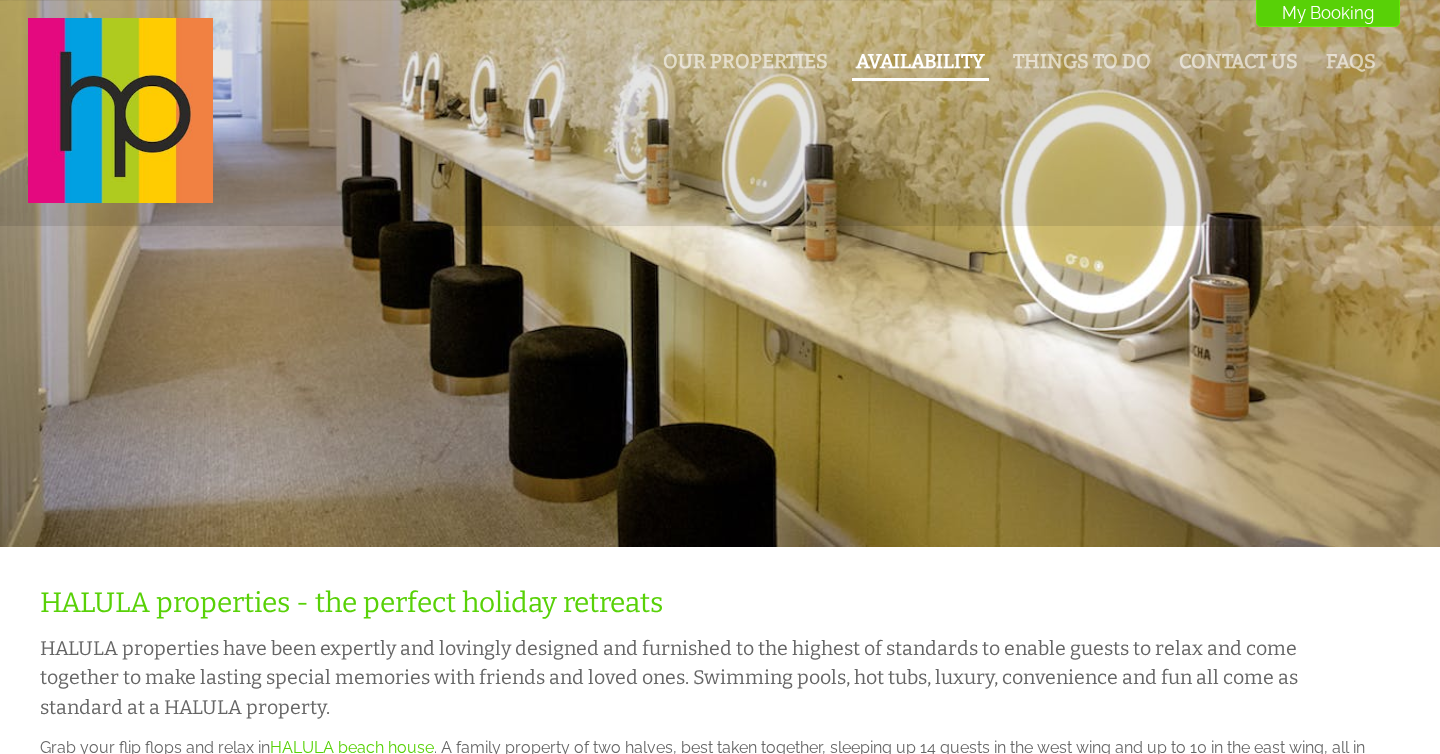 click on "Availability" at bounding box center [920, 61] 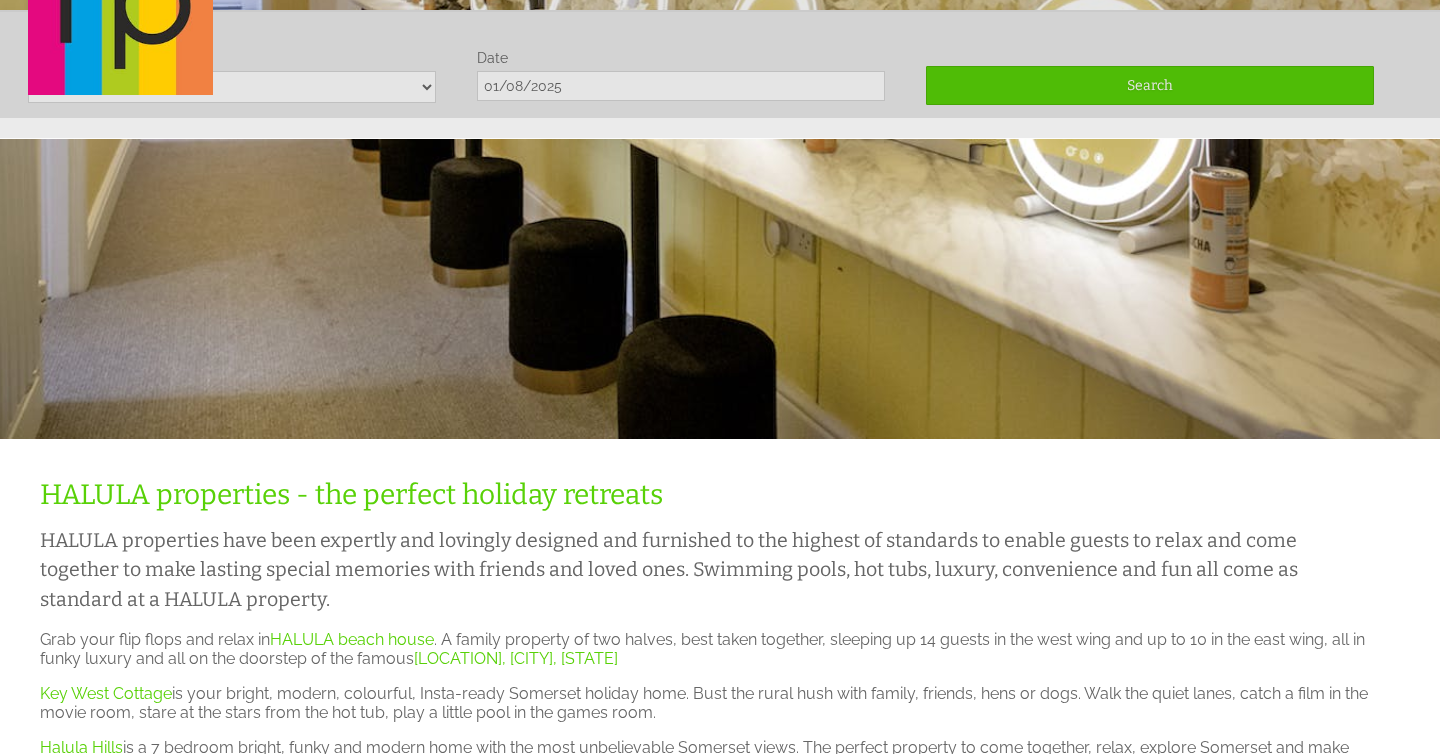 scroll, scrollTop: 118, scrollLeft: 0, axis: vertical 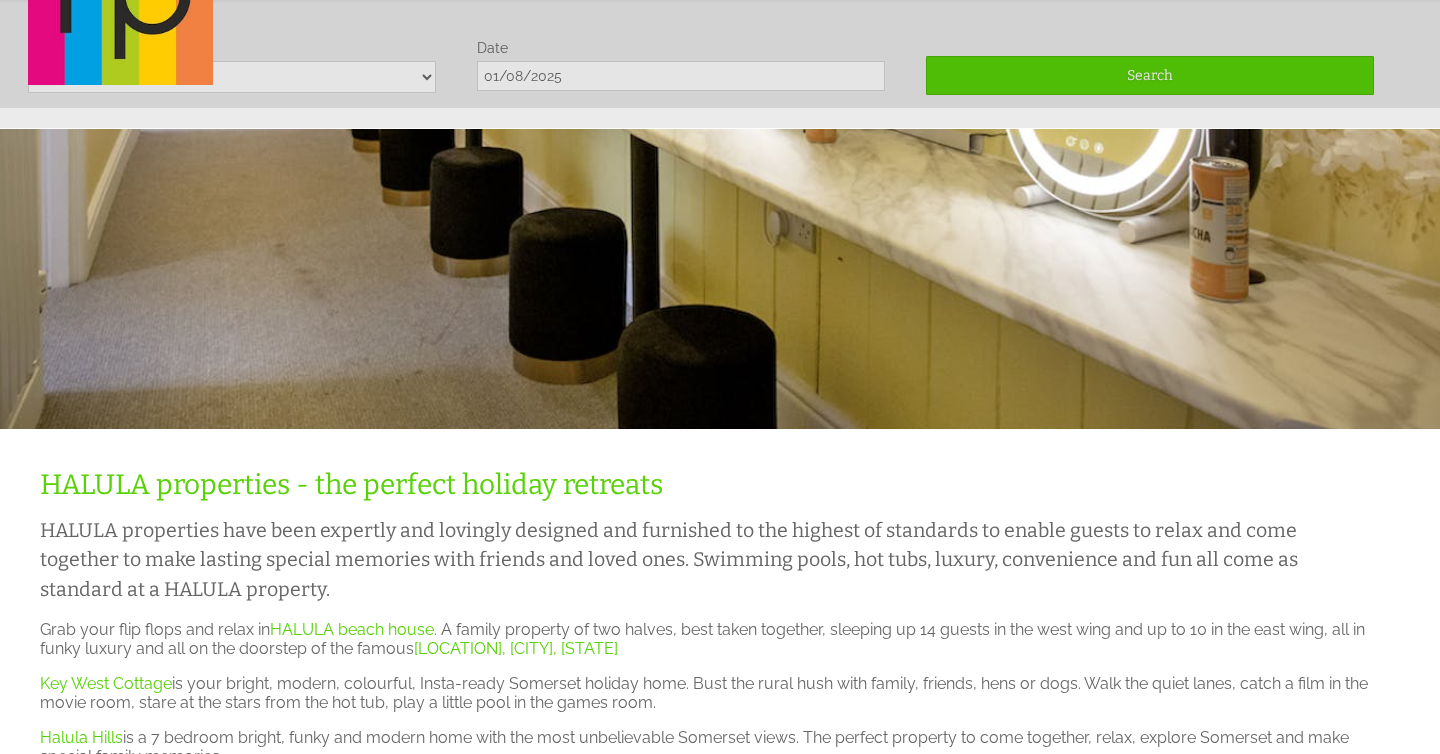 click on "Our Properties
Availability
Things To Do
Contact Us
FAQs
My Booking
My Booking" at bounding box center (708, -6) 